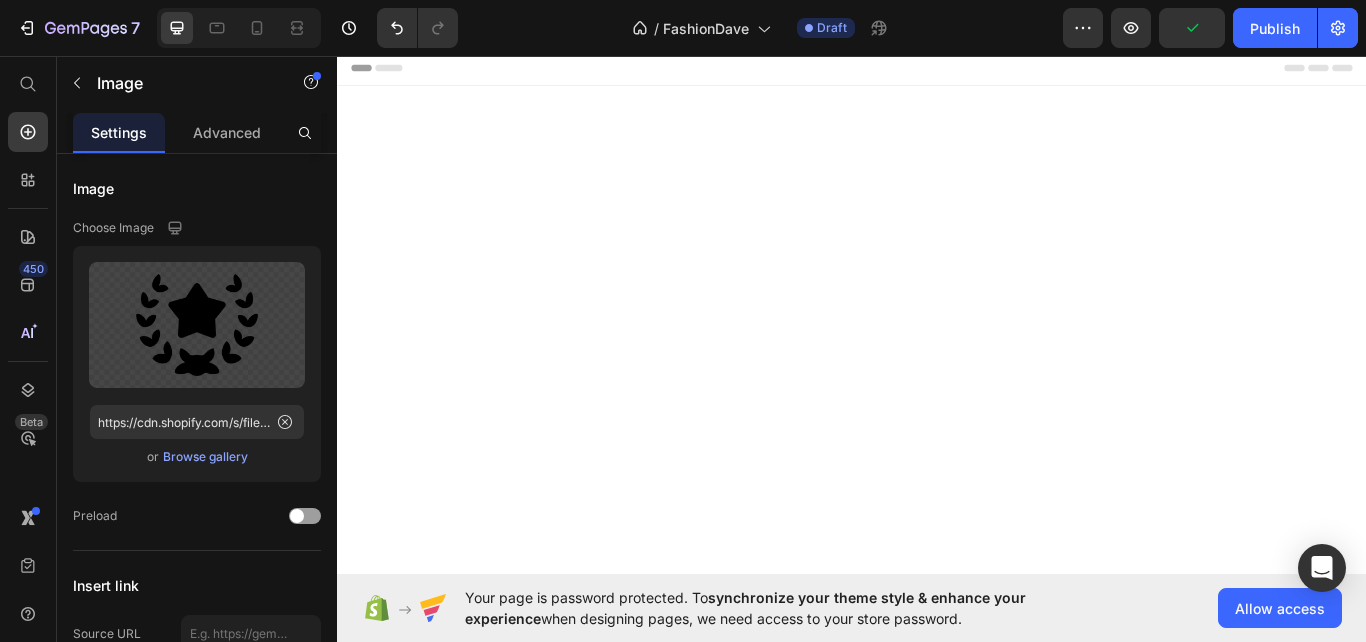 scroll, scrollTop: 0, scrollLeft: 0, axis: both 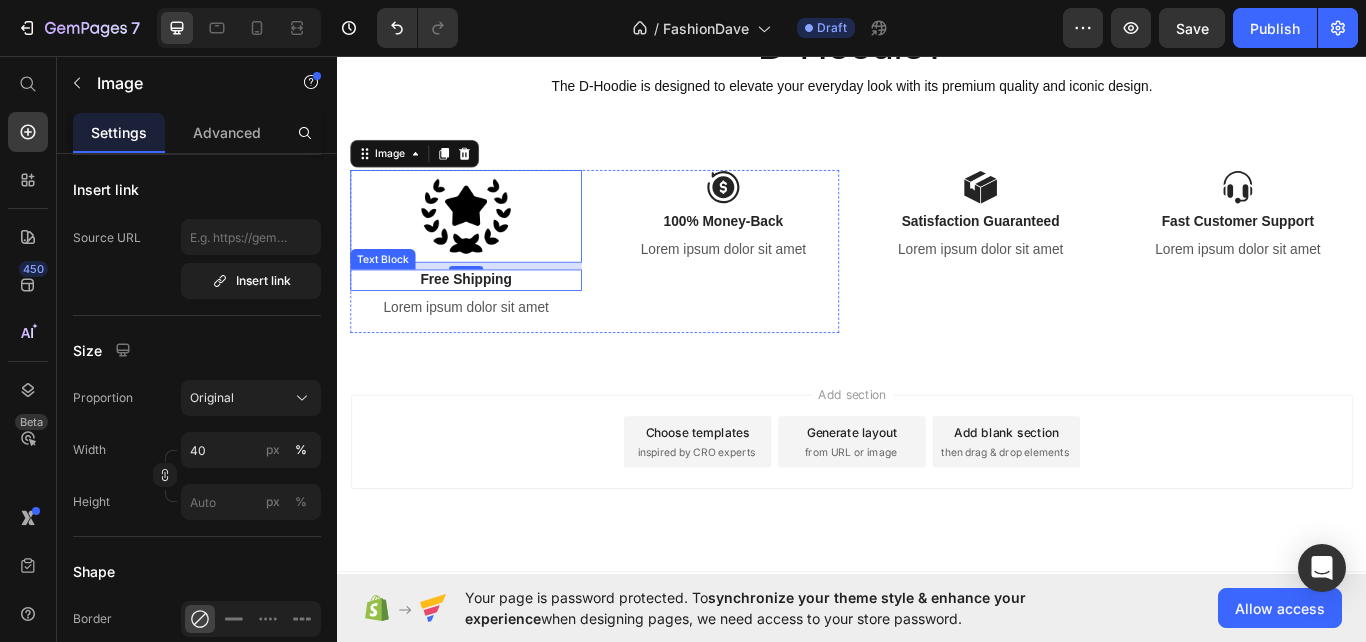 click on "Free Shipping" at bounding box center (487, 318) 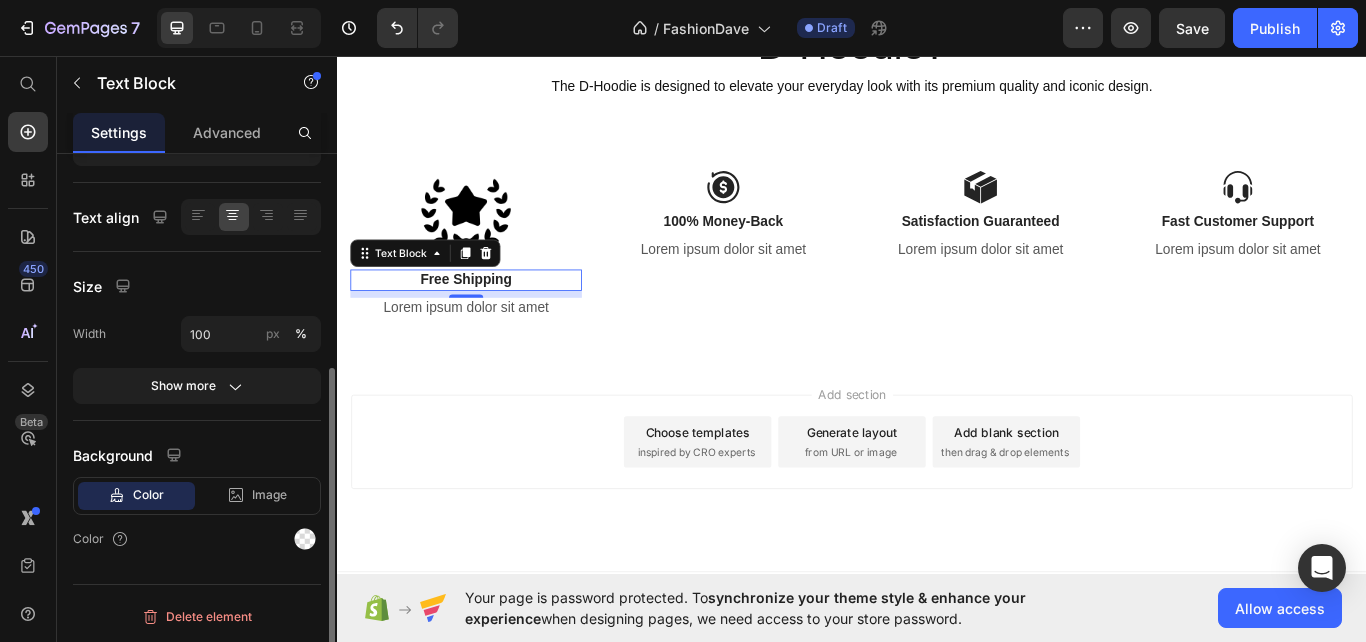 scroll, scrollTop: 0, scrollLeft: 0, axis: both 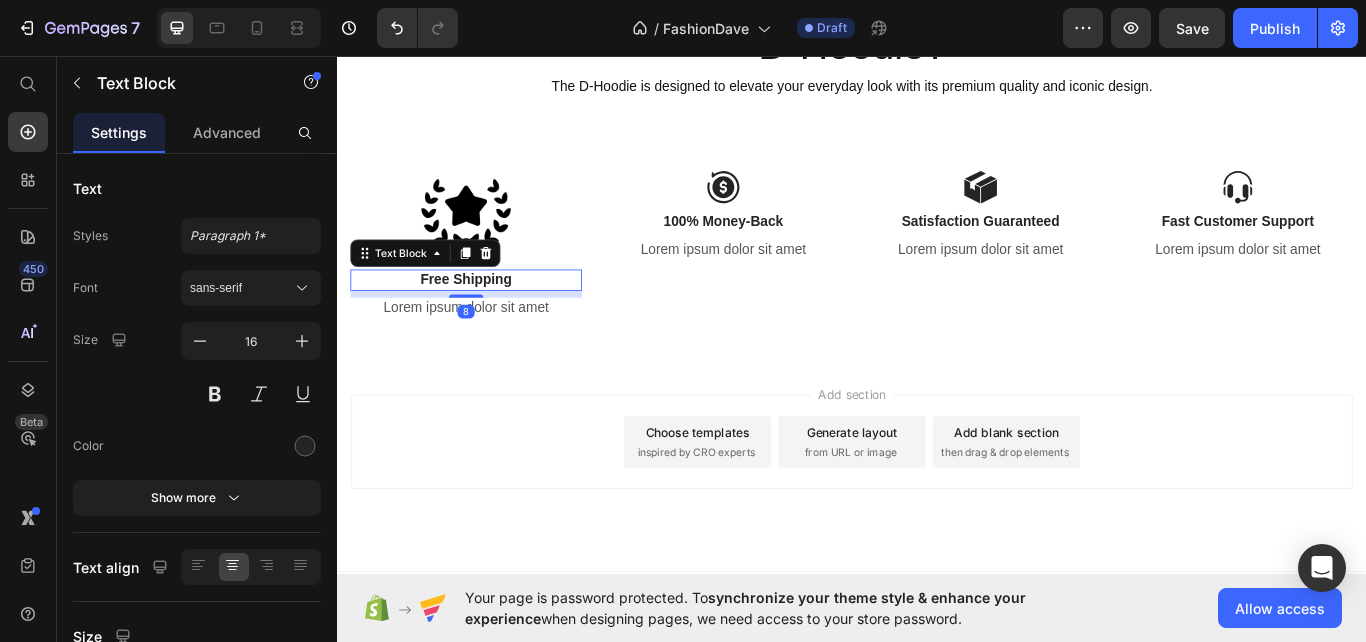 click on "Free Shipping" at bounding box center [487, 318] 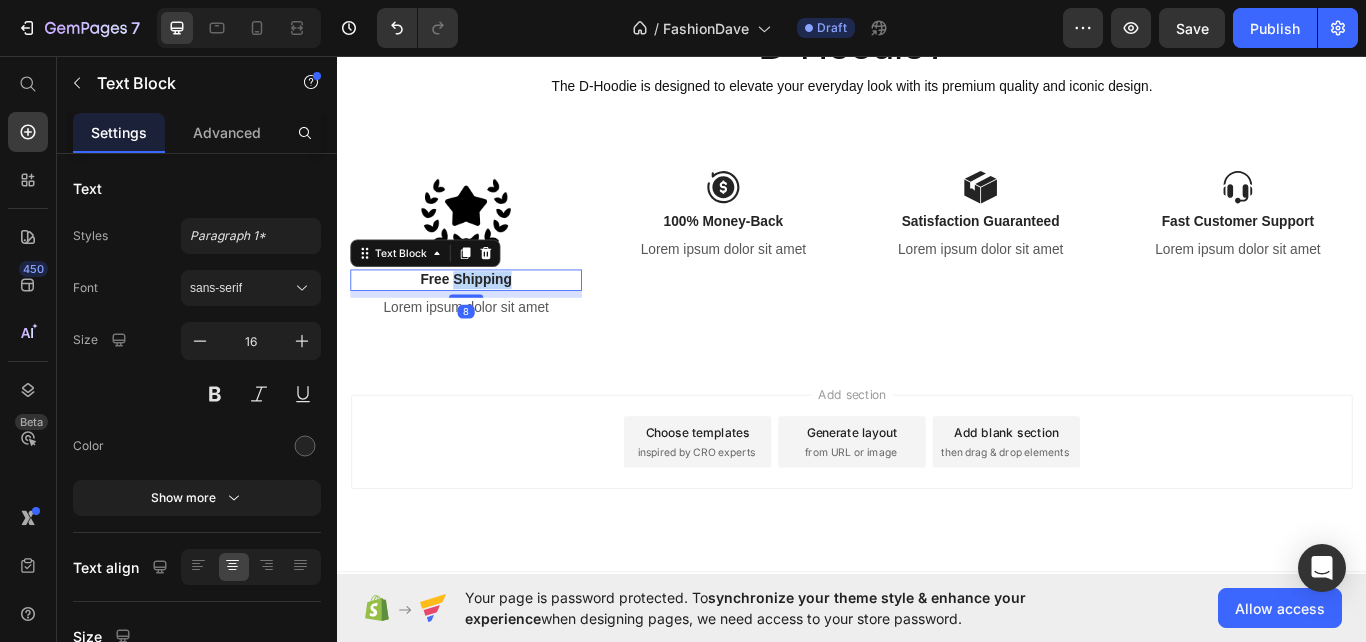 click on "Free Shipping" at bounding box center [487, 318] 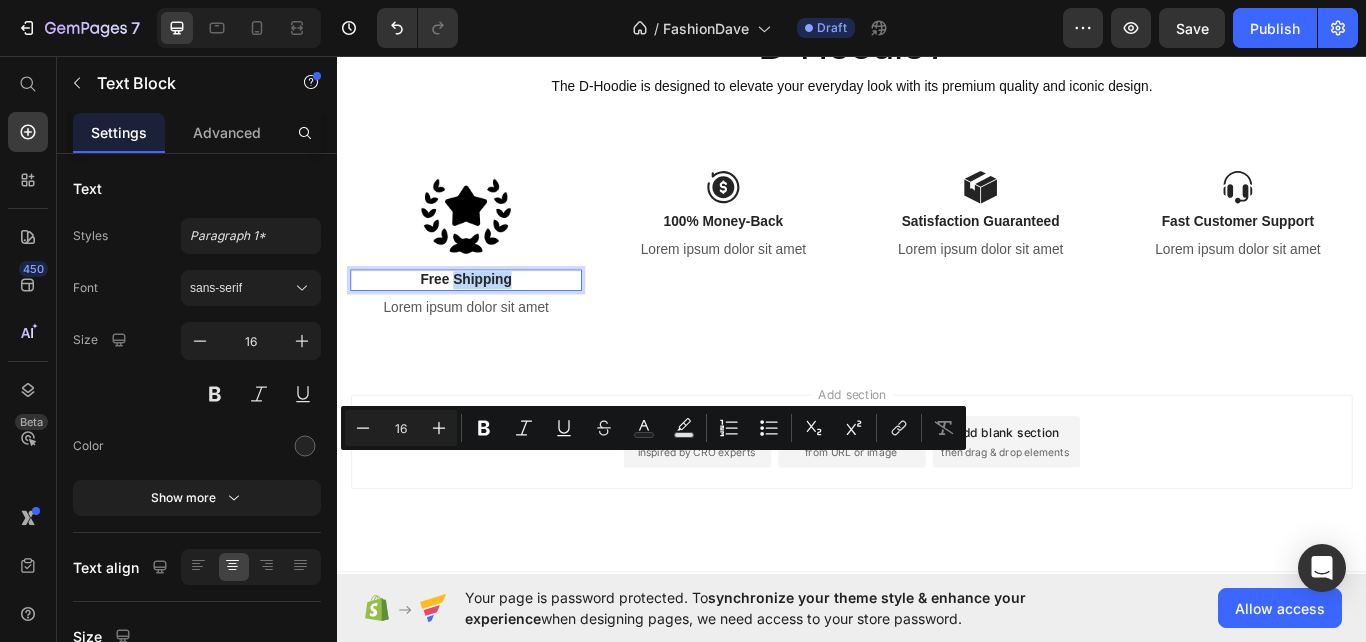 click on "Free Shipping" at bounding box center (487, 318) 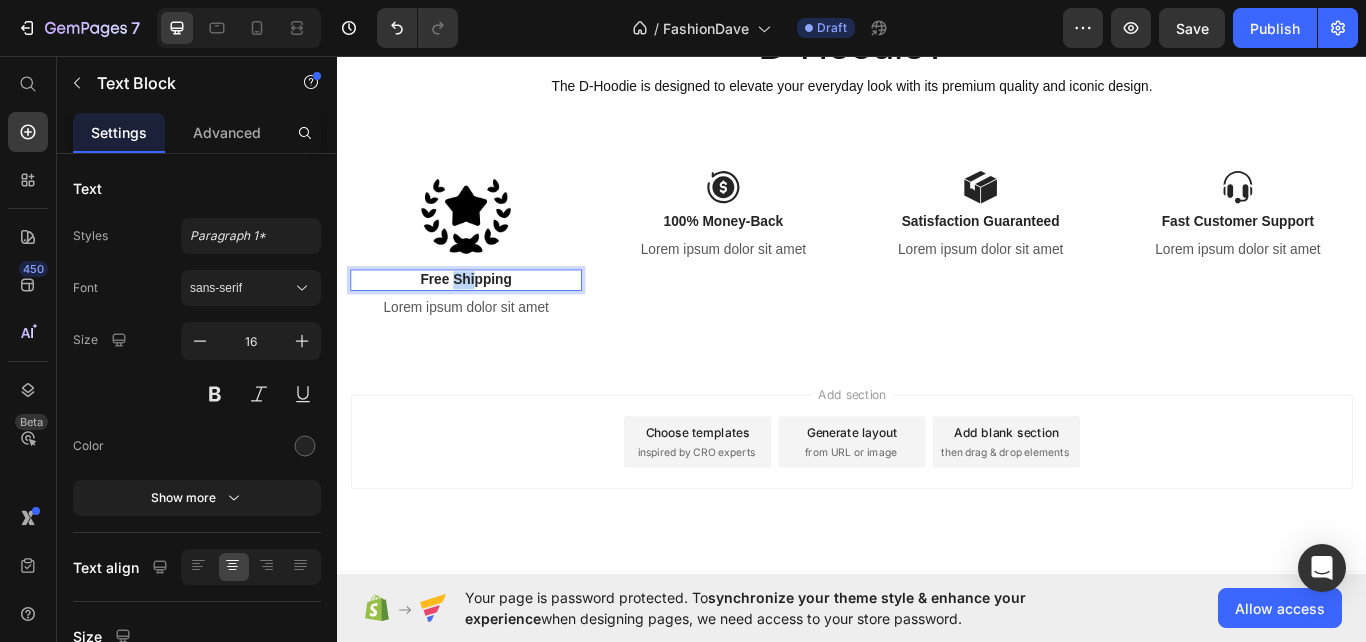 click on "Free Shipping" at bounding box center [487, 318] 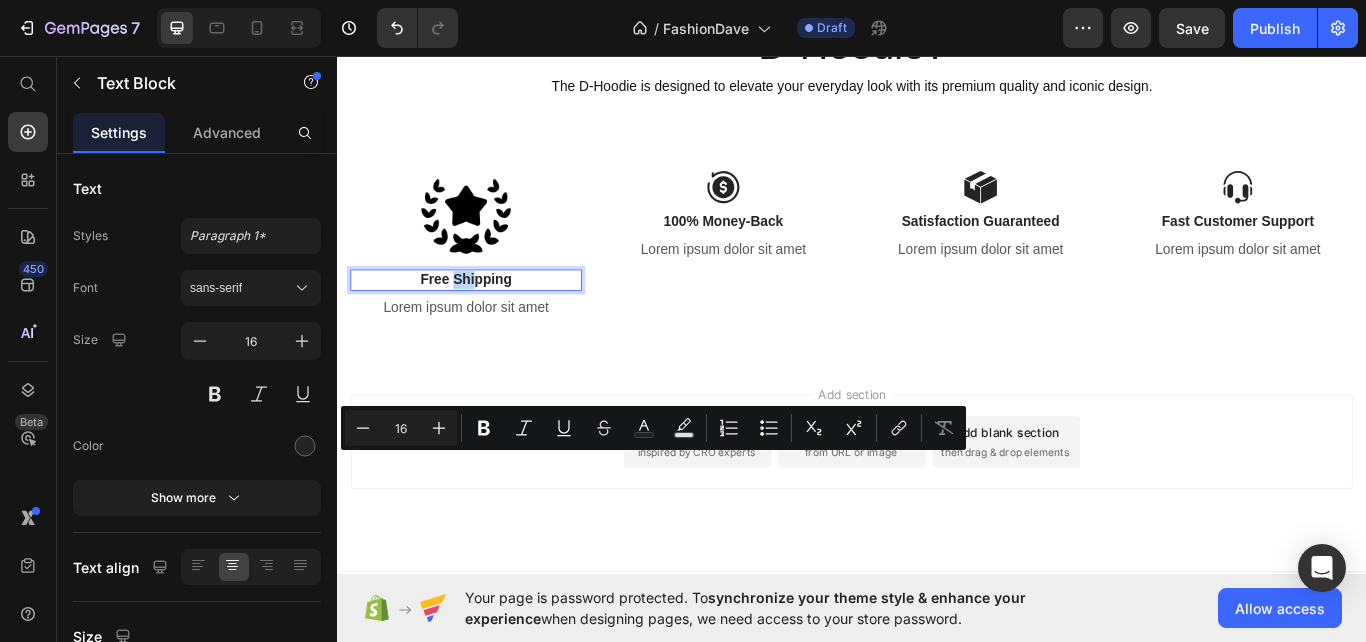 click on "Free Shipping" at bounding box center (487, 318) 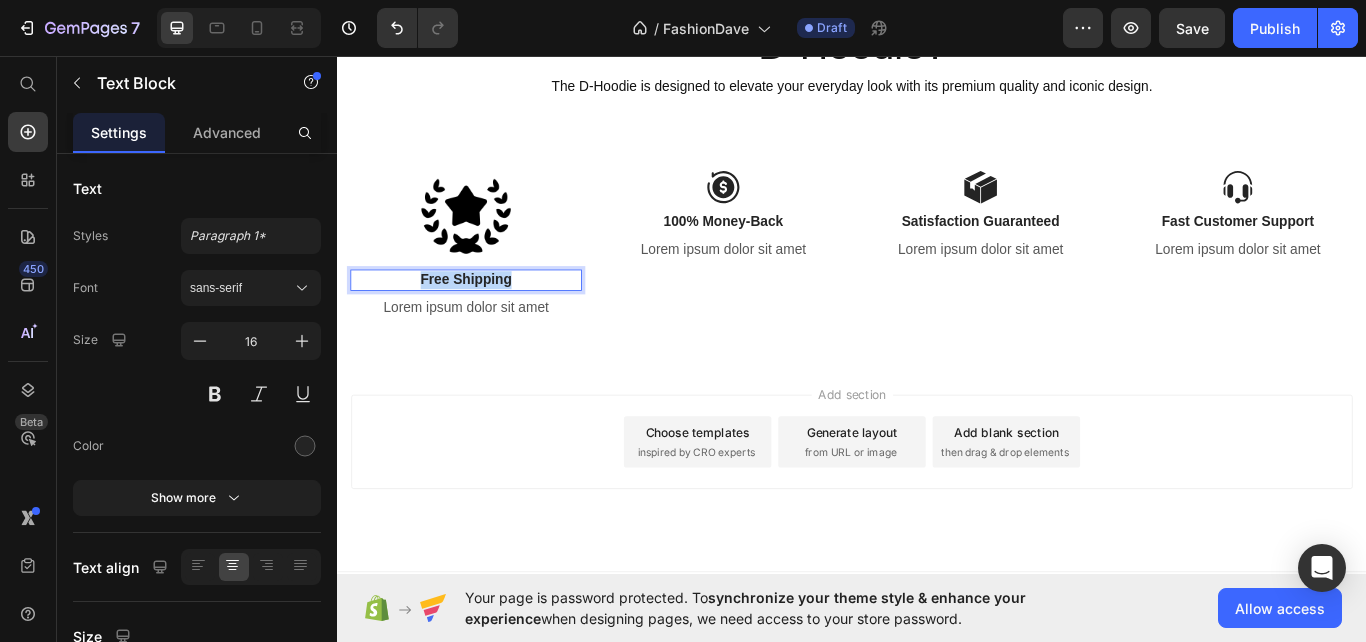 click on "Free Shipping" at bounding box center [487, 318] 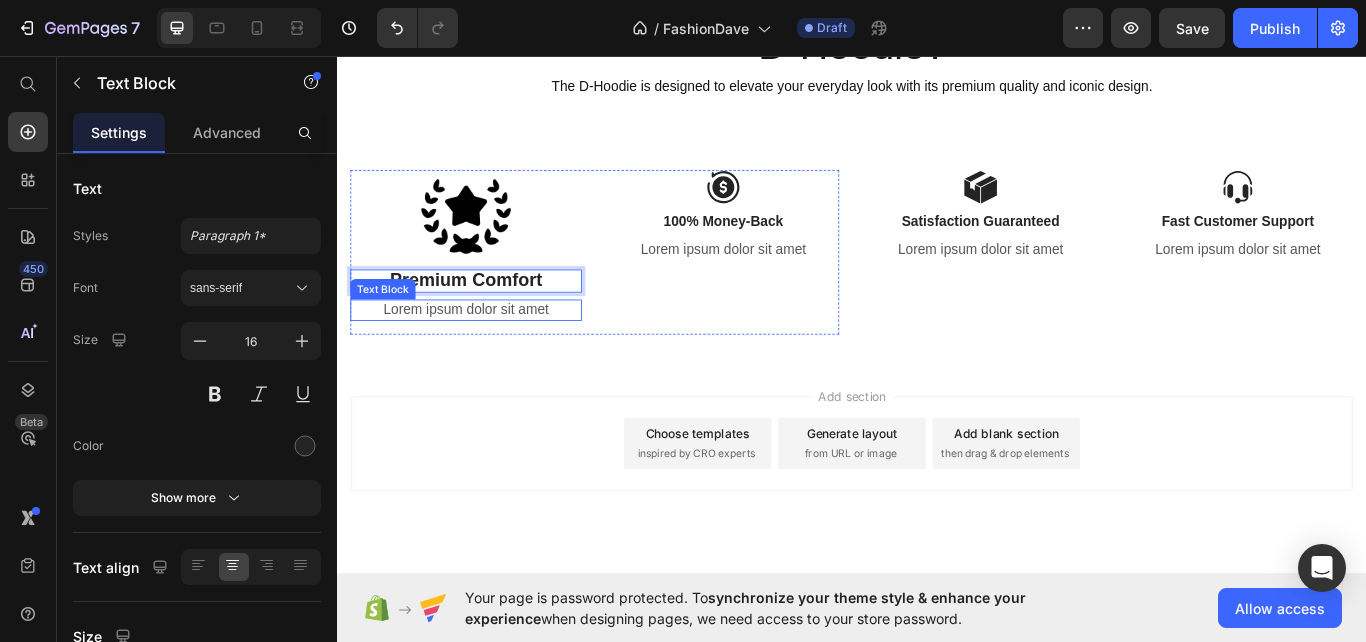 click on "Lorem ipsum dolor sit amet" at bounding box center (487, 353) 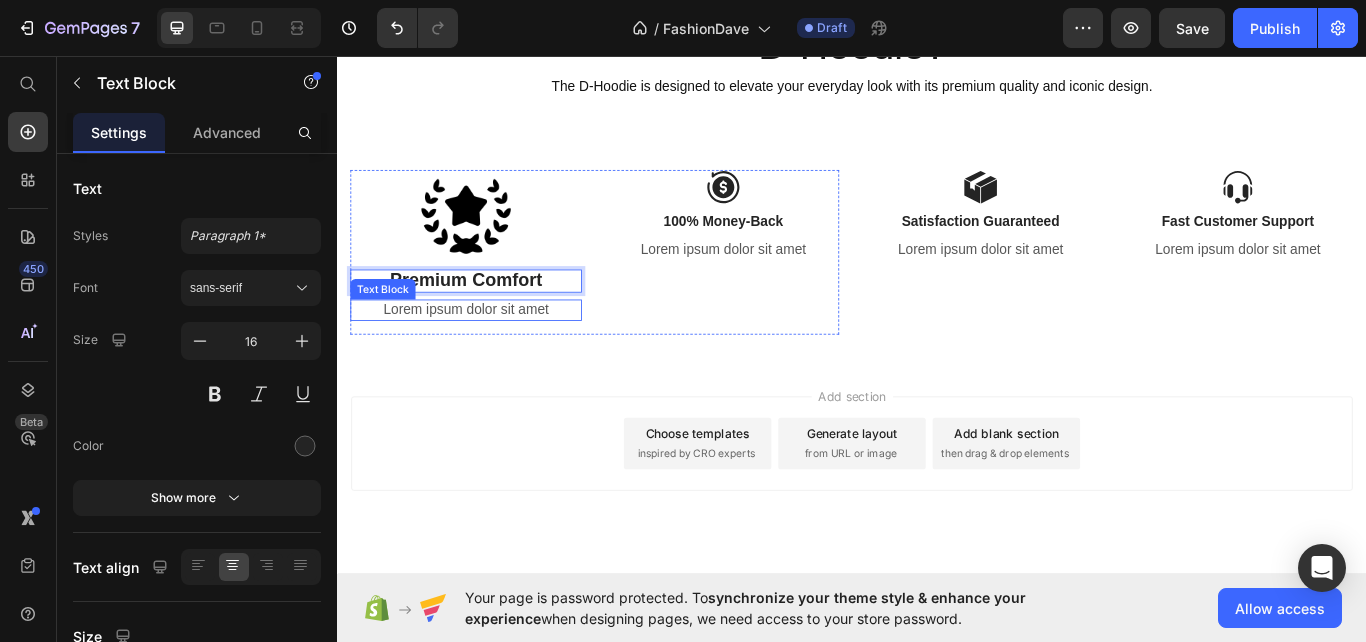 click on "Lorem ipsum dolor sit amet" at bounding box center [487, 353] 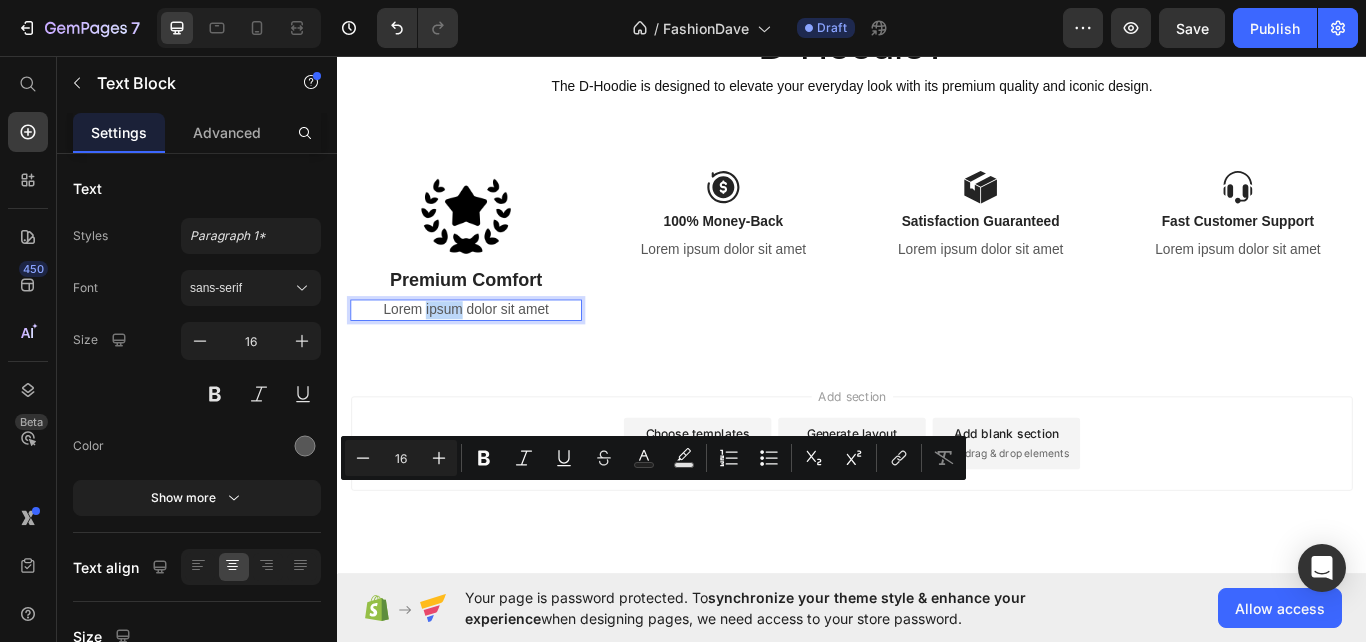 click on "Lorem ipsum dolor sit amet" at bounding box center (487, 353) 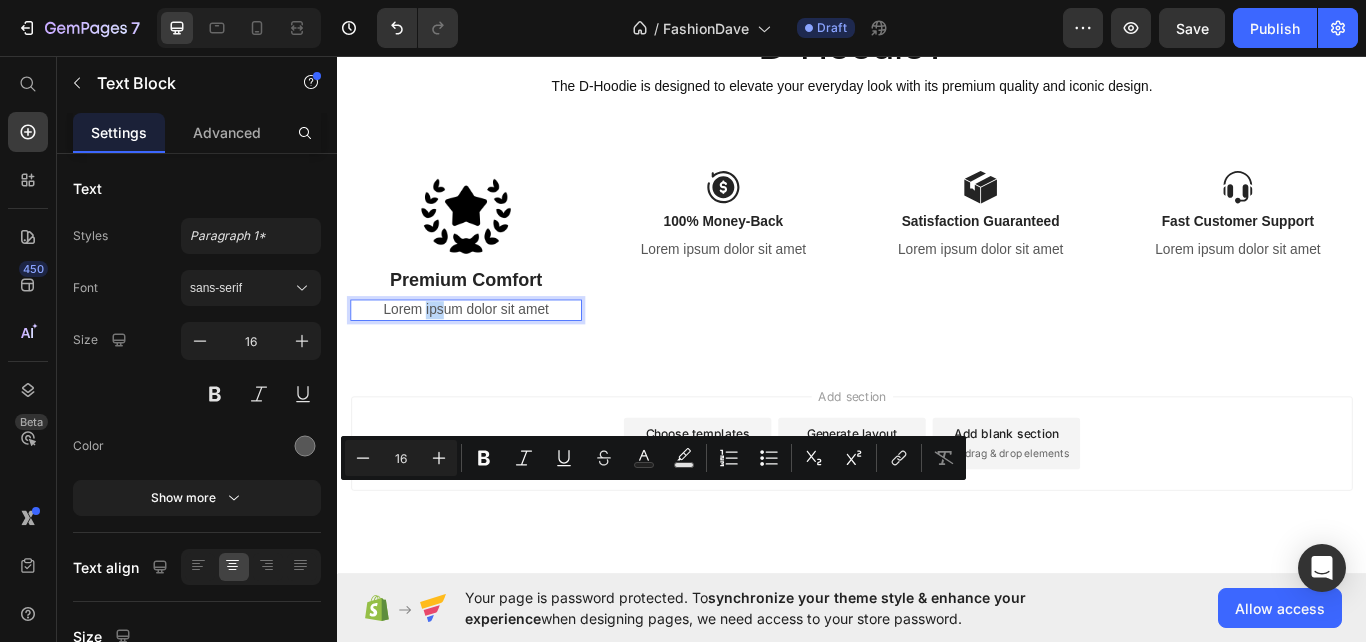 click on "Lorem ipsum dolor sit amet" at bounding box center (487, 353) 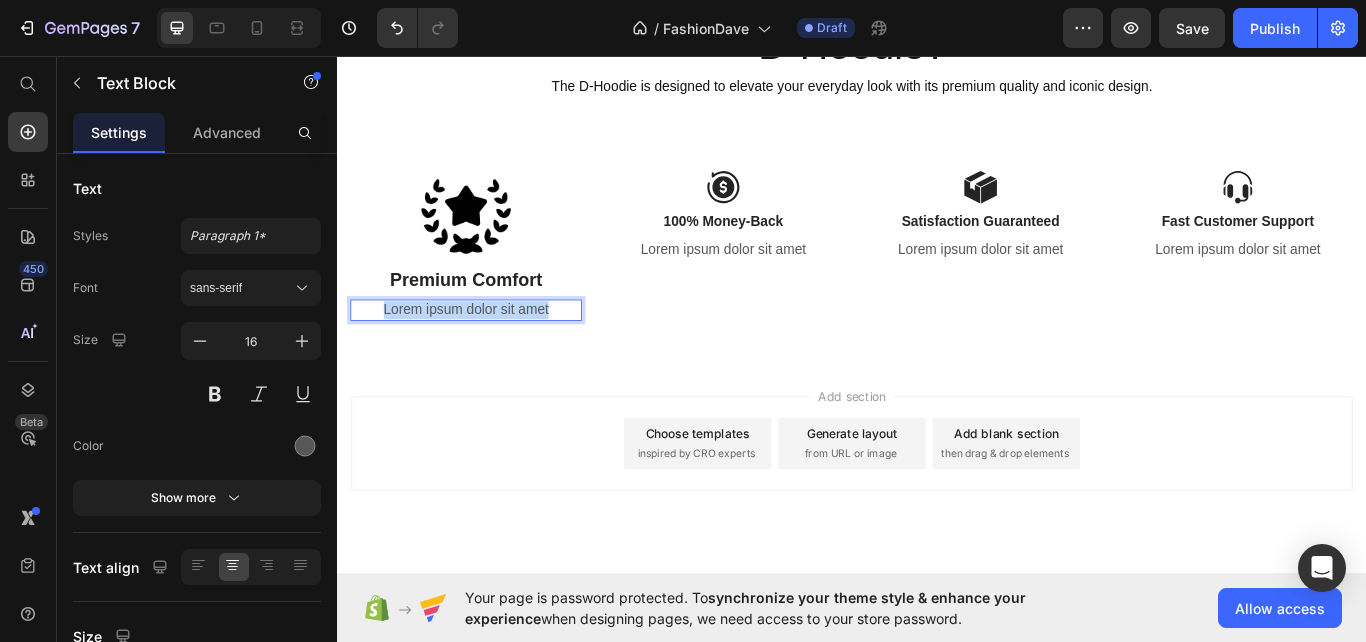 click on "Lorem ipsum dolor sit amet" at bounding box center (487, 353) 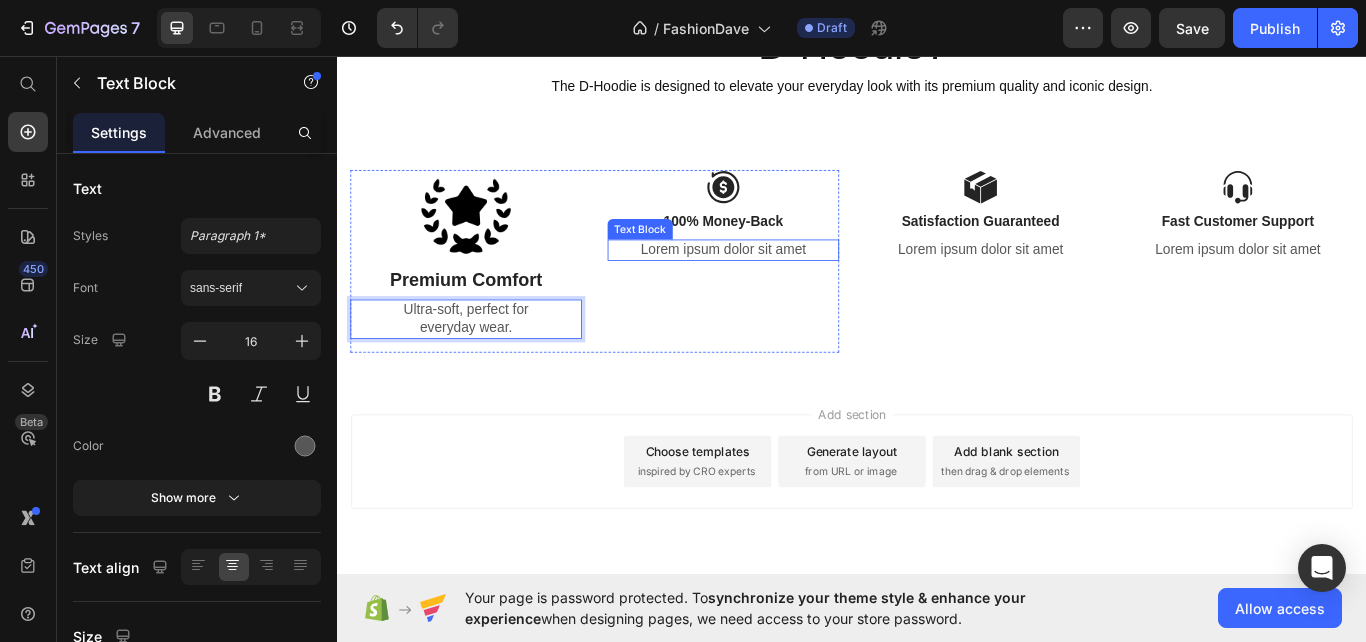 click on "Lorem ipsum dolor sit amet" at bounding box center [787, 283] 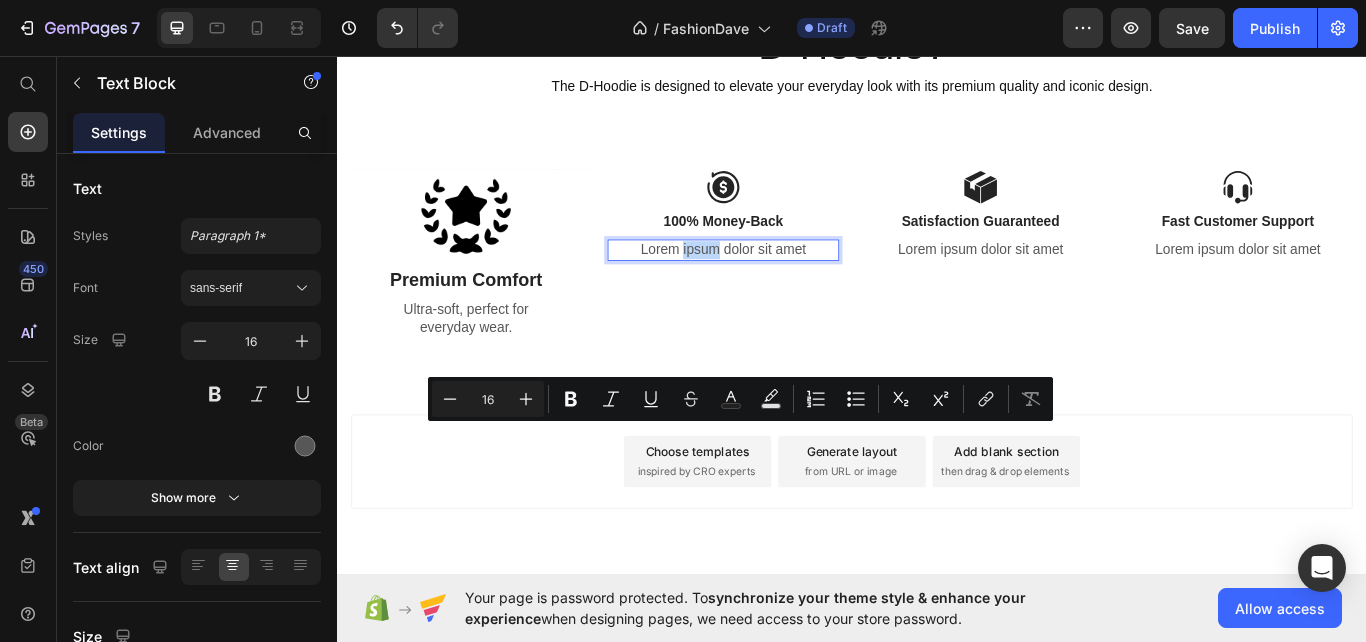 click on "Lorem ipsum dolor sit amet" at bounding box center [787, 283] 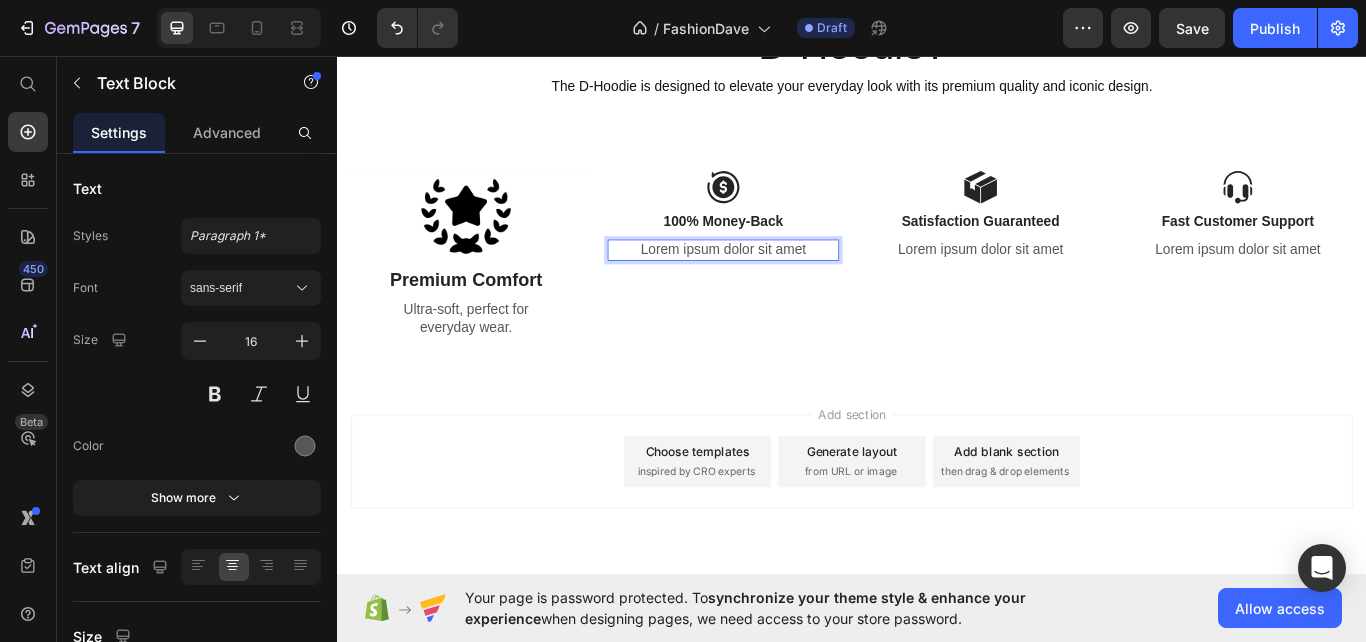 click on "Lorem ipsum dolor sit amet" at bounding box center (787, 283) 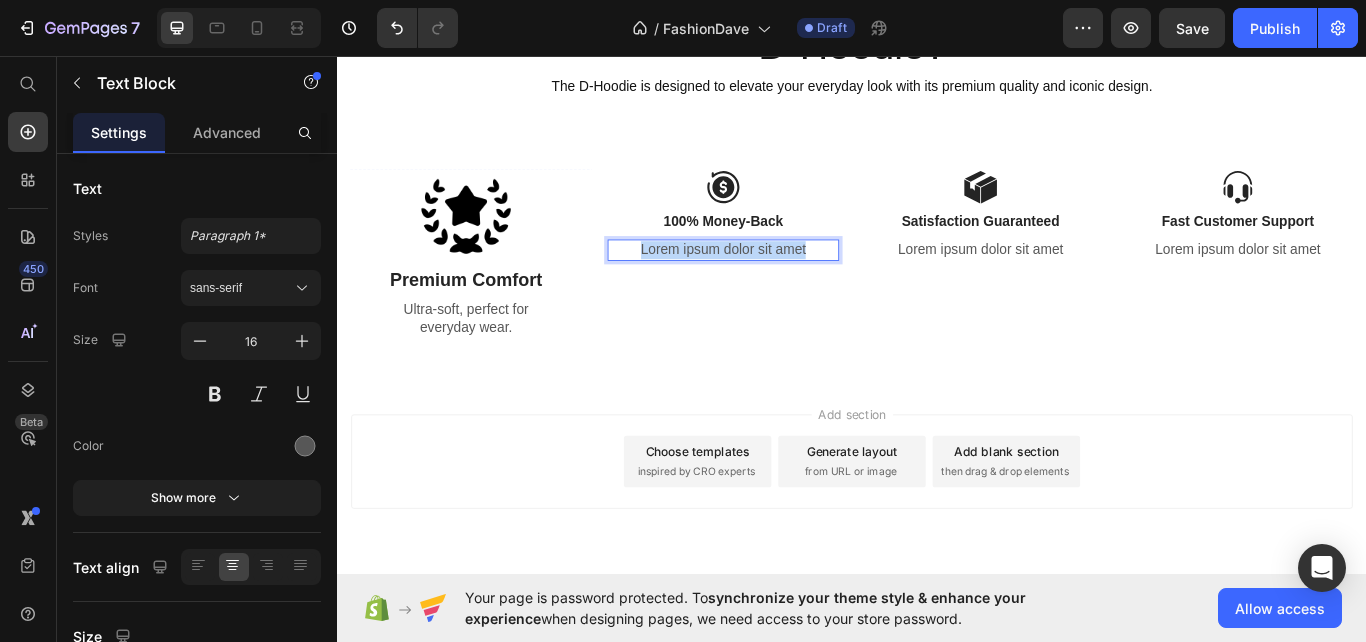 click on "Lorem ipsum dolor sit amet" at bounding box center [787, 283] 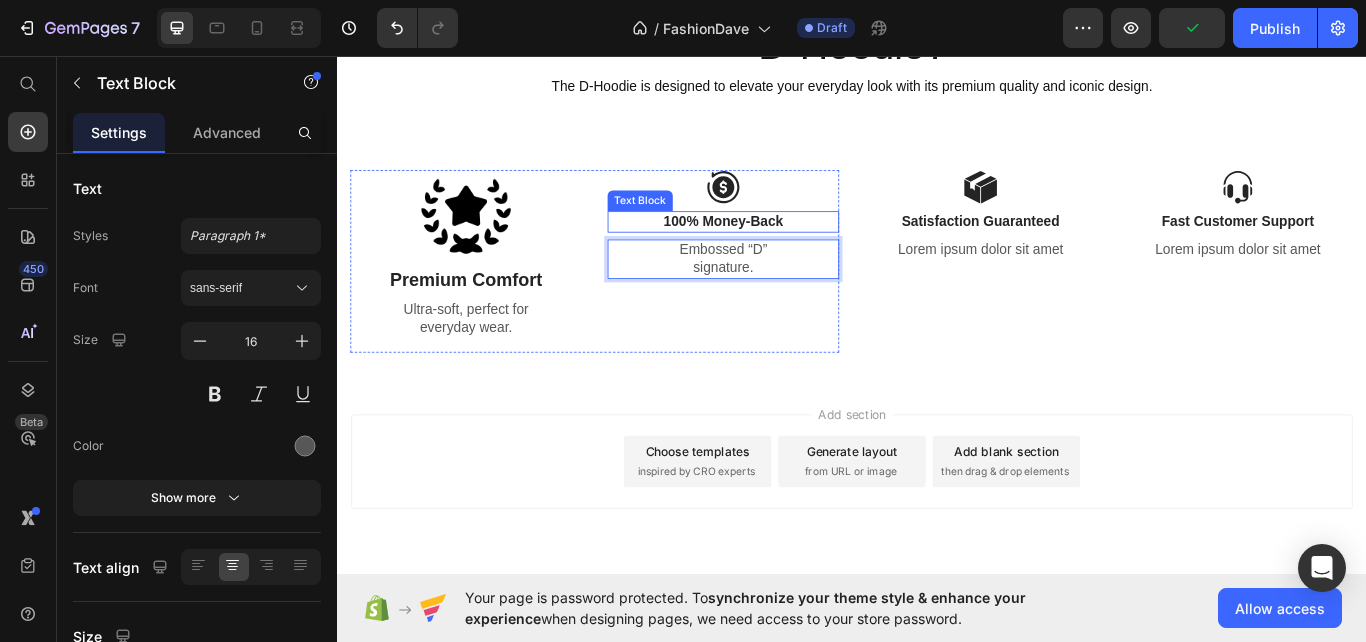 click on "100% Money-Back" at bounding box center (787, 250) 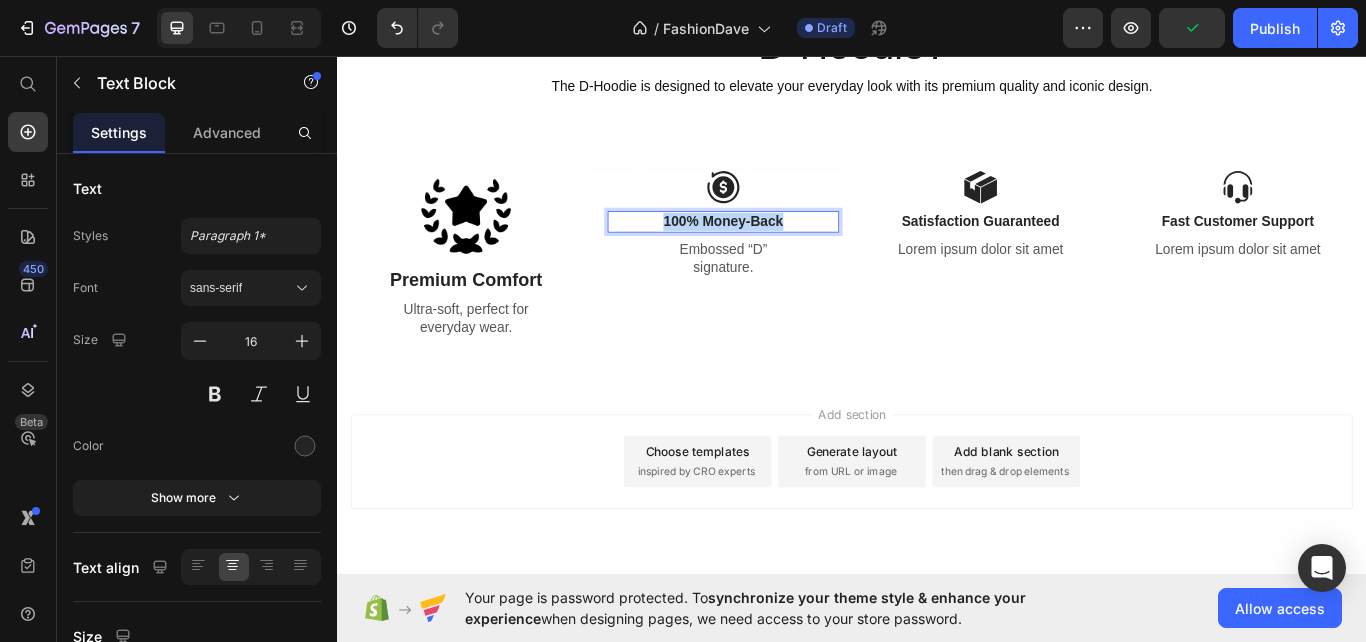 click on "100% Money-Back" at bounding box center (787, 250) 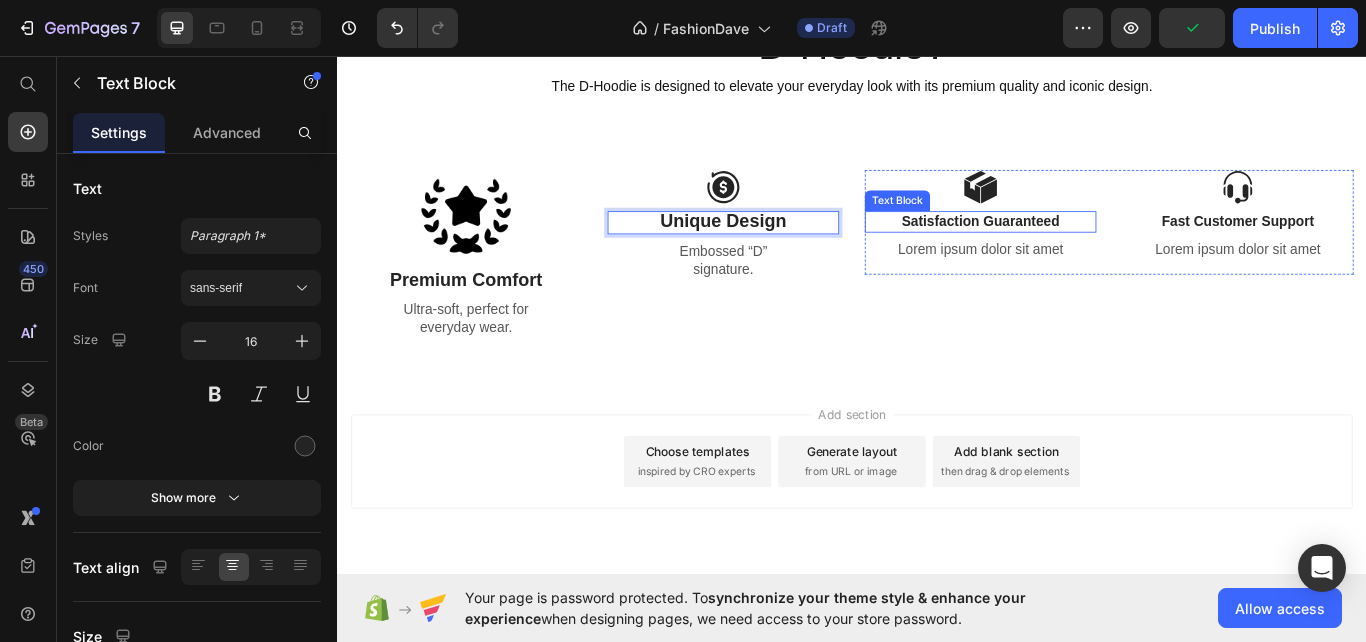 click on "Satisfaction Guaranteed" at bounding box center (1087, 250) 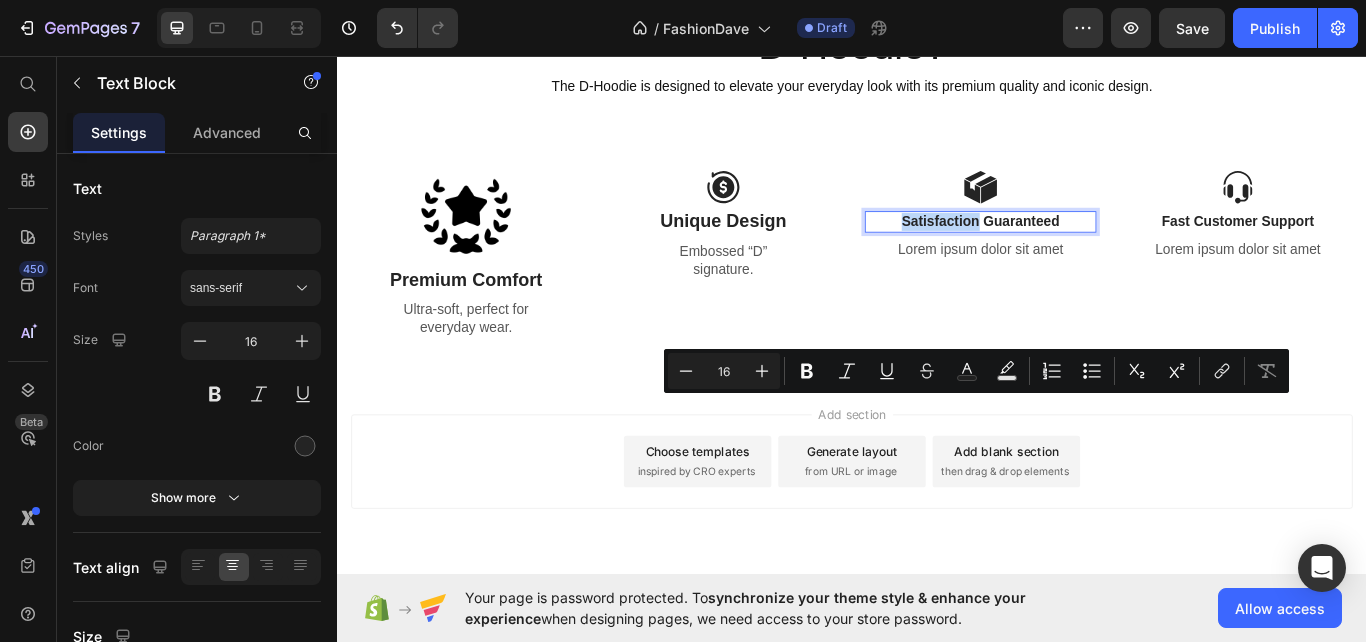 click on "Satisfaction Guaranteed" at bounding box center (1087, 250) 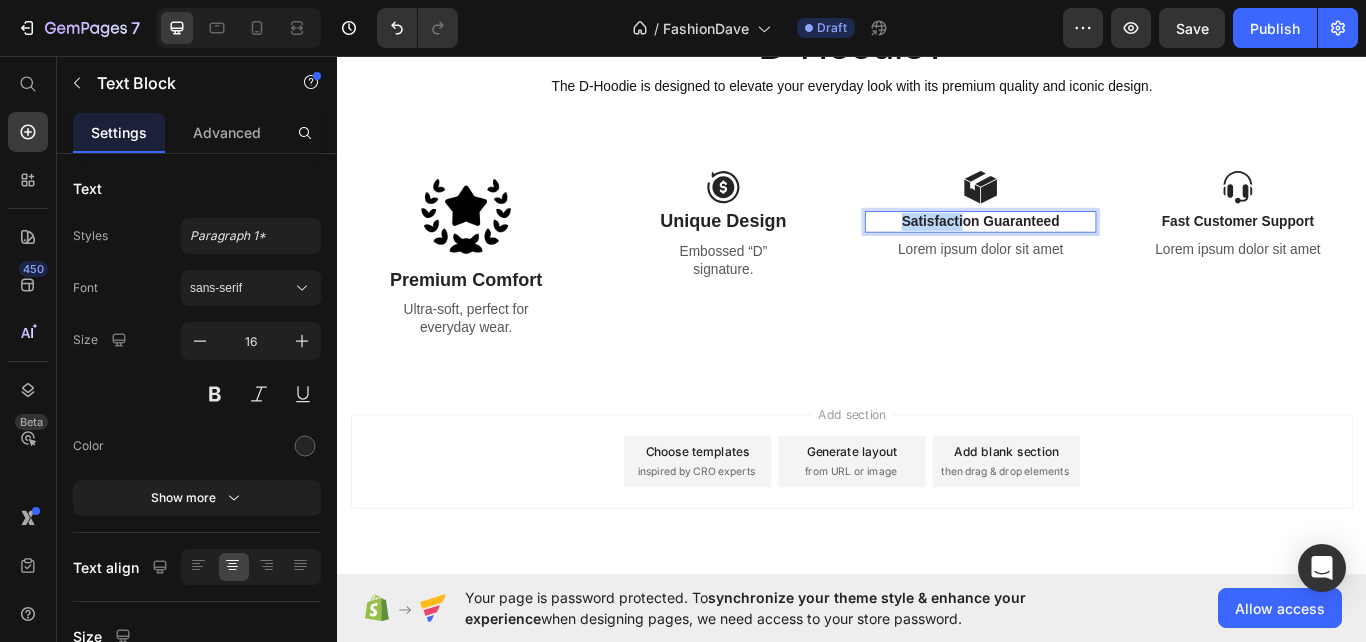 click on "Satisfaction Guaranteed" at bounding box center (1087, 250) 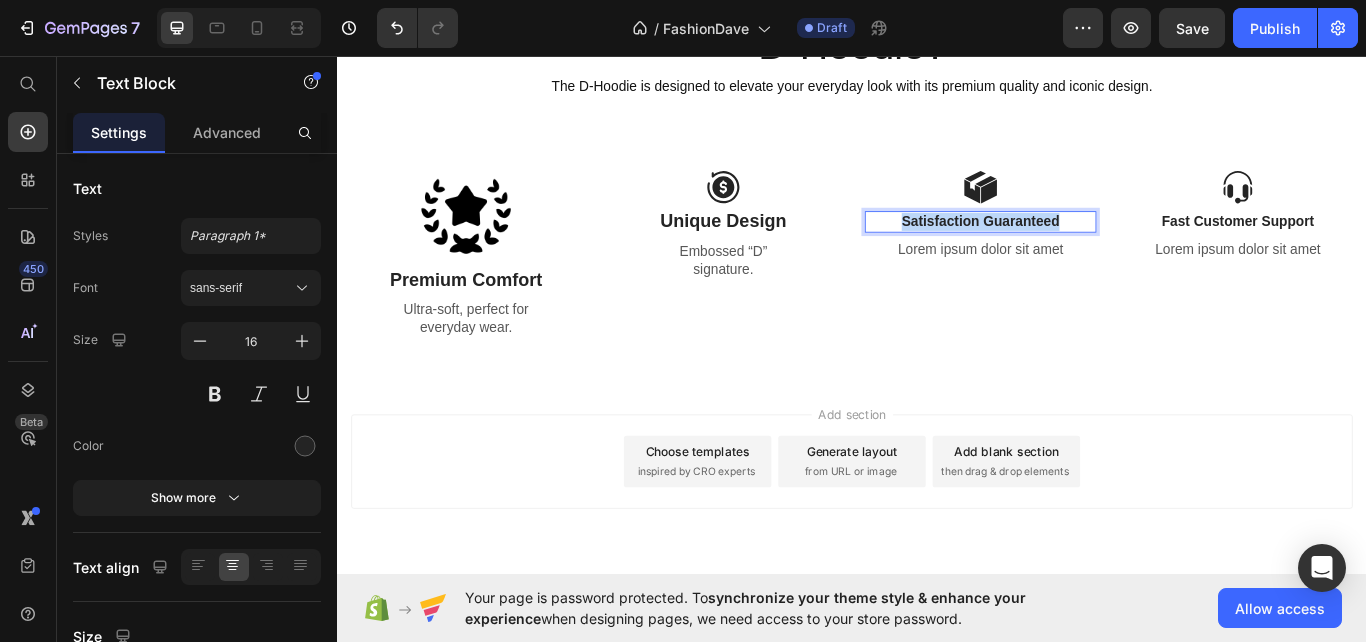 click on "Satisfaction Guaranteed" at bounding box center (1087, 250) 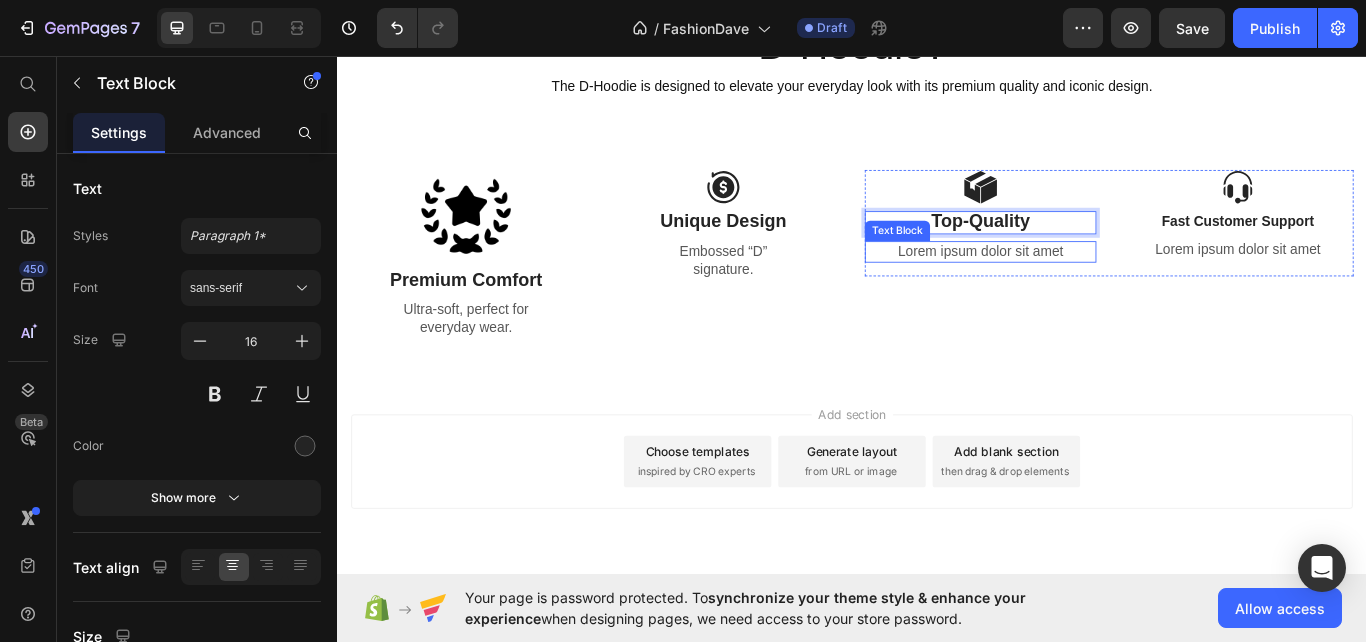 click on "Lorem ipsum dolor sit amet" at bounding box center [1087, 285] 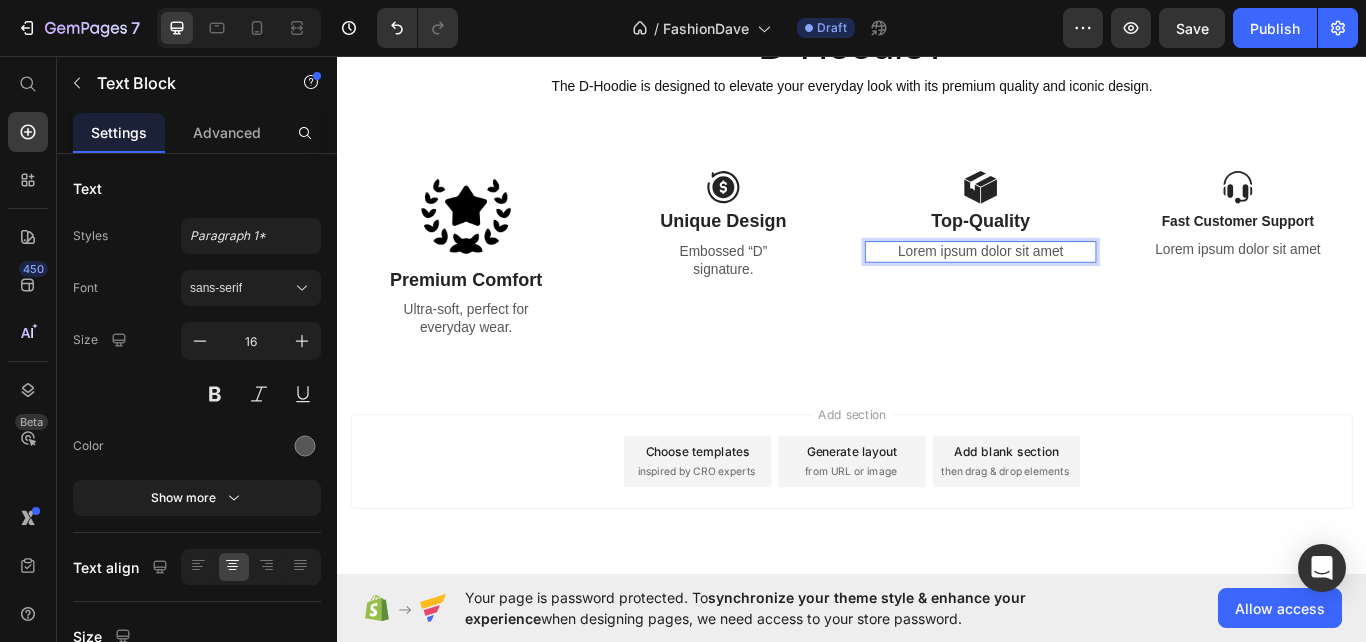 click on "Lorem ipsum dolor sit amet" at bounding box center [1087, 285] 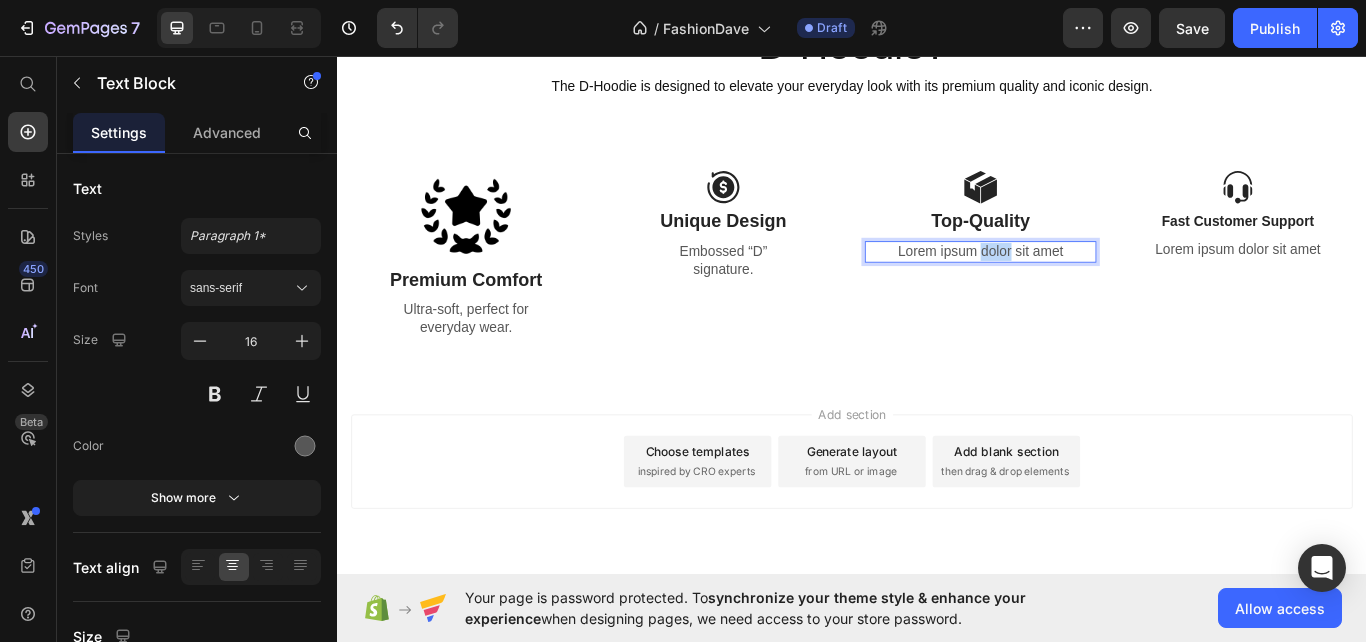 click on "Lorem ipsum dolor sit amet" at bounding box center (1087, 285) 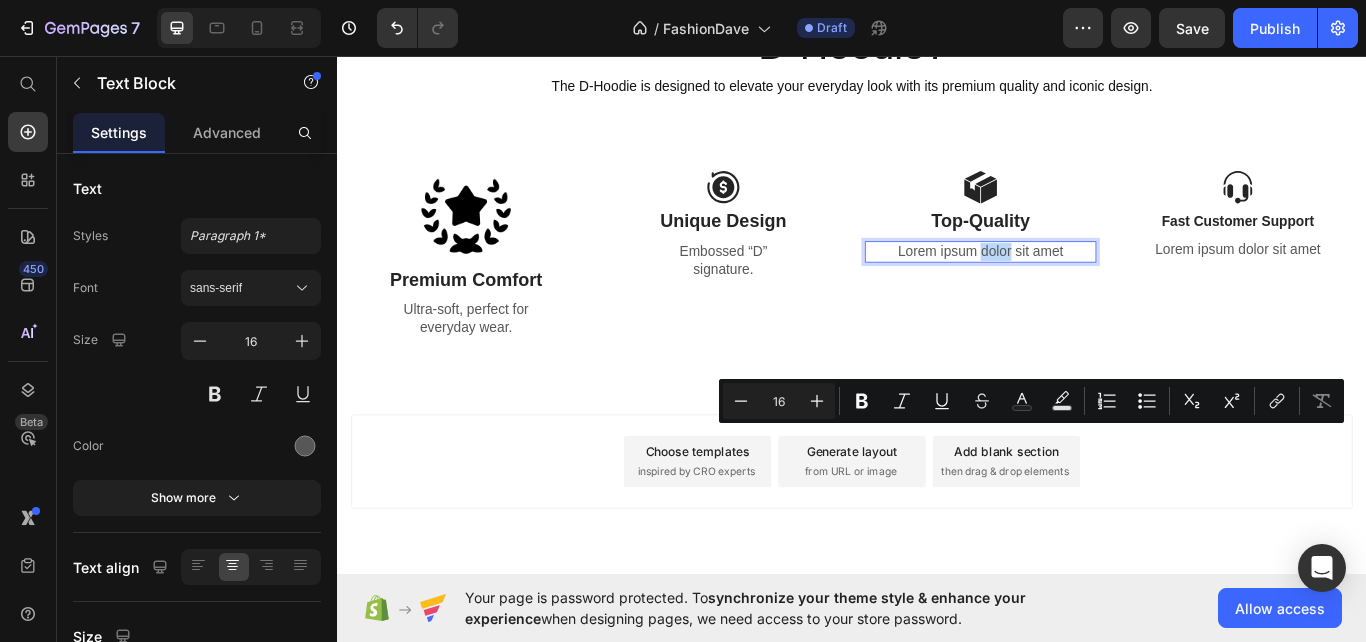 click on "Lorem ipsum dolor sit amet" at bounding box center (1087, 285) 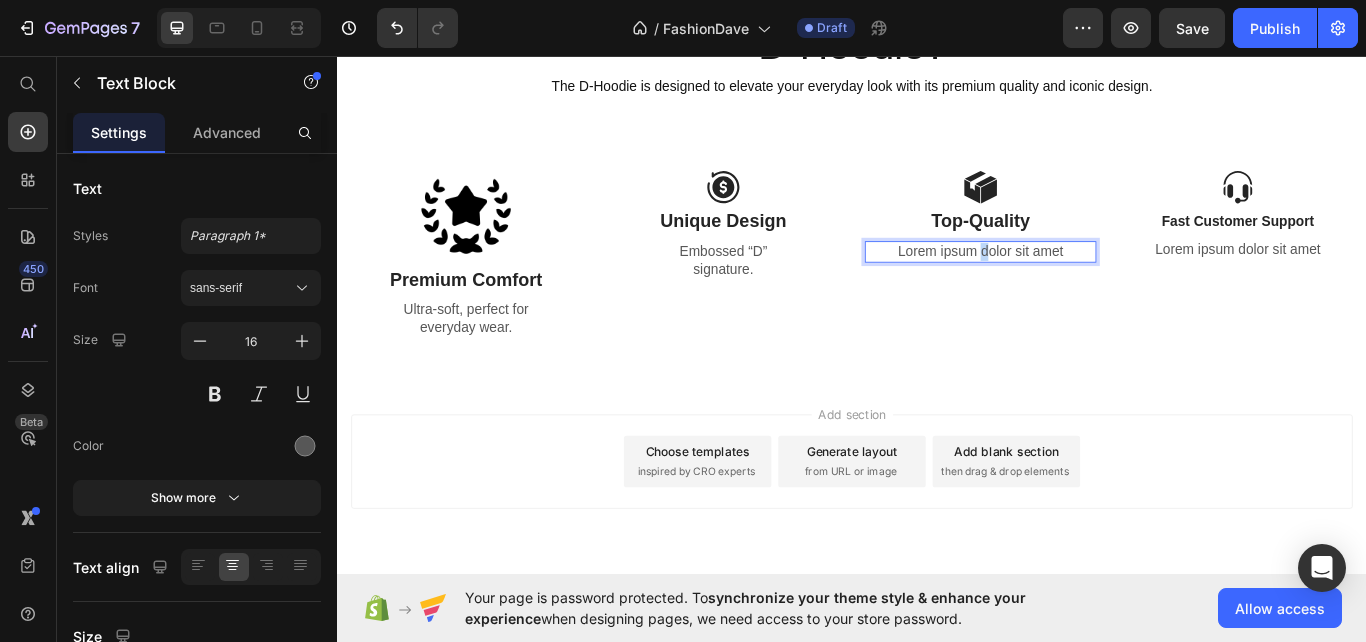 click on "Lorem ipsum dolor sit amet" at bounding box center [1087, 285] 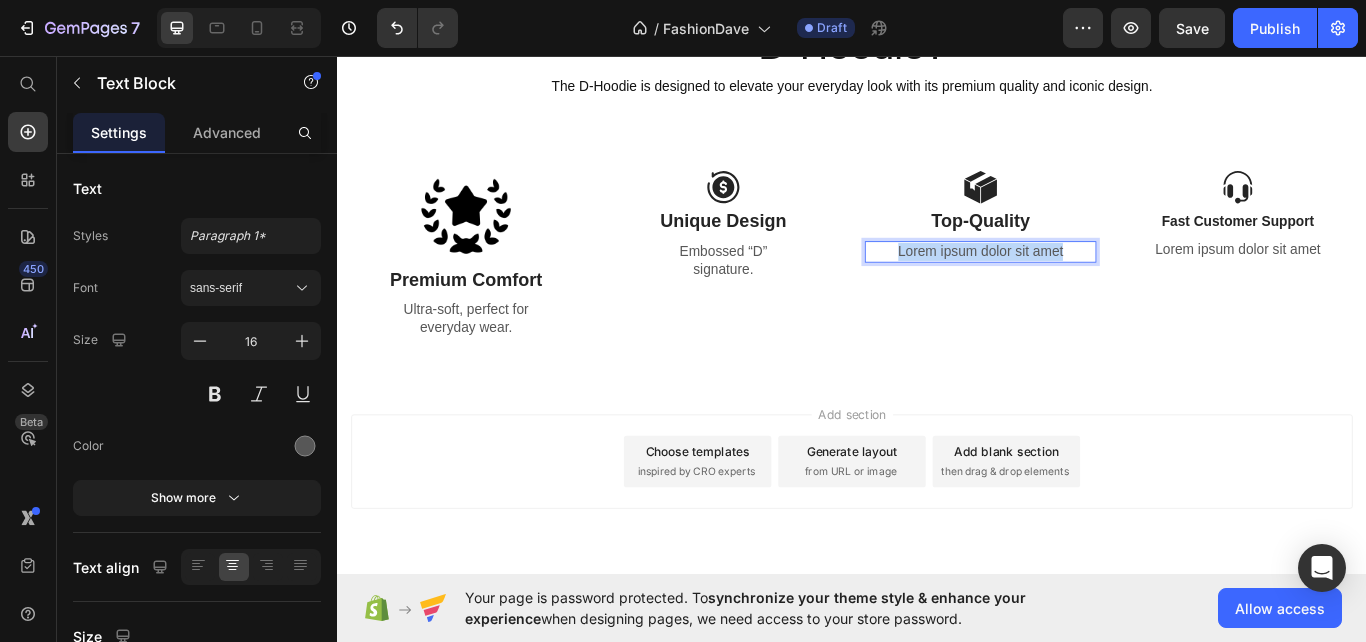 click on "Lorem ipsum dolor sit amet" at bounding box center (1087, 285) 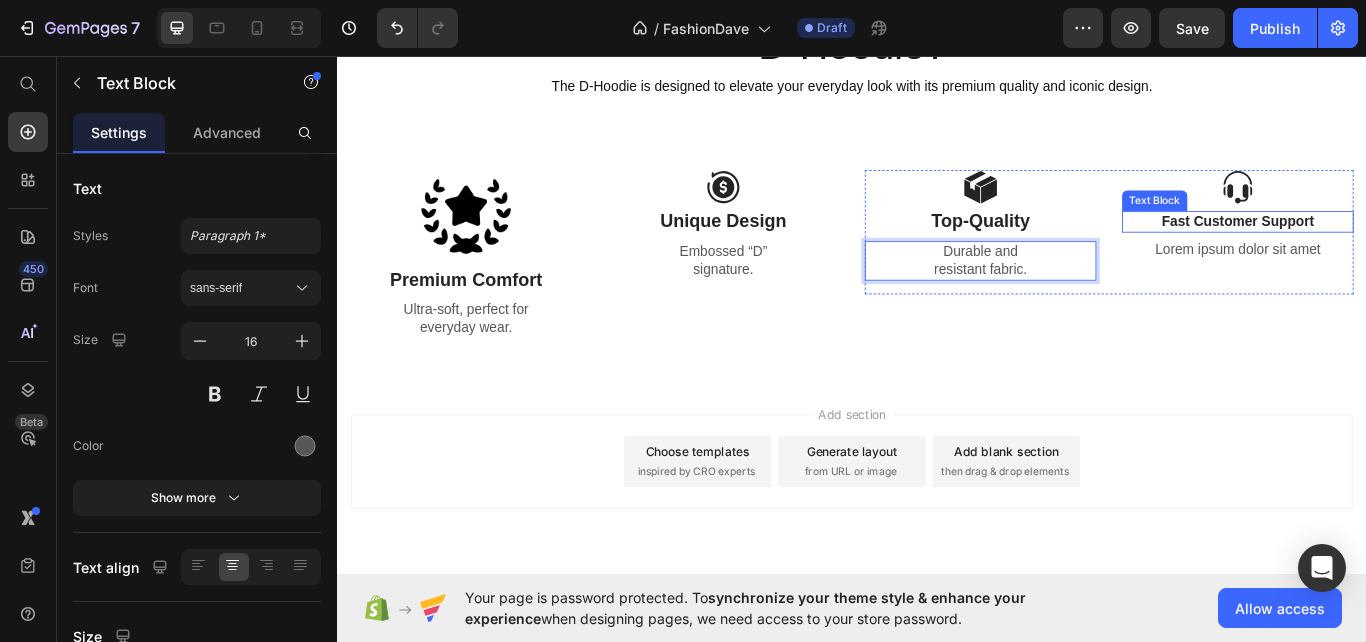 click on "Fast Customer Support" at bounding box center [1387, 250] 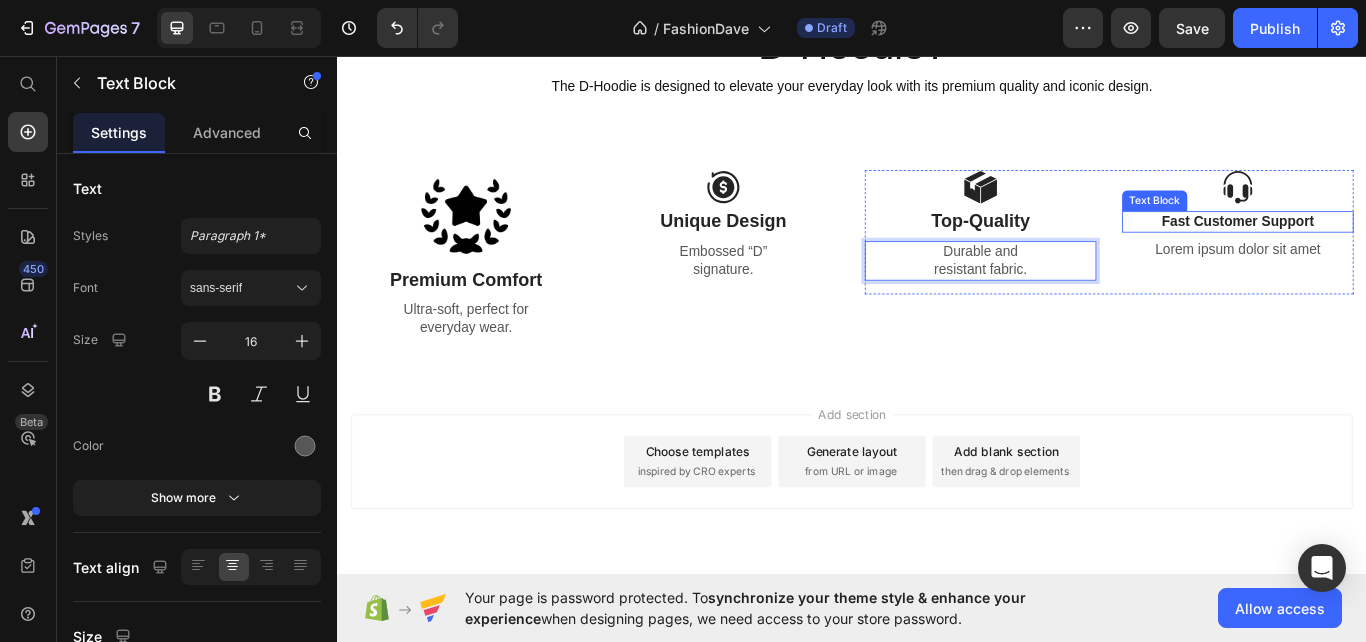 click on "Fast Customer Support" at bounding box center (1387, 250) 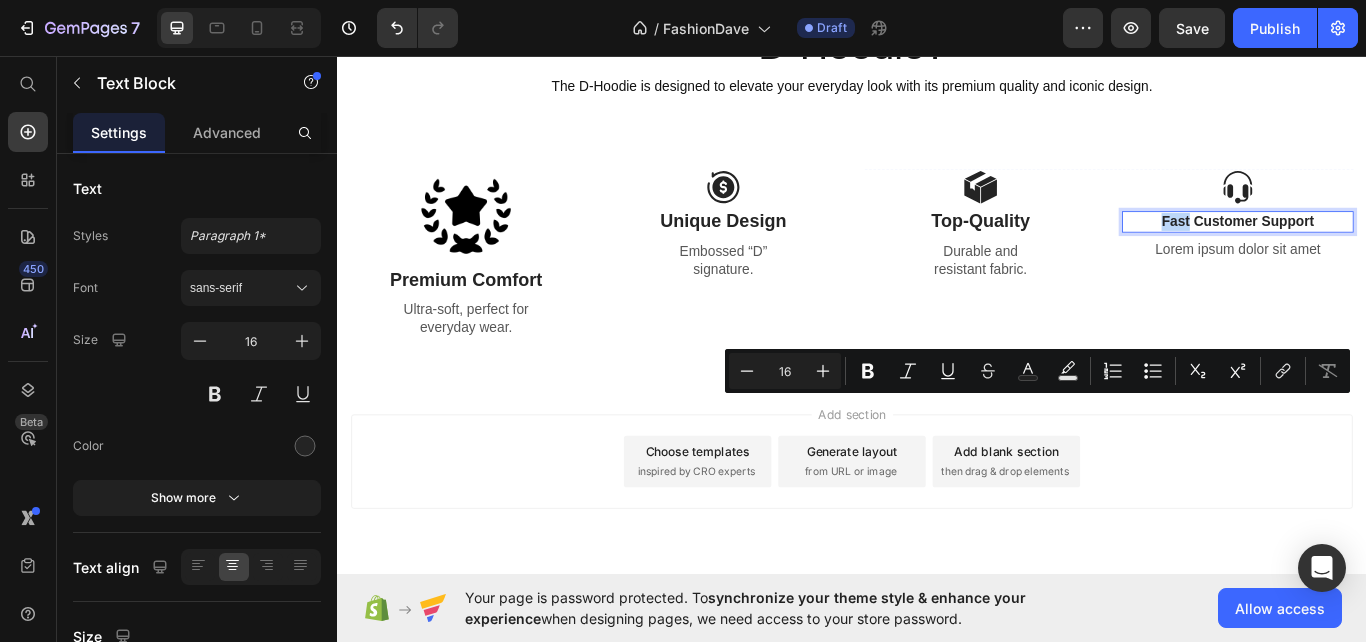click on "Fast Customer Support" at bounding box center [1387, 250] 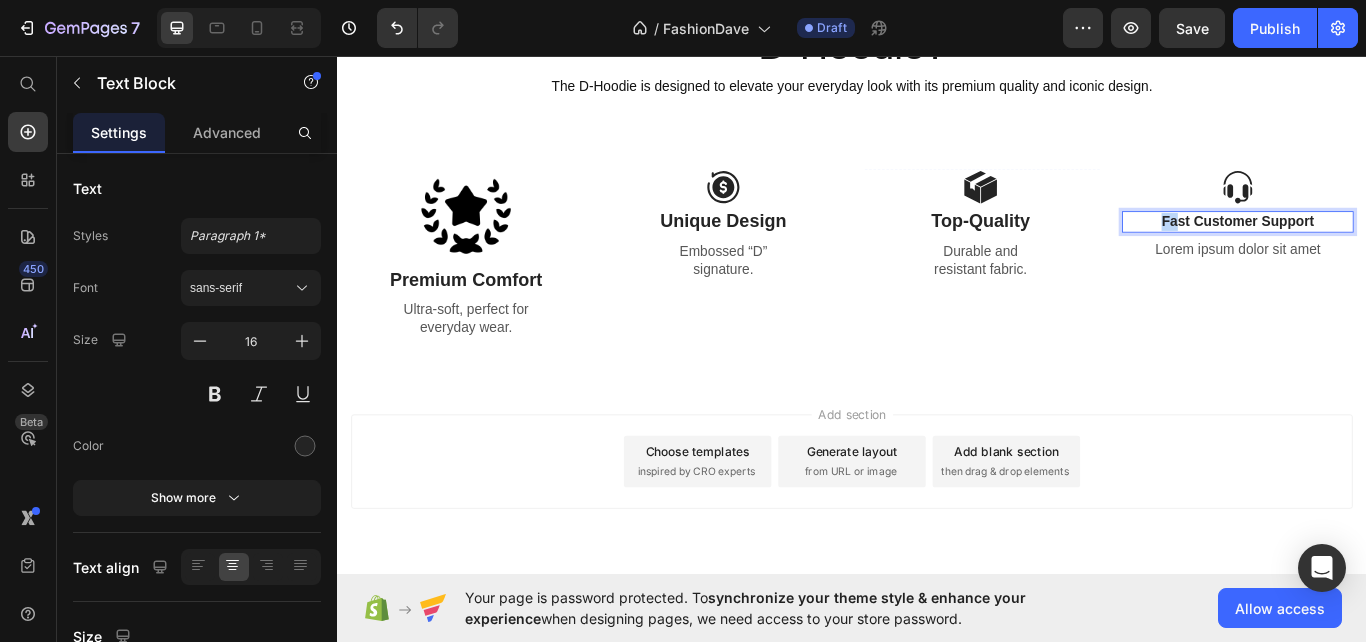 click on "Fast Customer Support" at bounding box center (1387, 250) 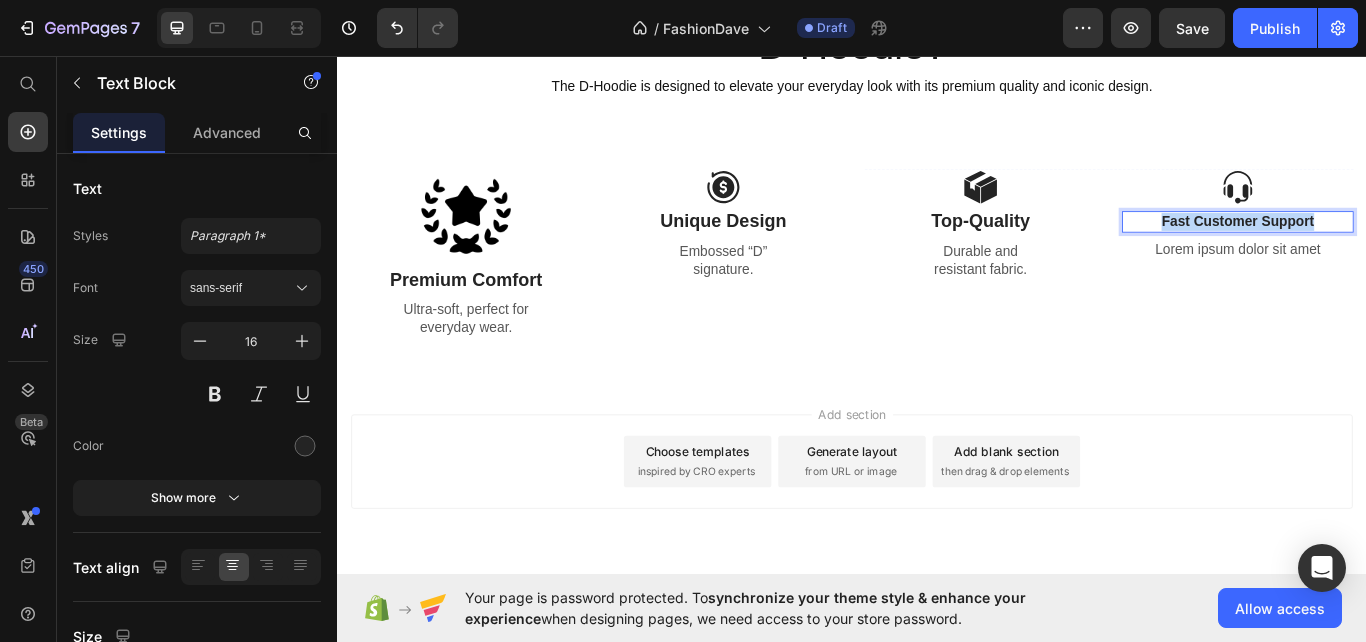 click on "Fast Customer Support" at bounding box center (1387, 250) 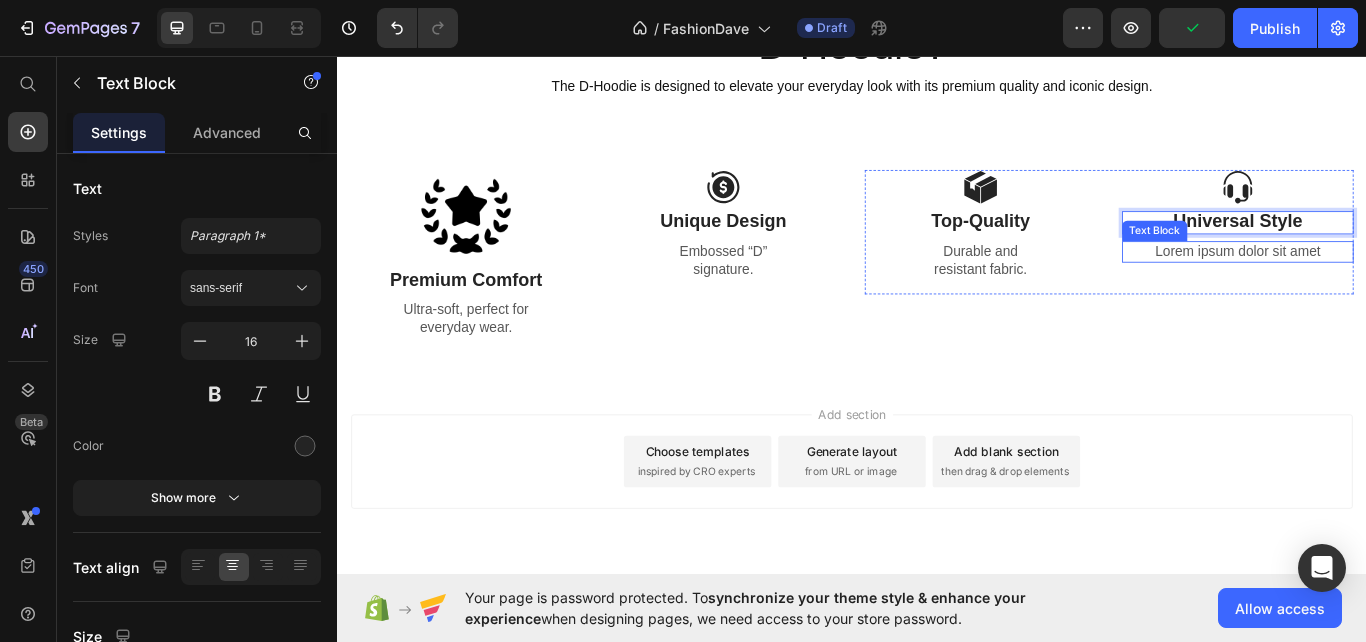 click on "Lorem ipsum dolor sit amet" at bounding box center (1387, 285) 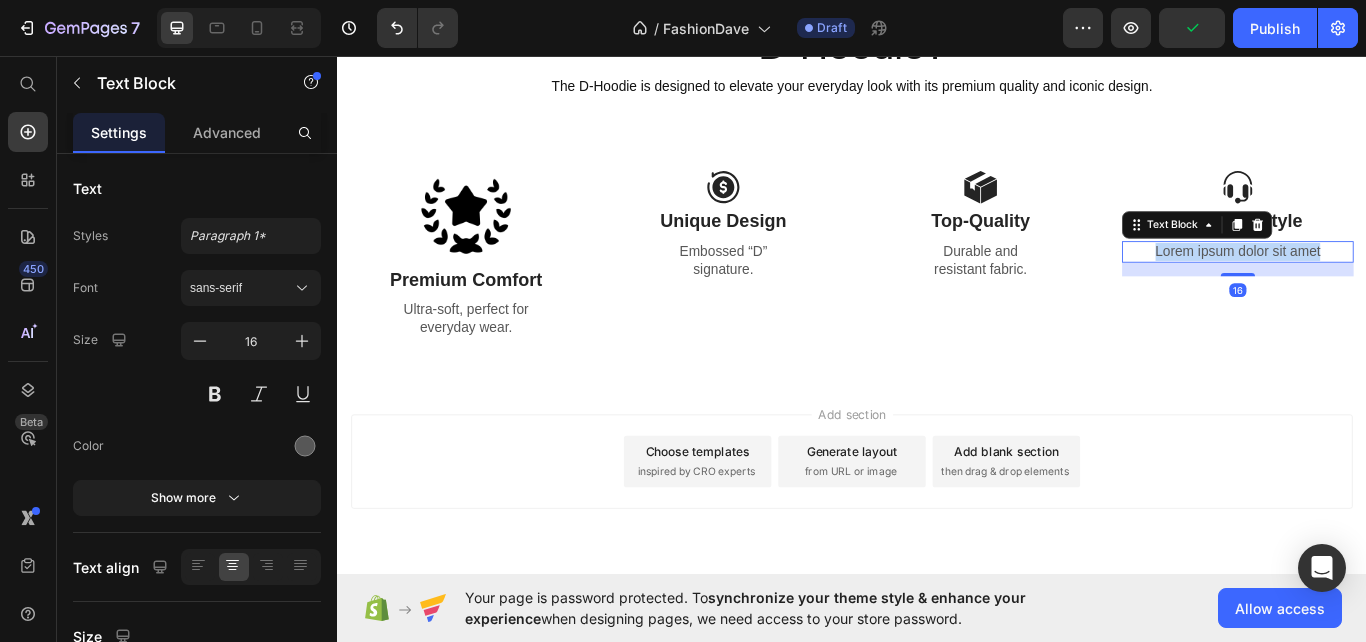 click on "Lorem ipsum dolor sit amet" at bounding box center (1387, 285) 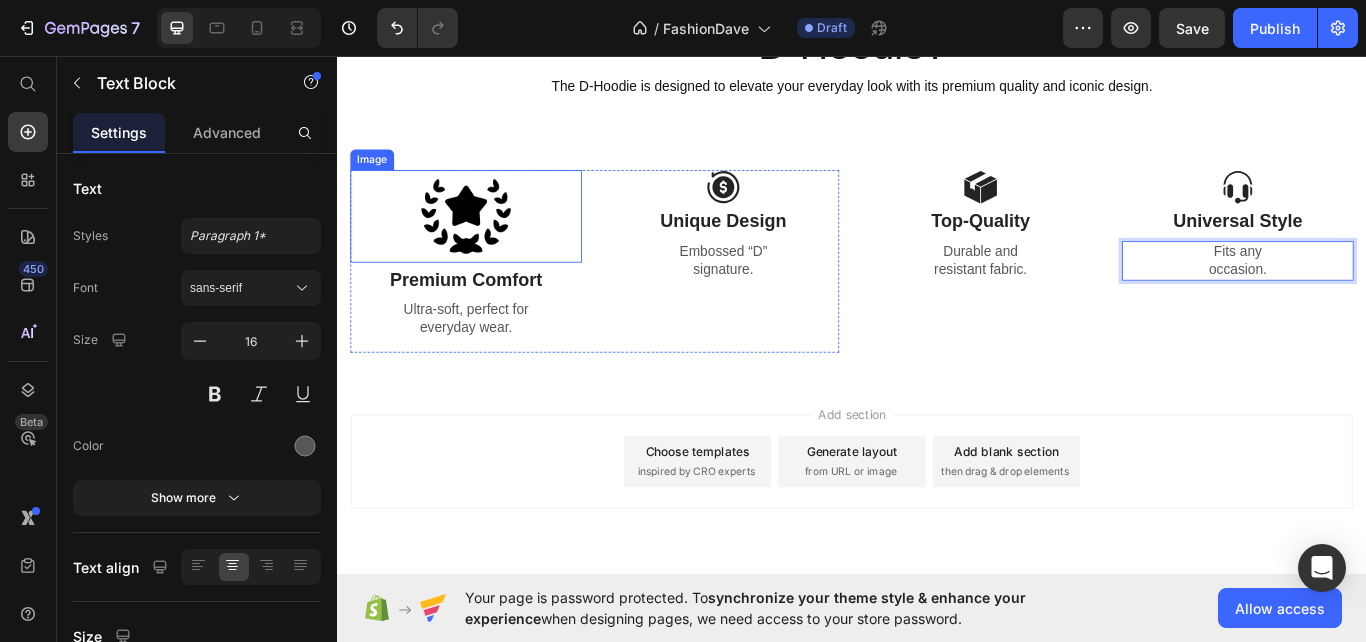 click at bounding box center (487, 244) 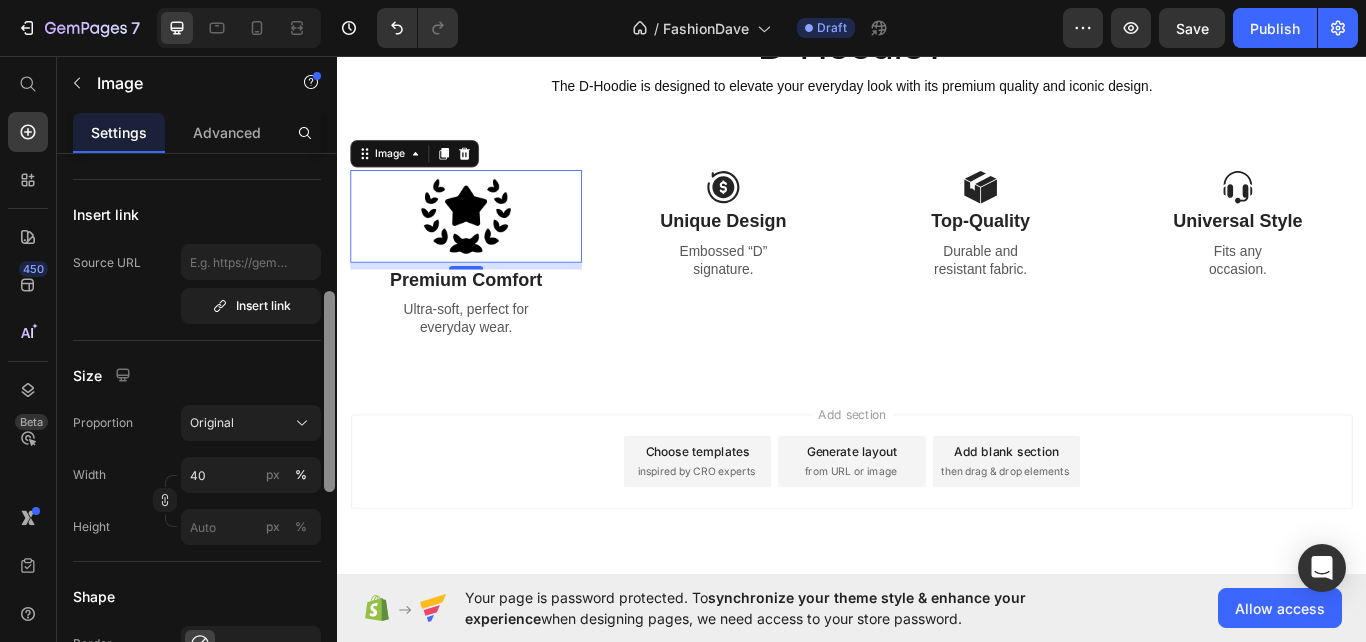 drag, startPoint x: 327, startPoint y: 347, endPoint x: 331, endPoint y: 479, distance: 132.0606 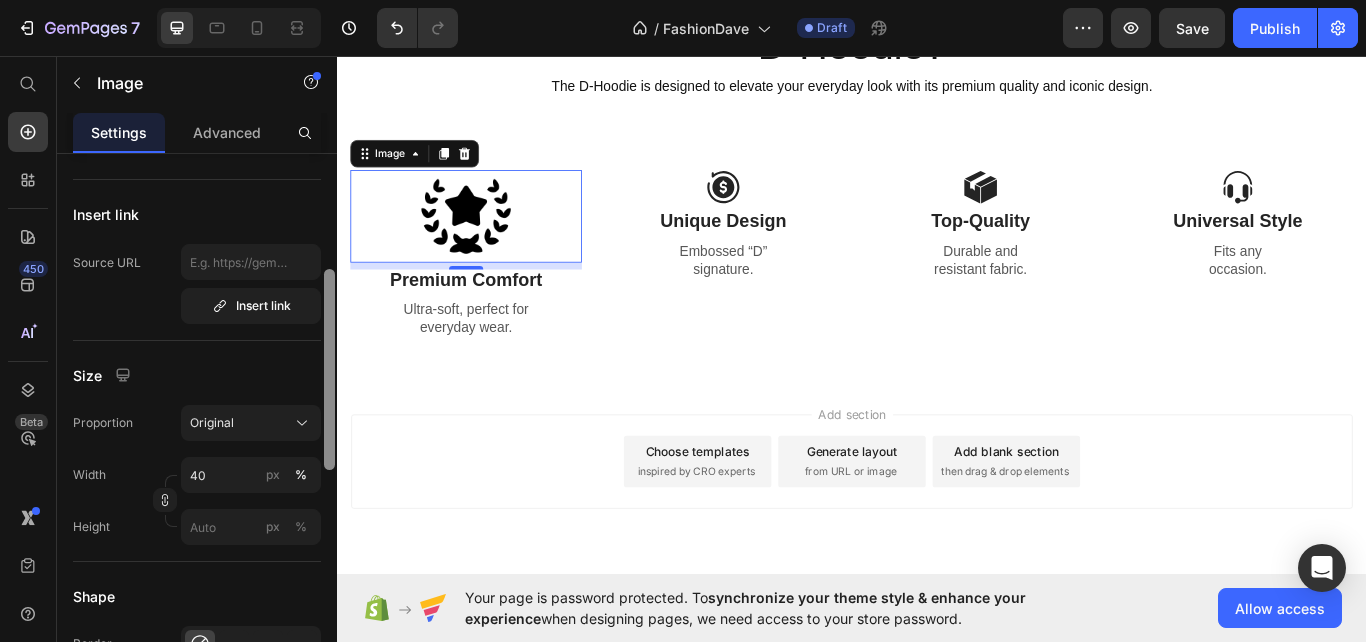 scroll, scrollTop: 355, scrollLeft: 0, axis: vertical 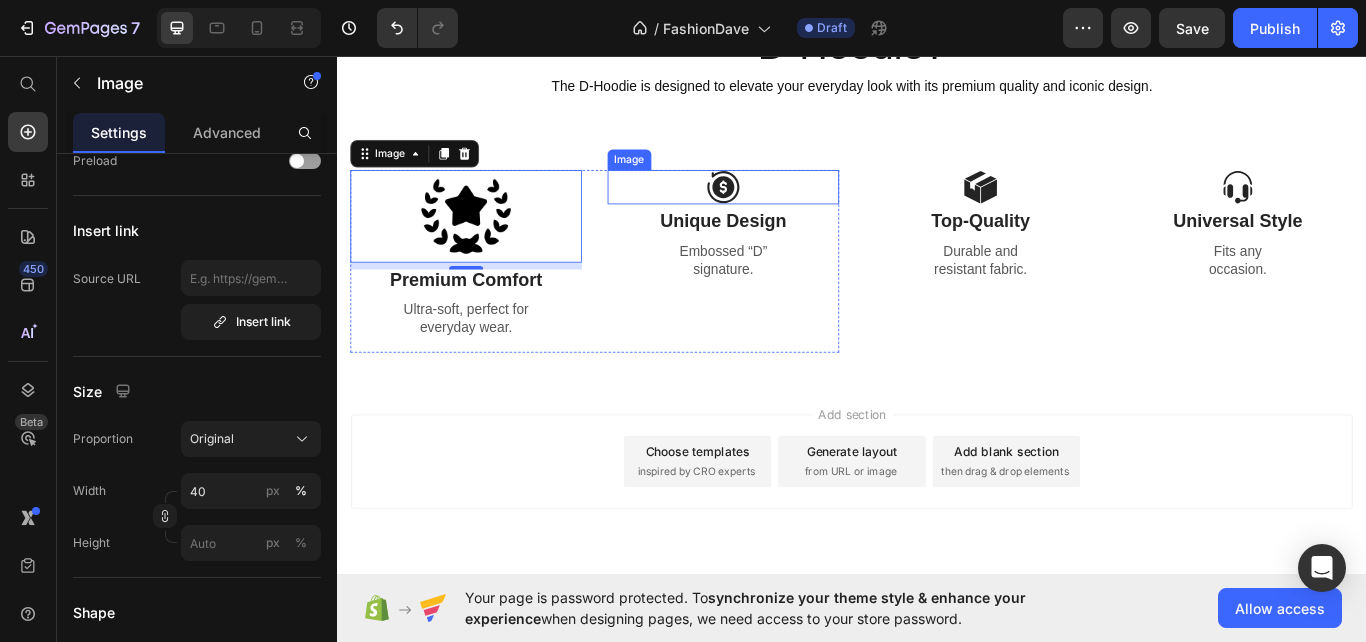 click at bounding box center [787, 210] 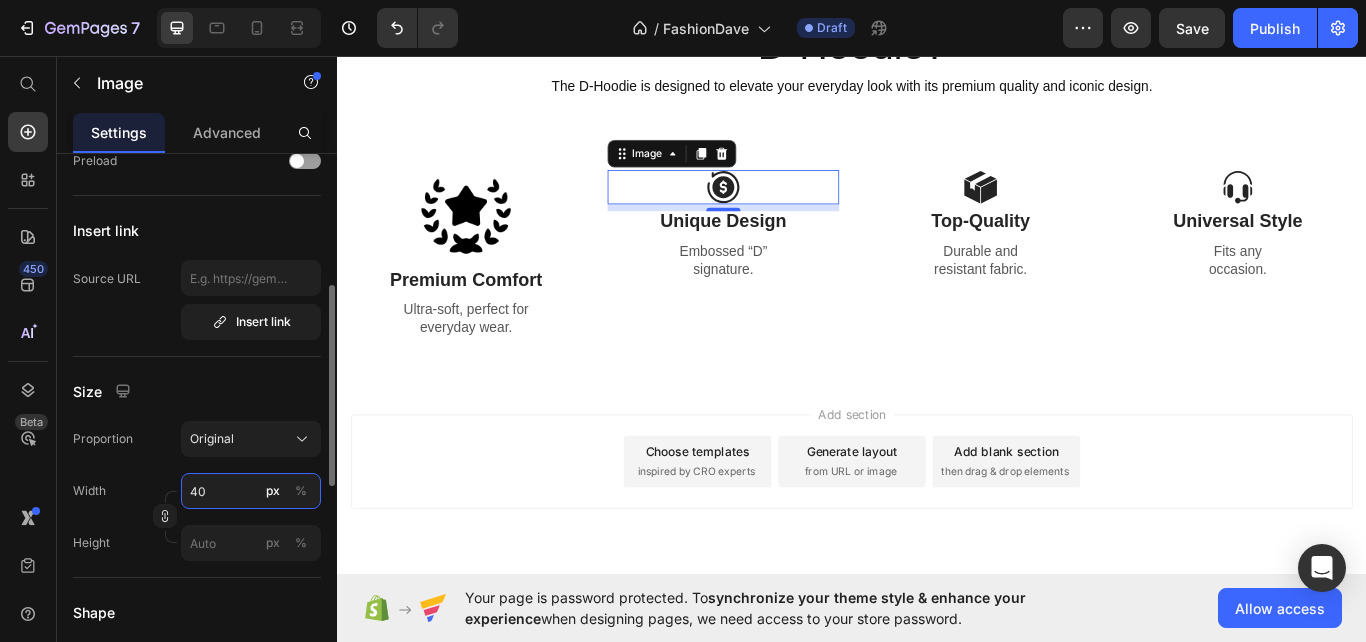 click on "40" at bounding box center [251, 491] 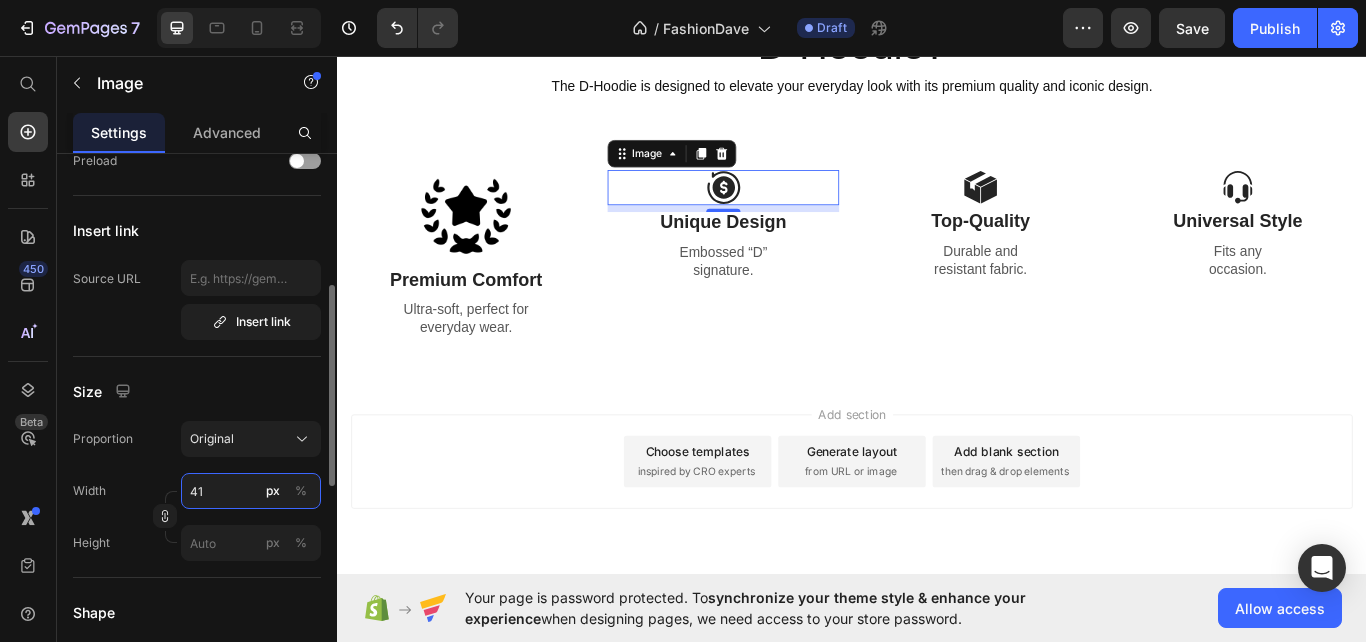 type on "40" 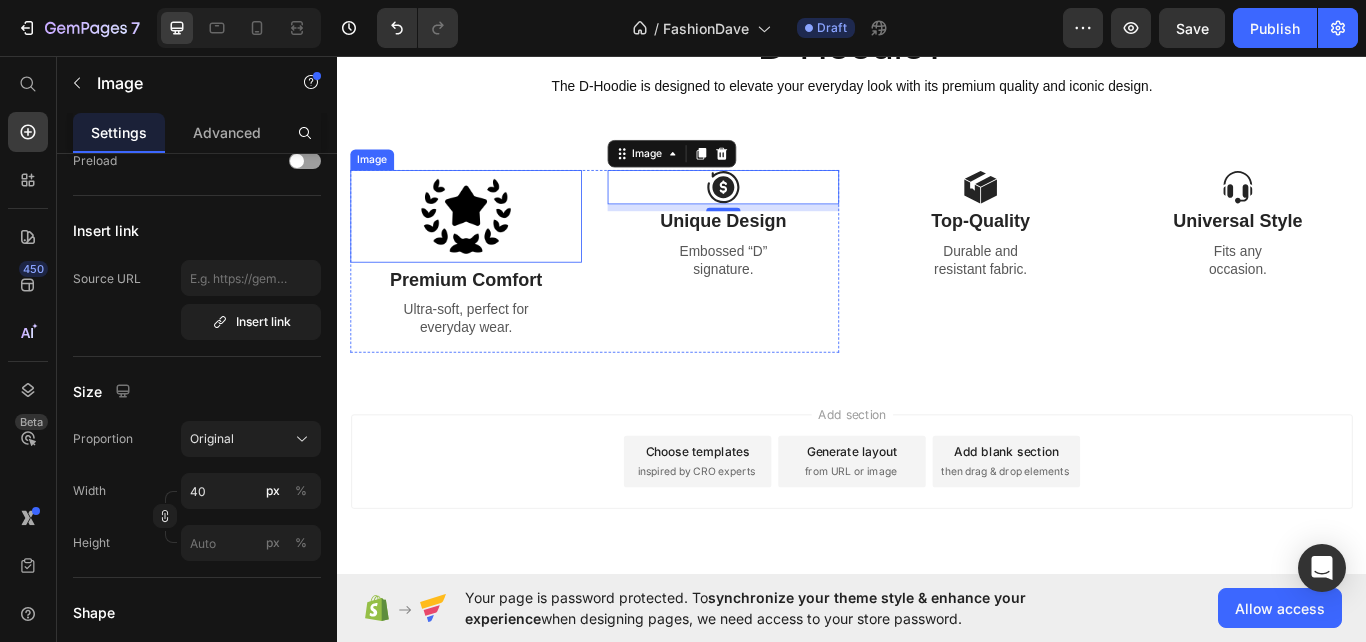 click at bounding box center (487, 244) 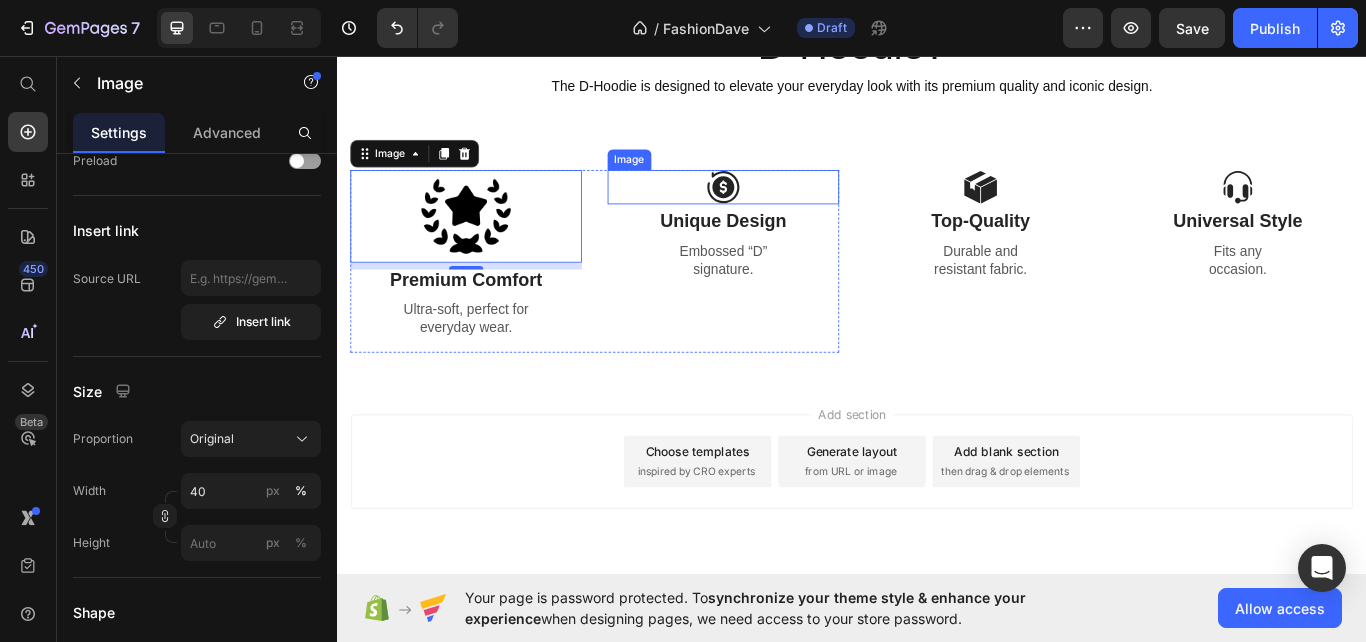 click at bounding box center [787, 210] 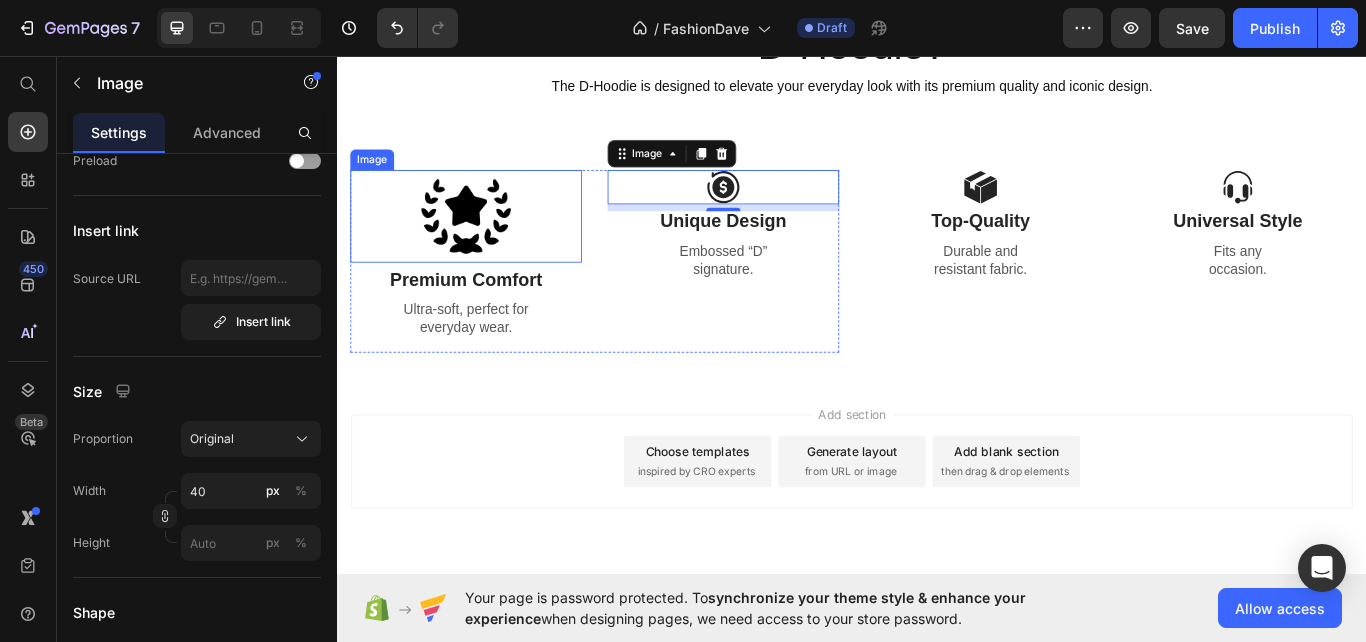 click at bounding box center (487, 244) 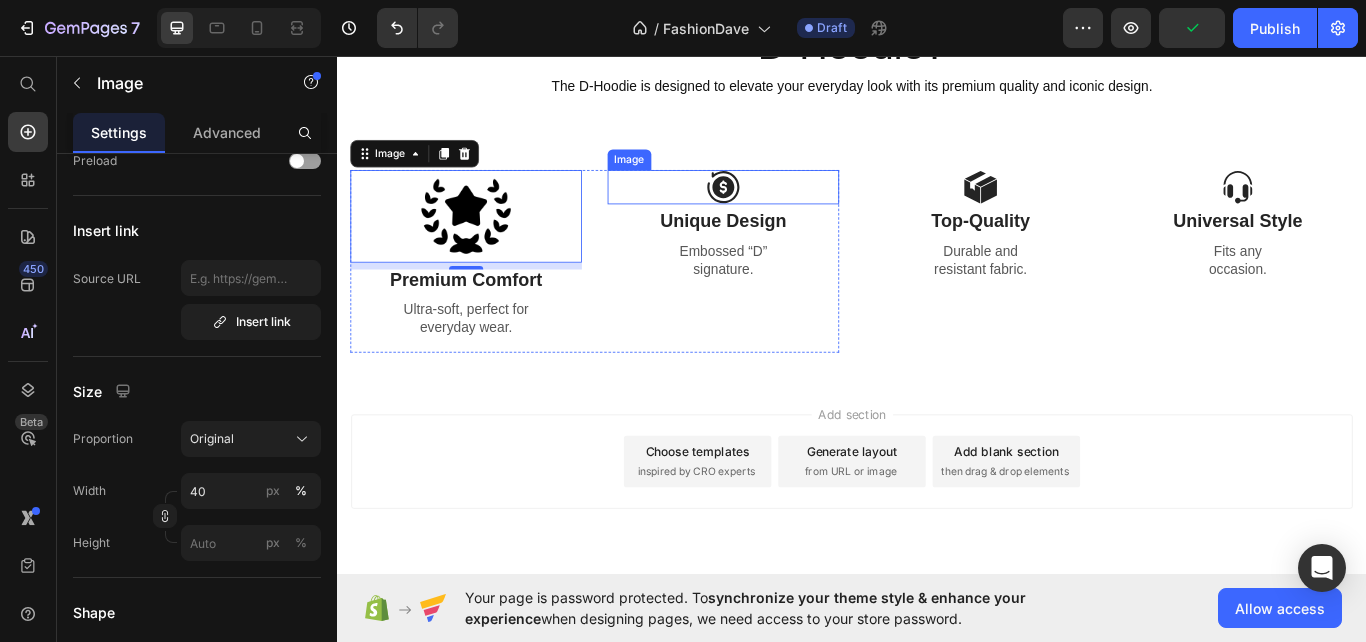 click at bounding box center [787, 210] 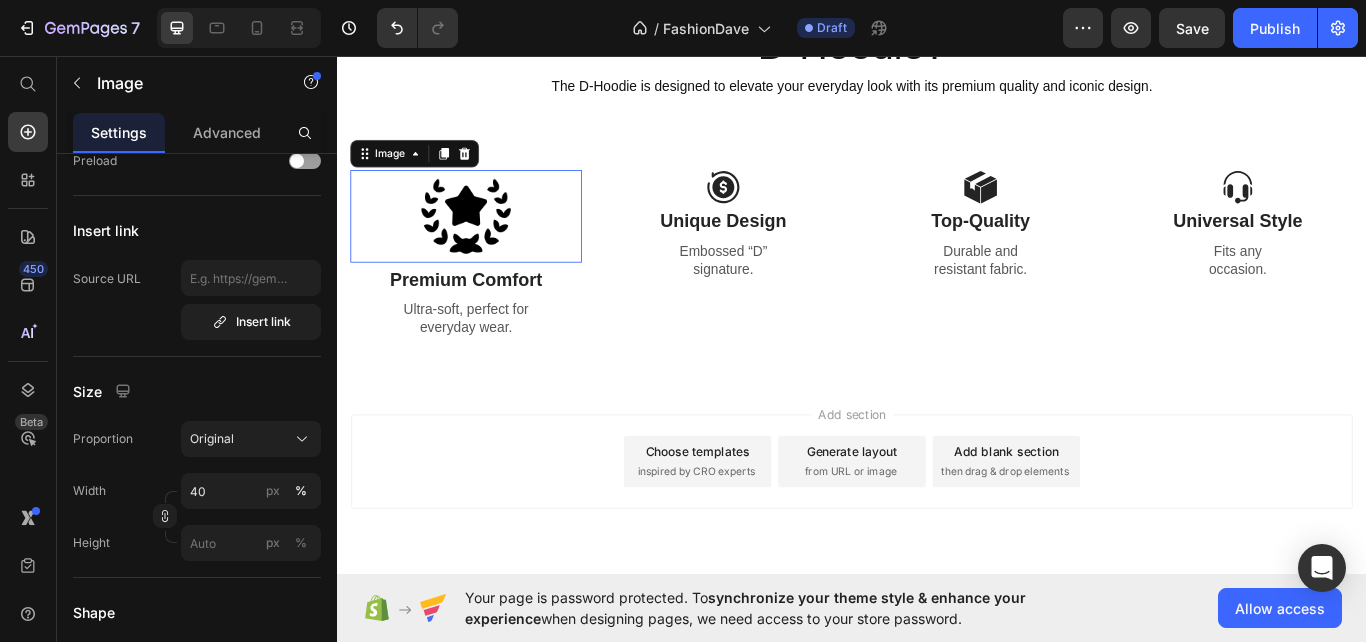 click at bounding box center [487, 244] 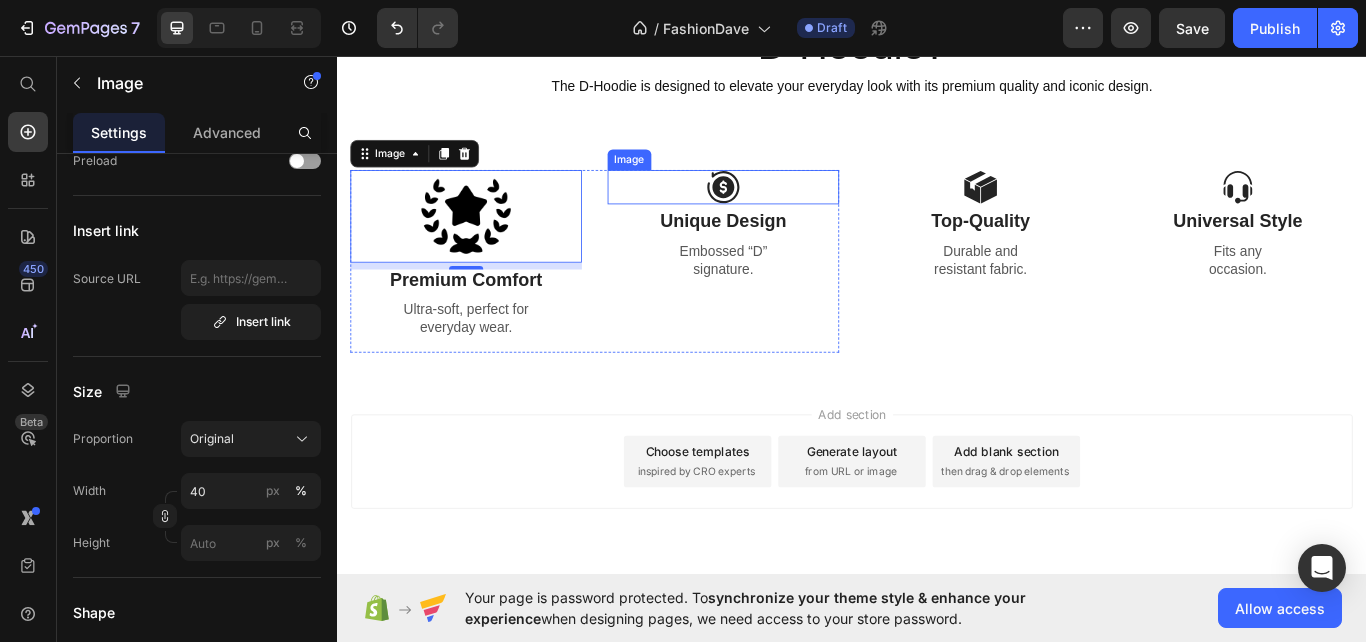 click at bounding box center [787, 210] 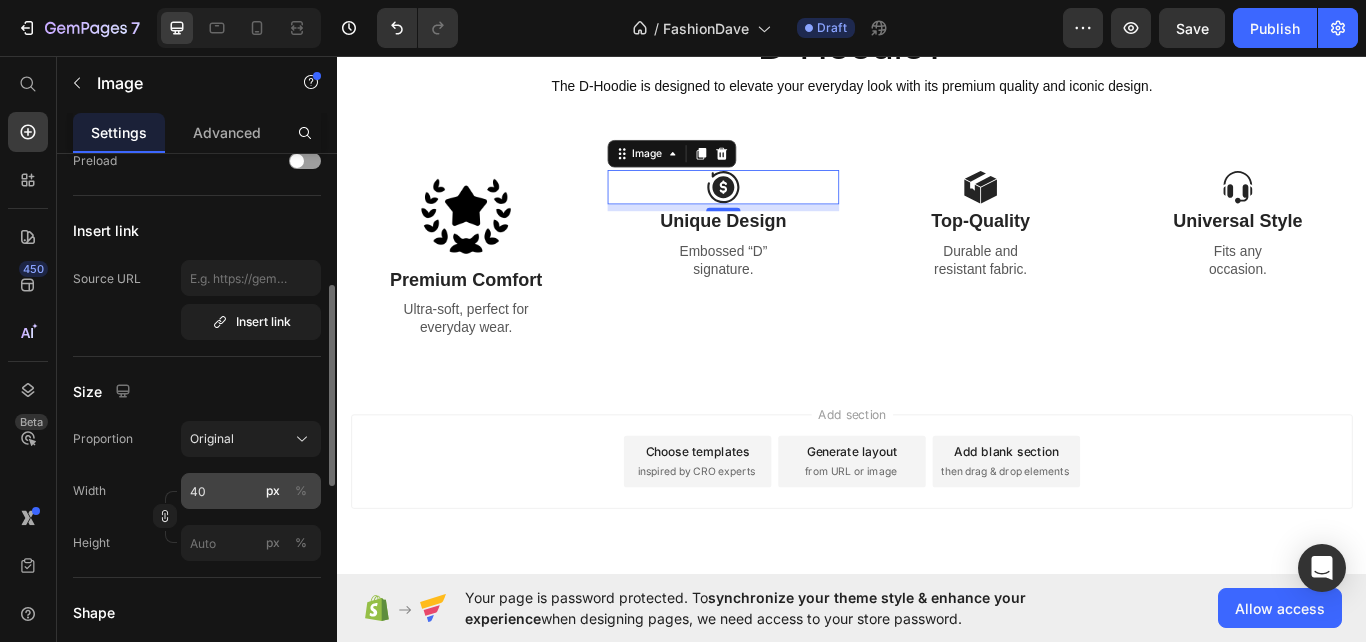 click on "%" at bounding box center [301, 491] 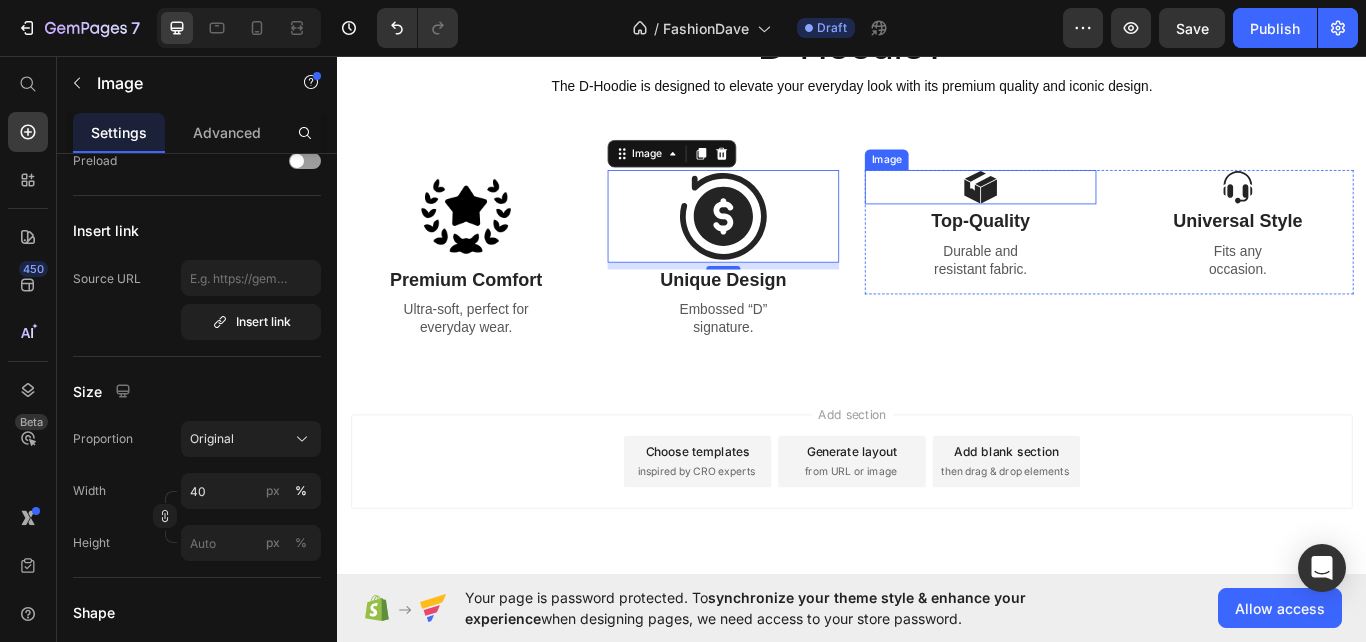 click at bounding box center (1087, 210) 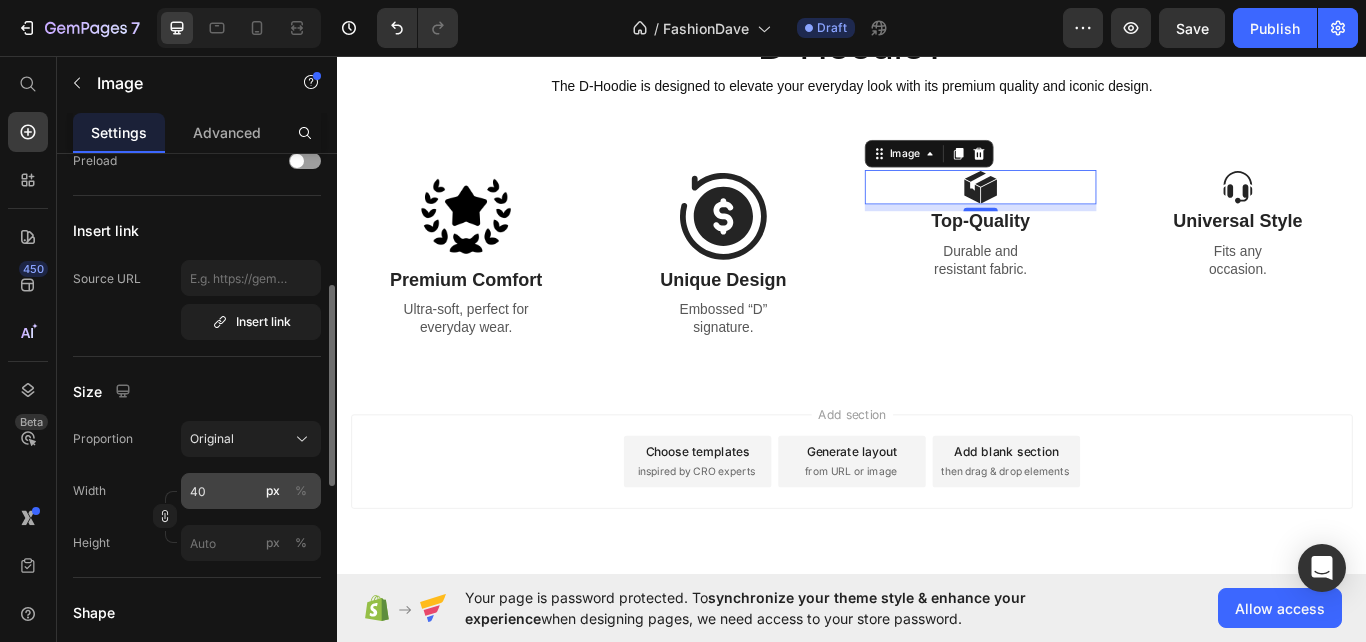 click on "%" at bounding box center [301, 491] 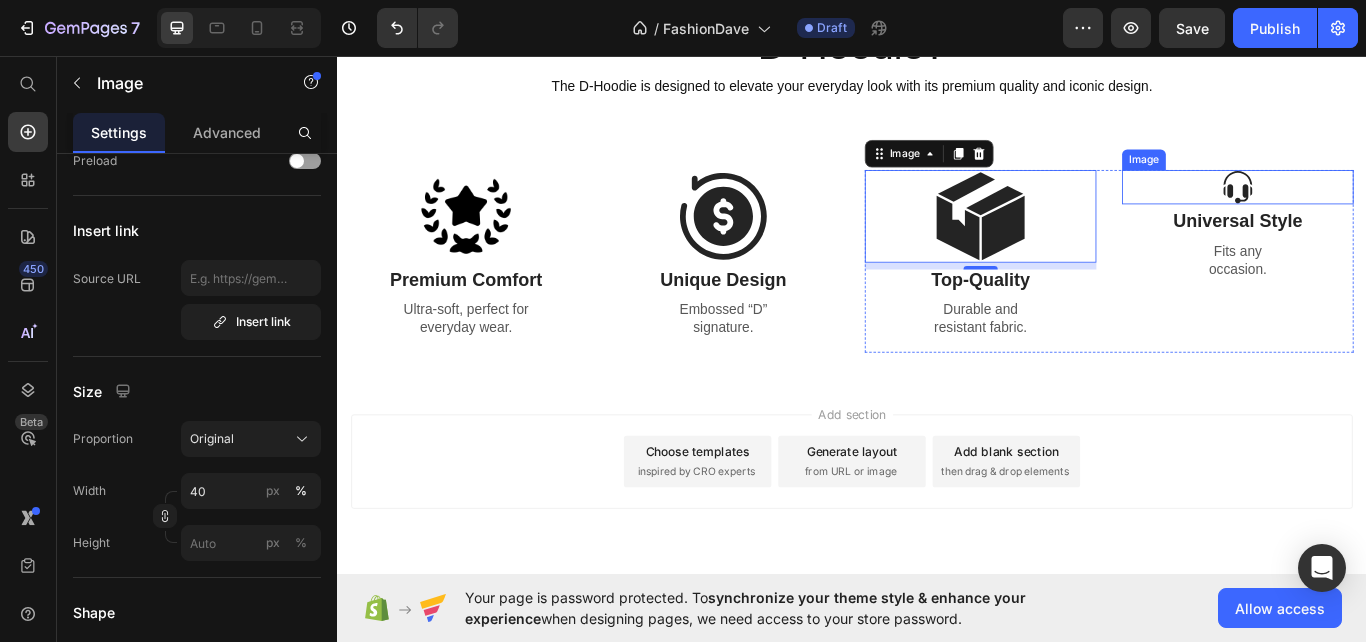 click at bounding box center (1387, 210) 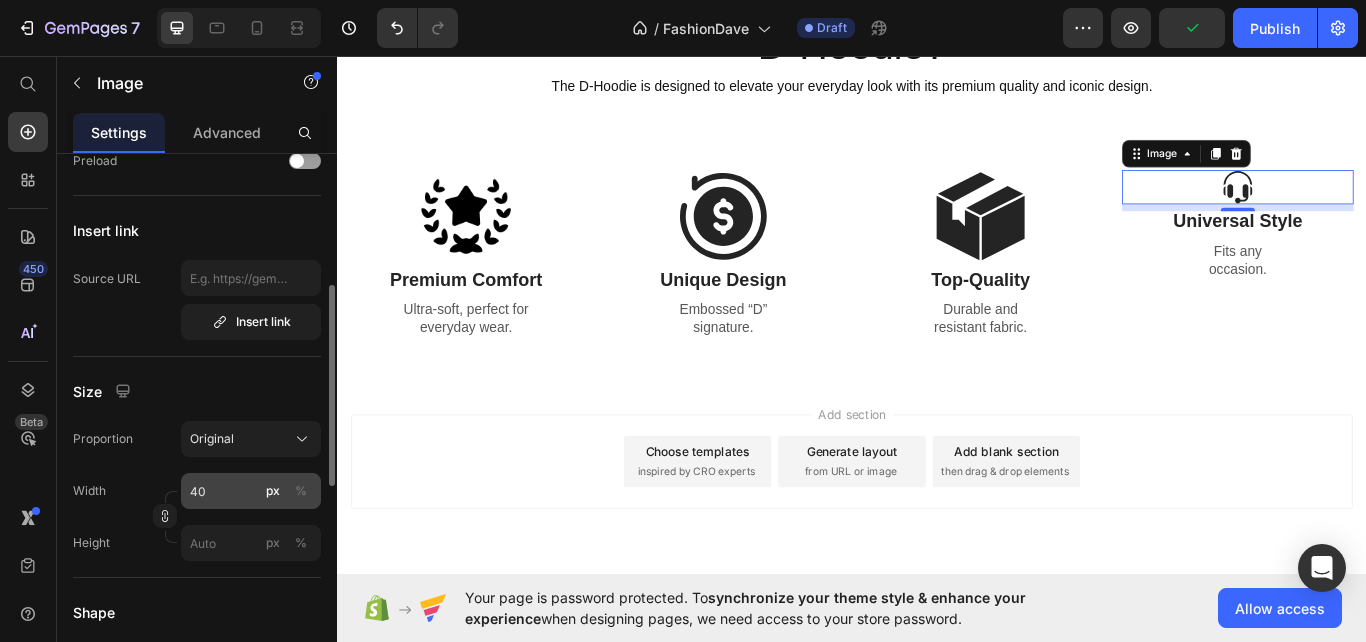 click on "%" at bounding box center [301, 491] 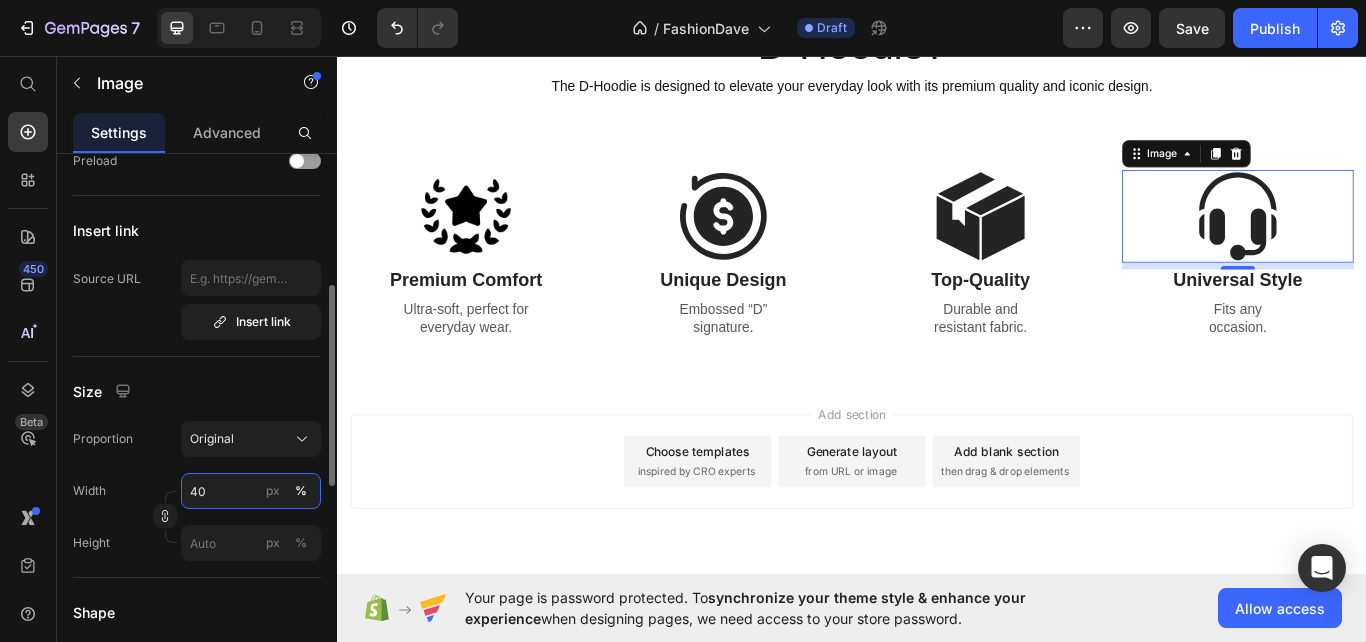 click on "40" at bounding box center (251, 491) 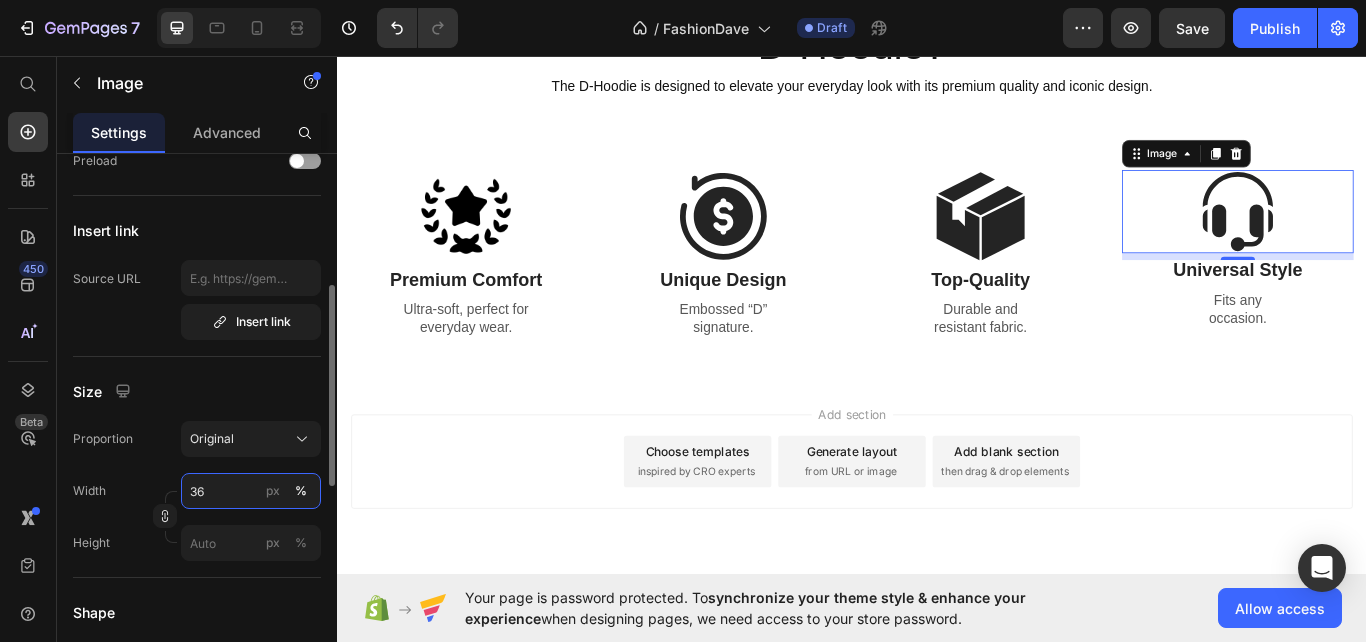 type on "35" 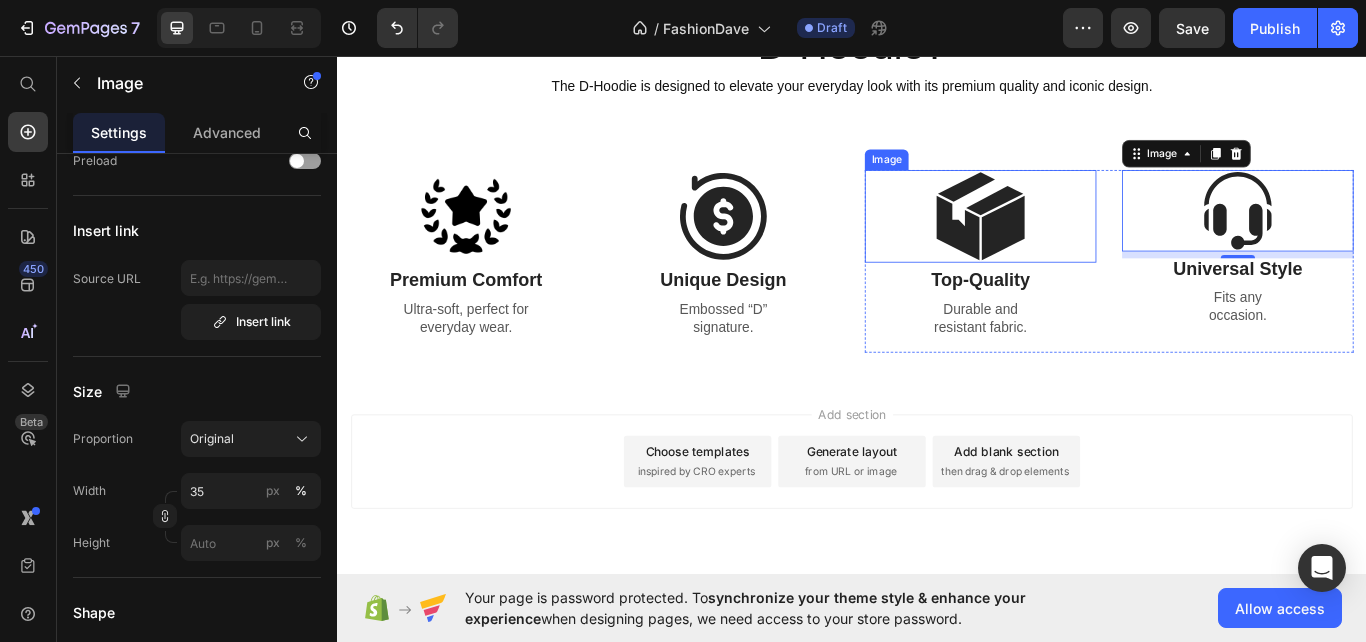click at bounding box center [1087, 244] 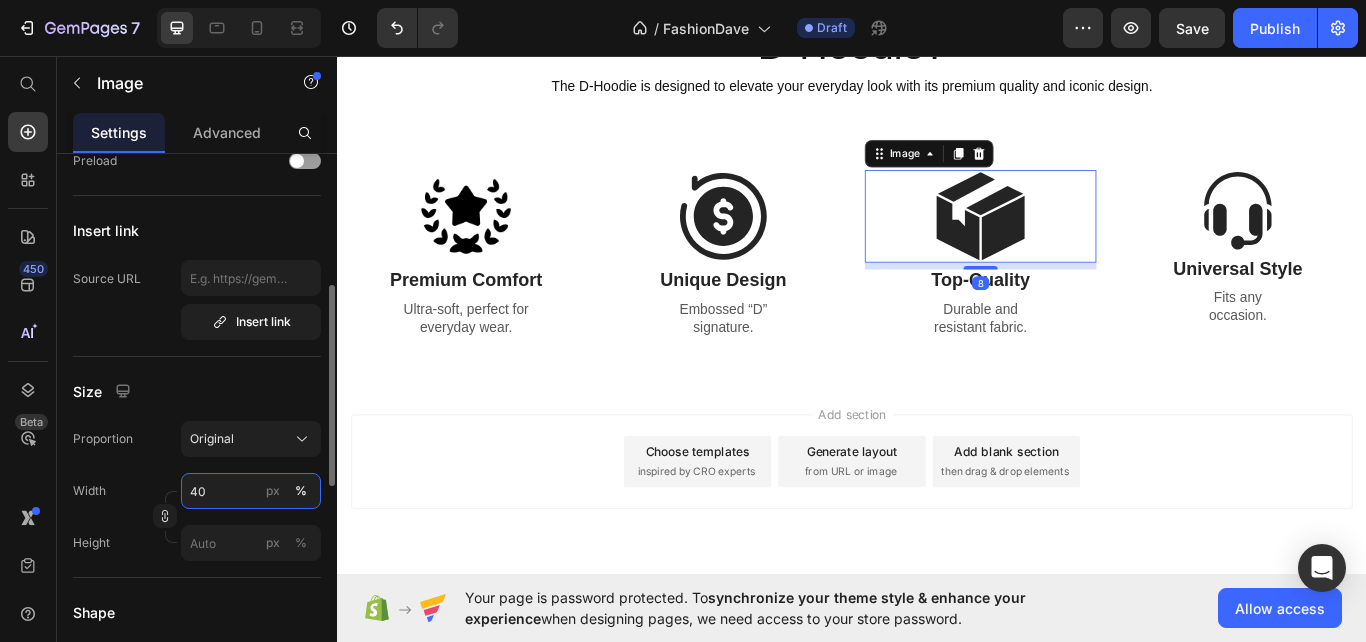 click on "40" at bounding box center (251, 491) 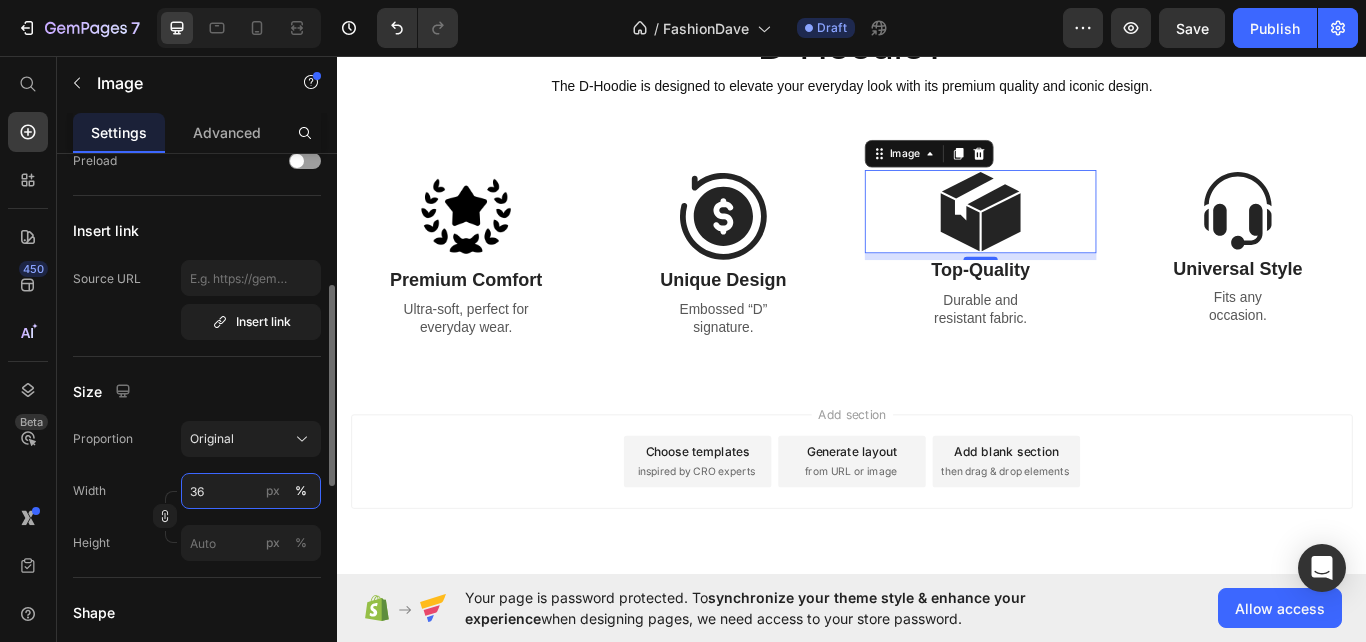 type on "35" 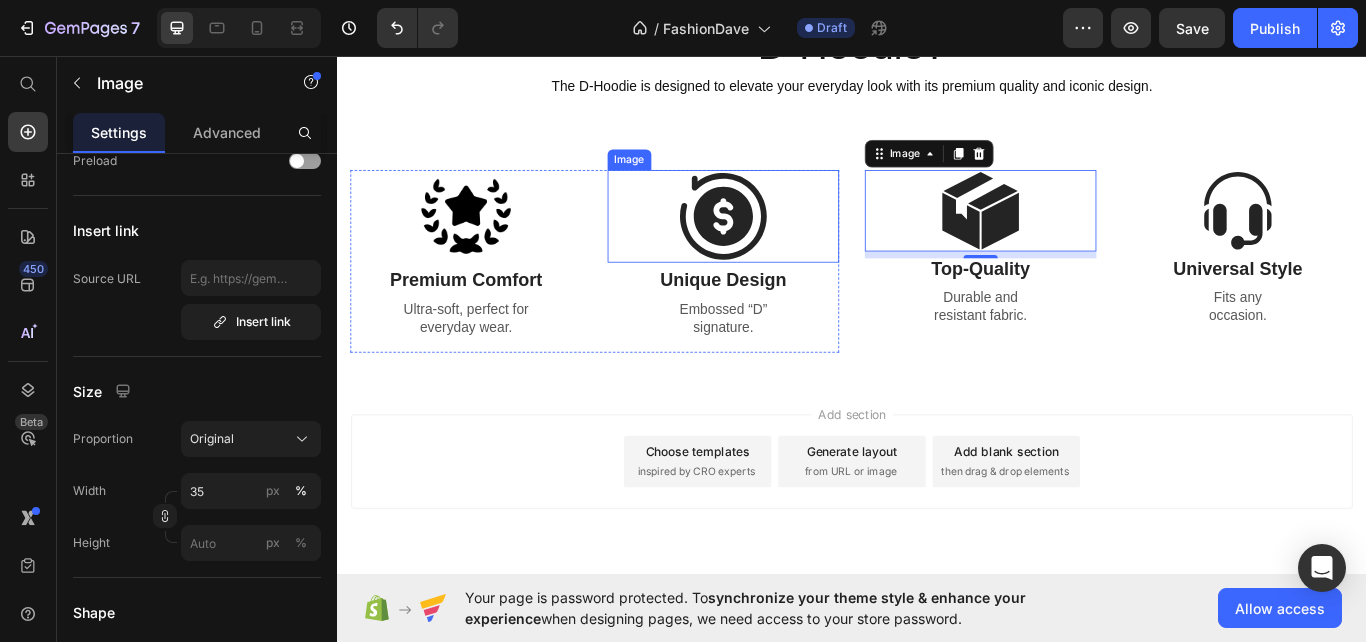 click at bounding box center [787, 244] 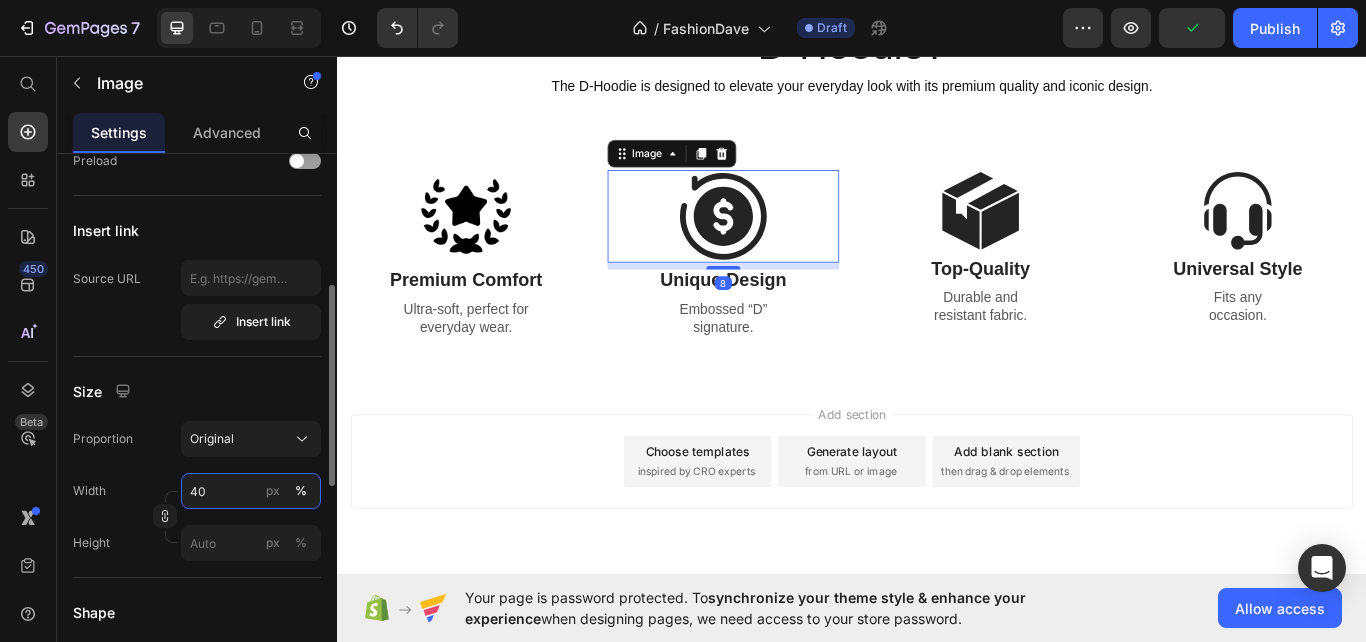 click on "40" at bounding box center (251, 491) 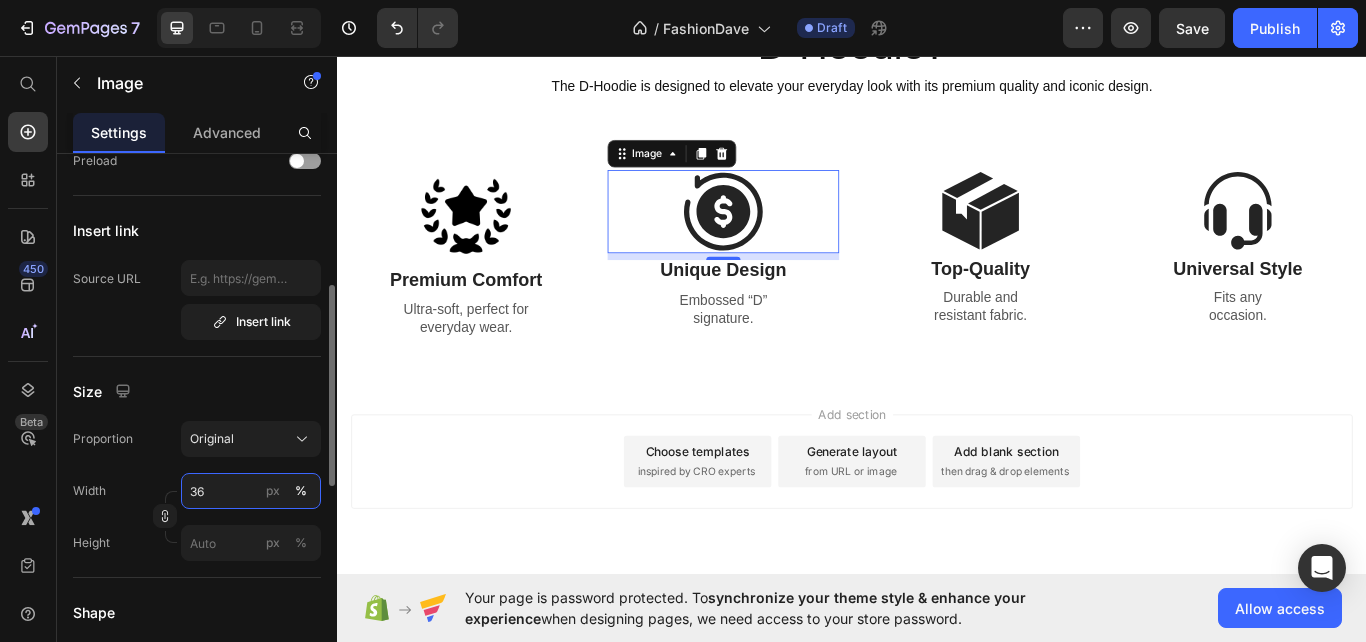 type on "35" 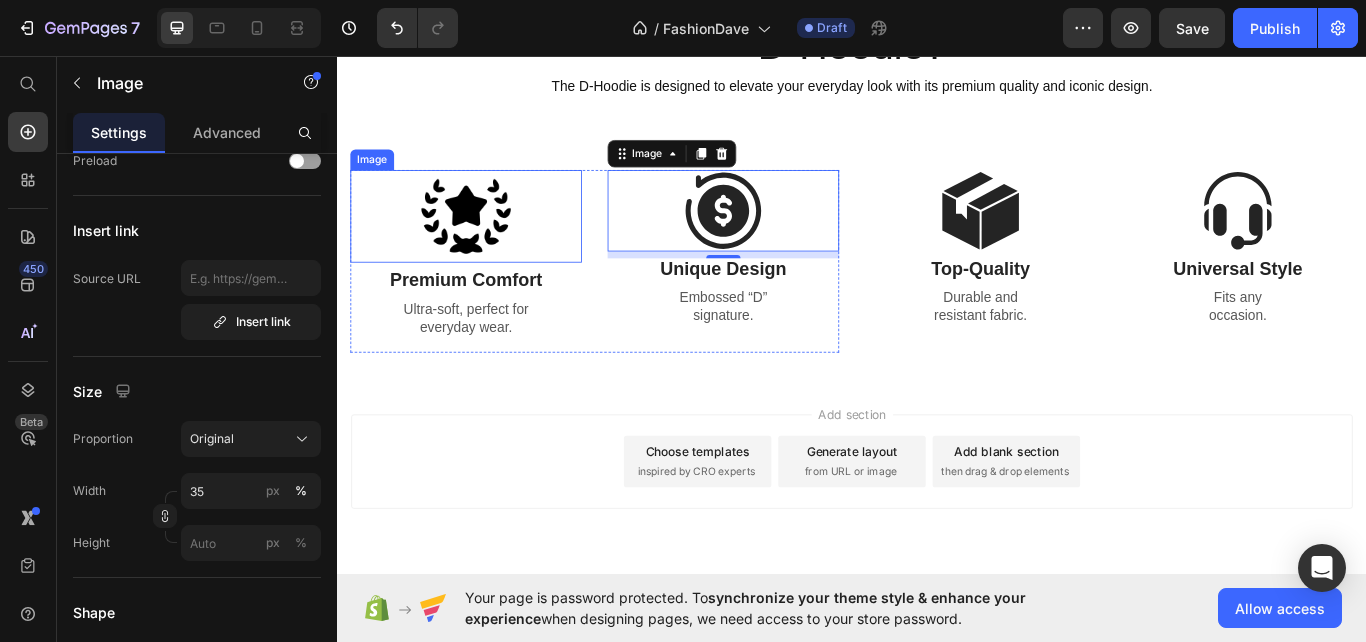 click at bounding box center [487, 244] 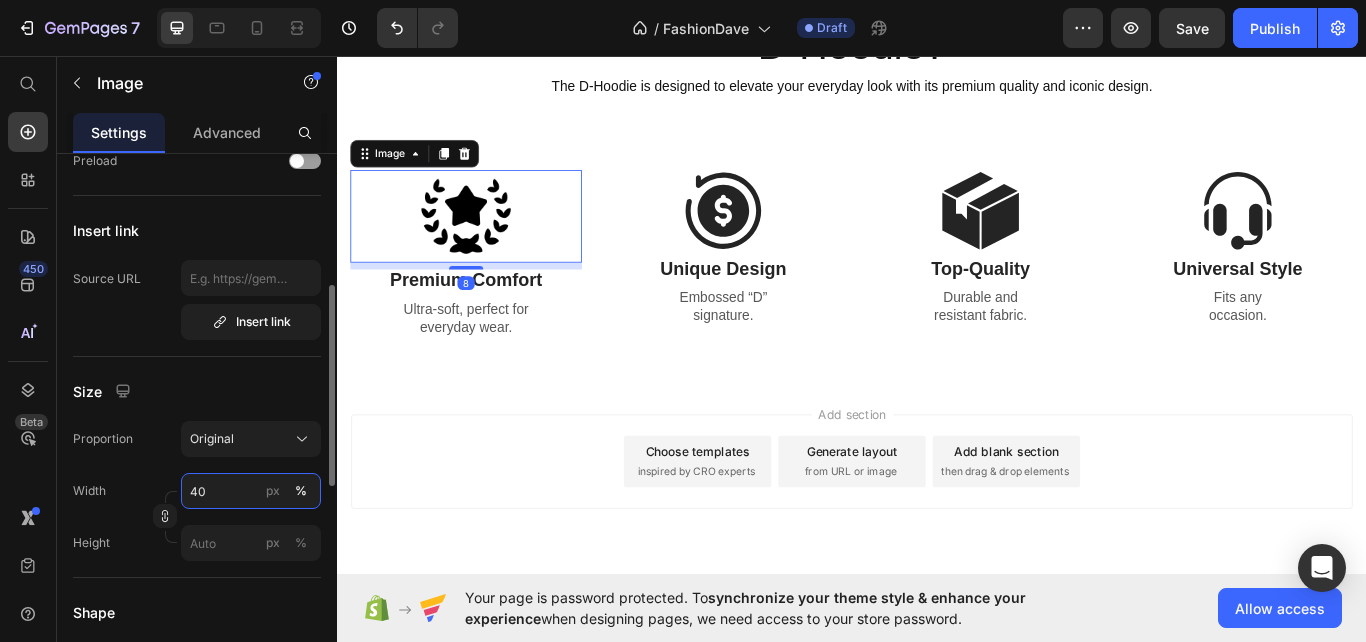 click on "40" at bounding box center (251, 491) 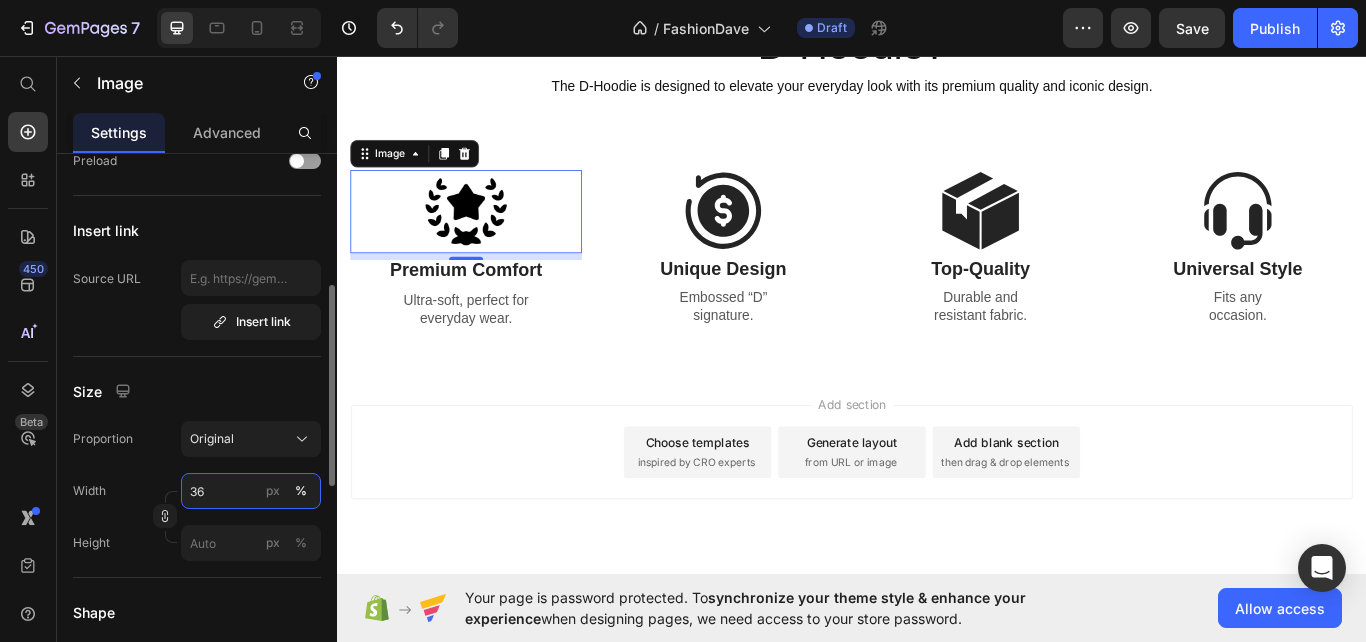 type on "35" 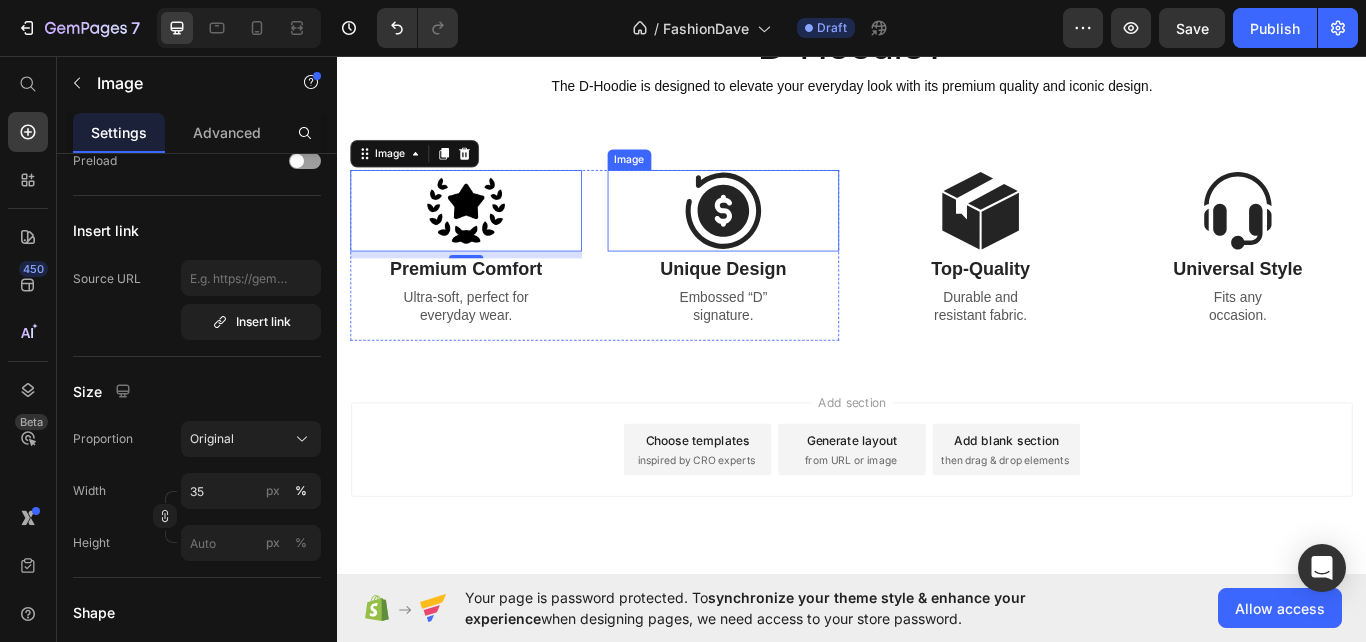 click at bounding box center (787, 237) 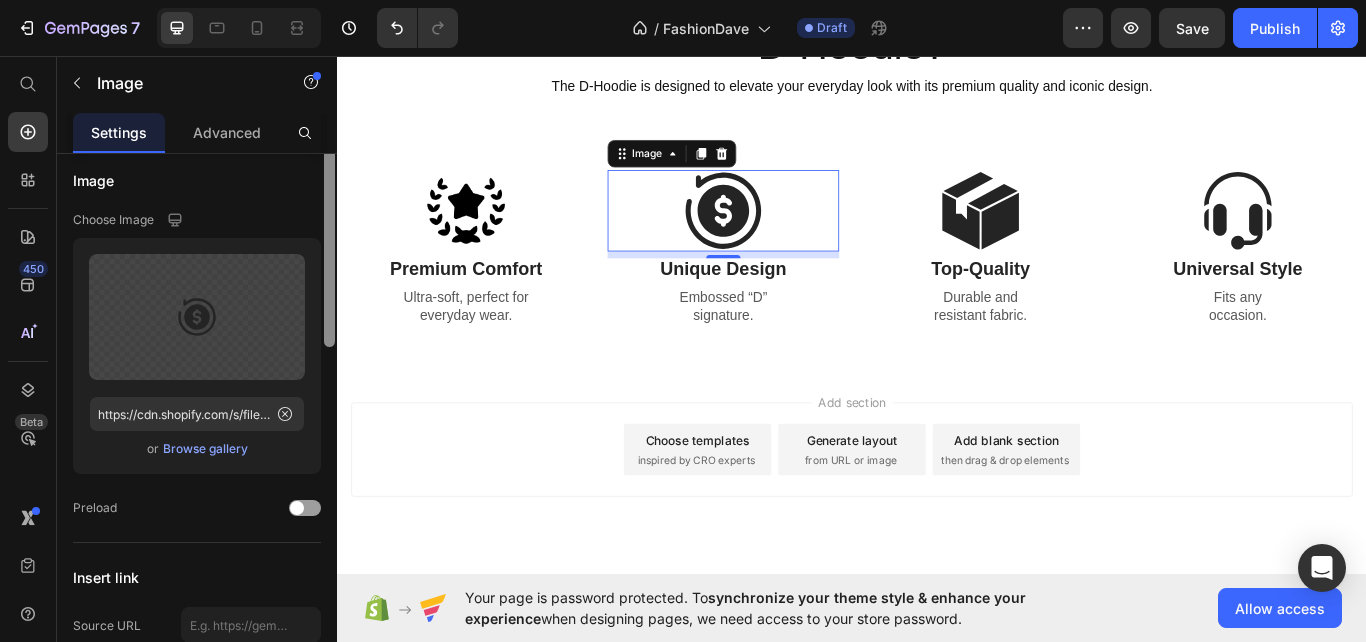 scroll, scrollTop: 0, scrollLeft: 0, axis: both 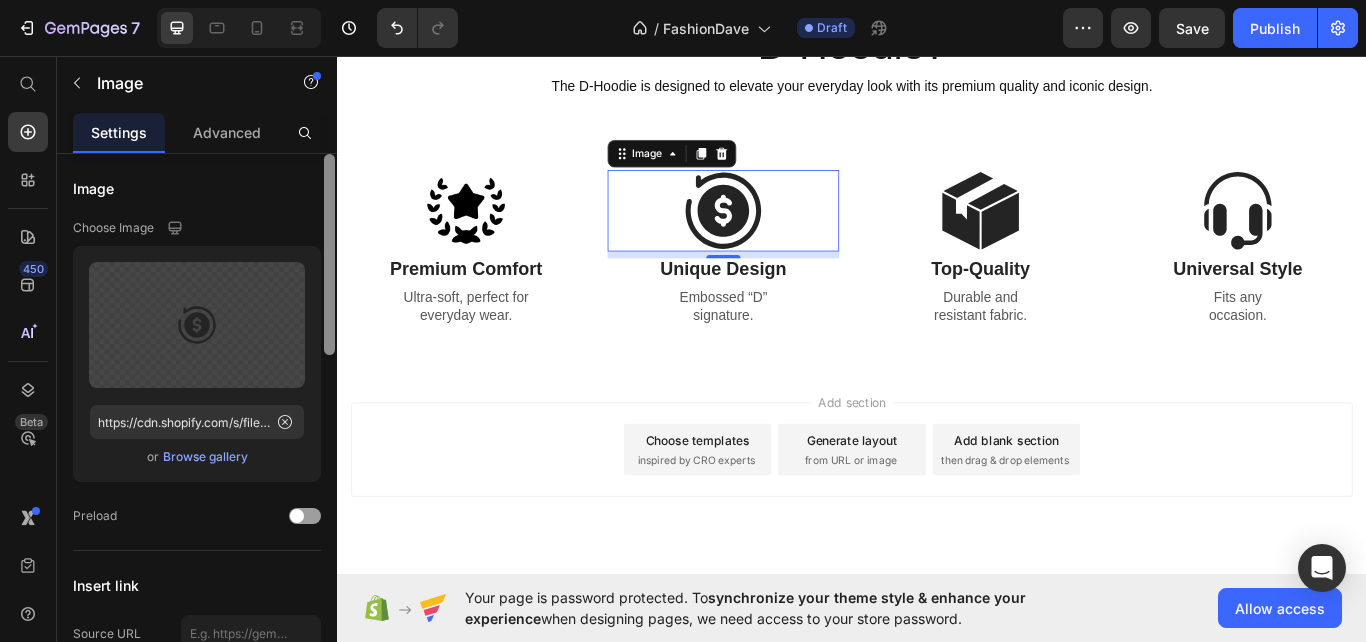 drag, startPoint x: 324, startPoint y: 308, endPoint x: 317, endPoint y: 171, distance: 137.17871 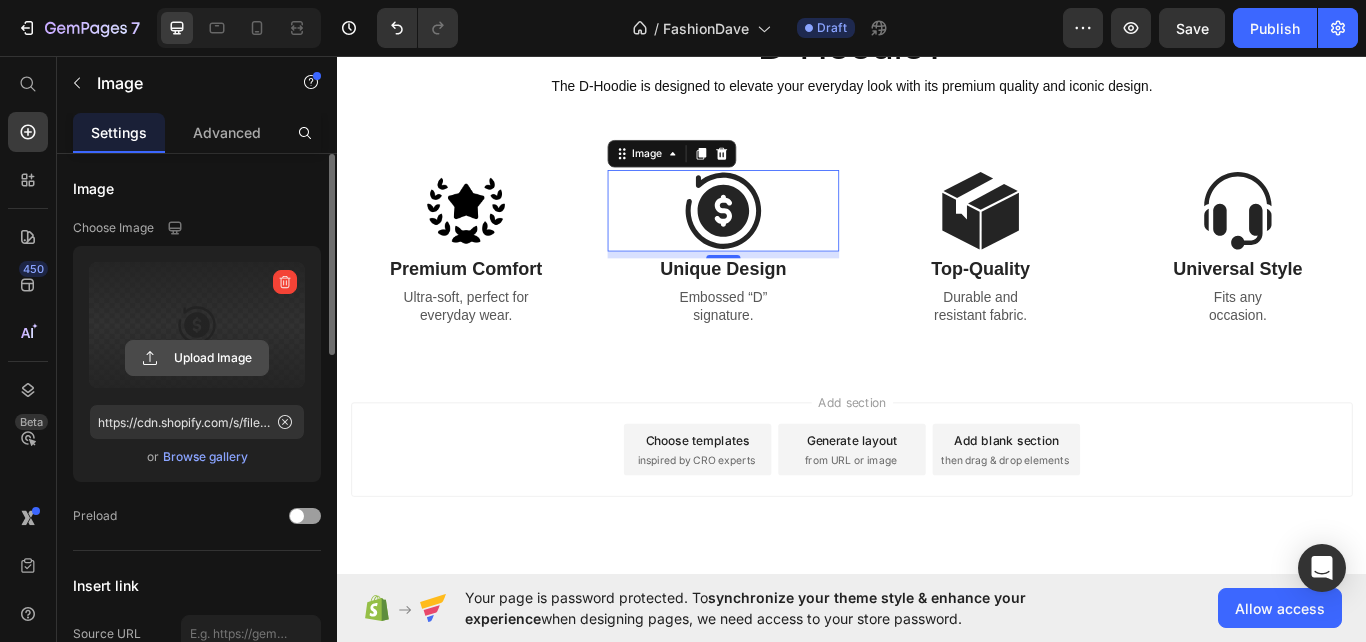 click 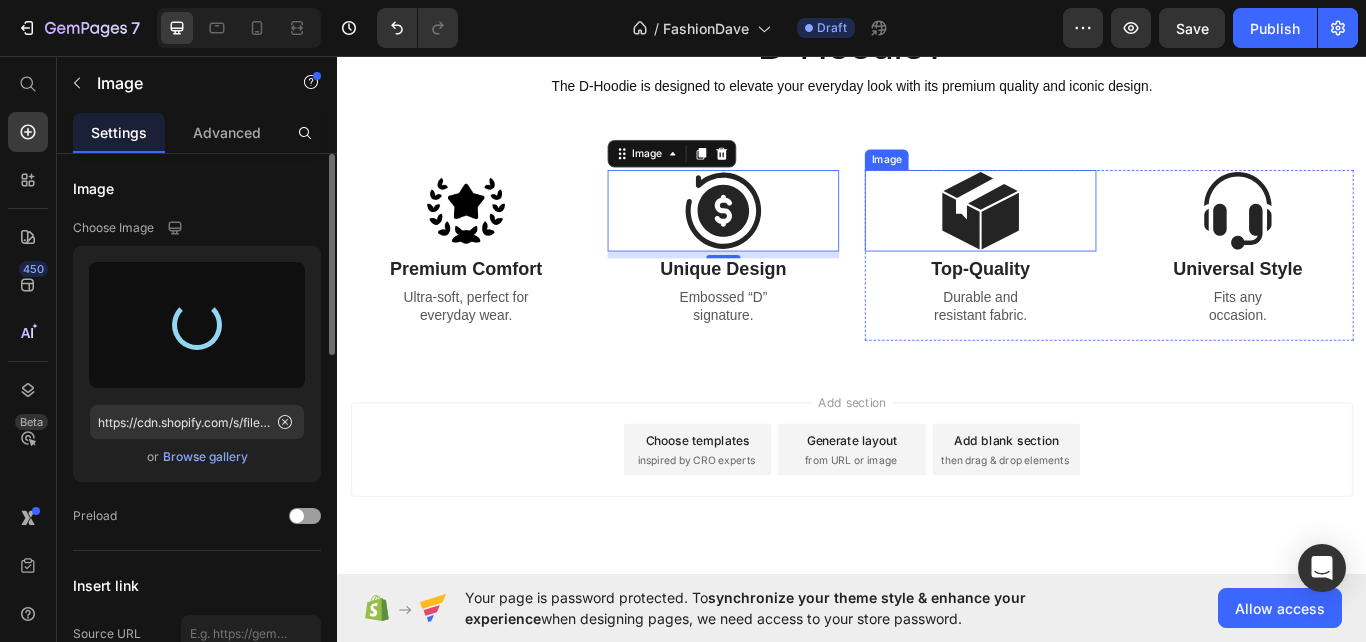 click at bounding box center (1087, 237) 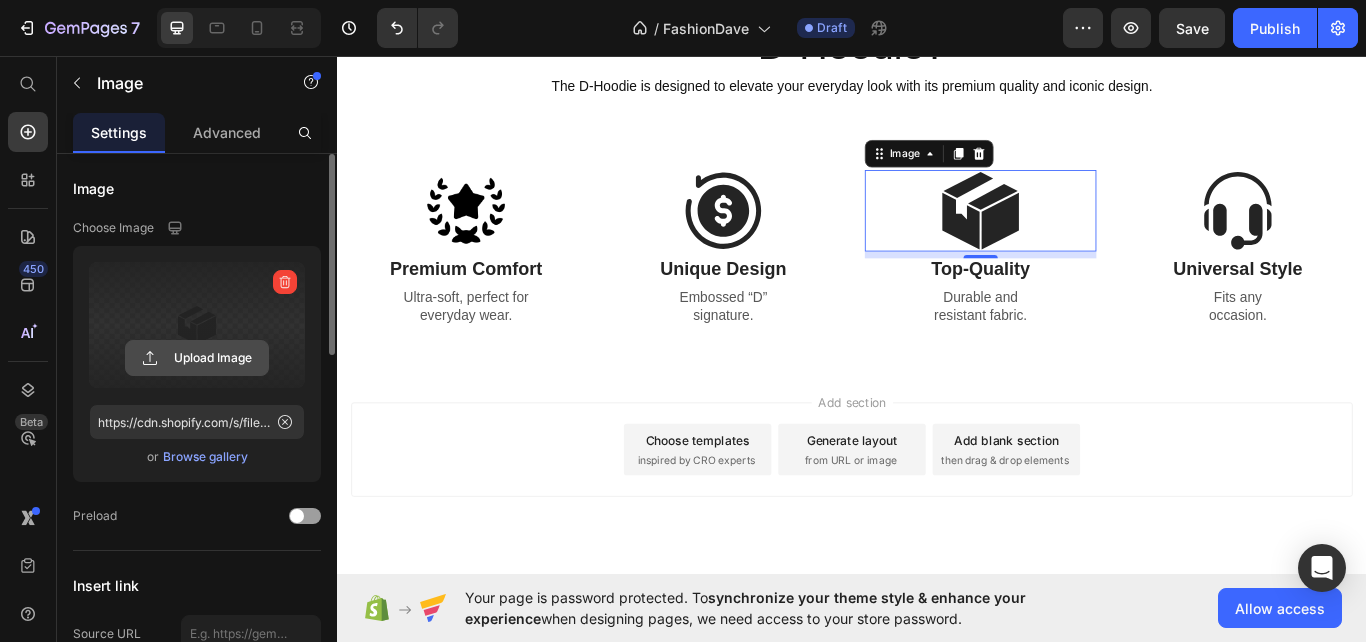 click 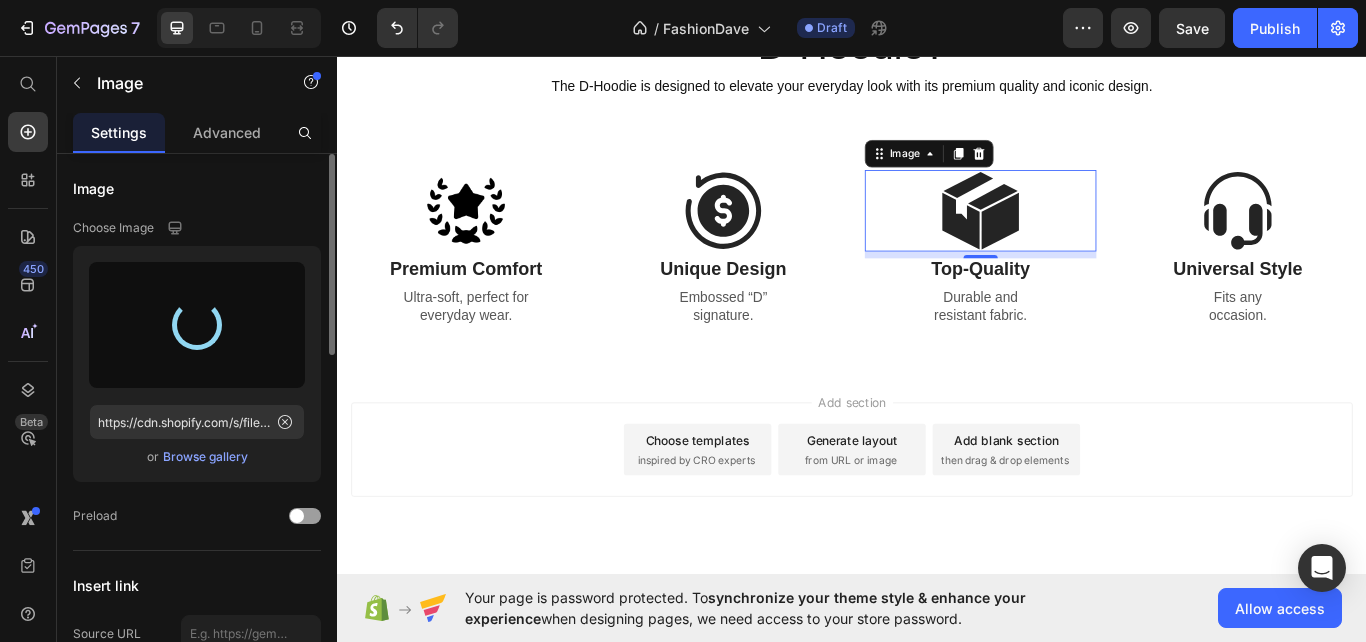 type on "https://cdn.shopify.com/s/files/1/0640/8755/6205/files/gempages_575040618447766640-8a846654-5f41-4446-bfc5-7e1f2f5eec3f.png" 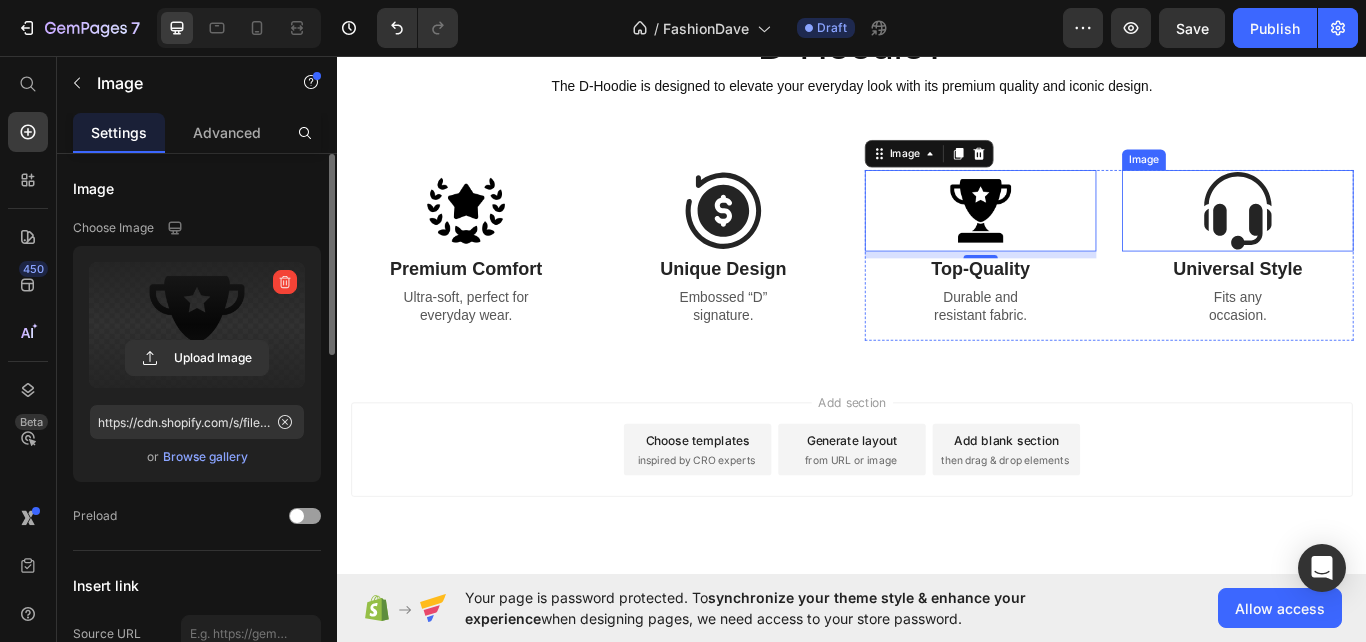 click at bounding box center (1387, 237) 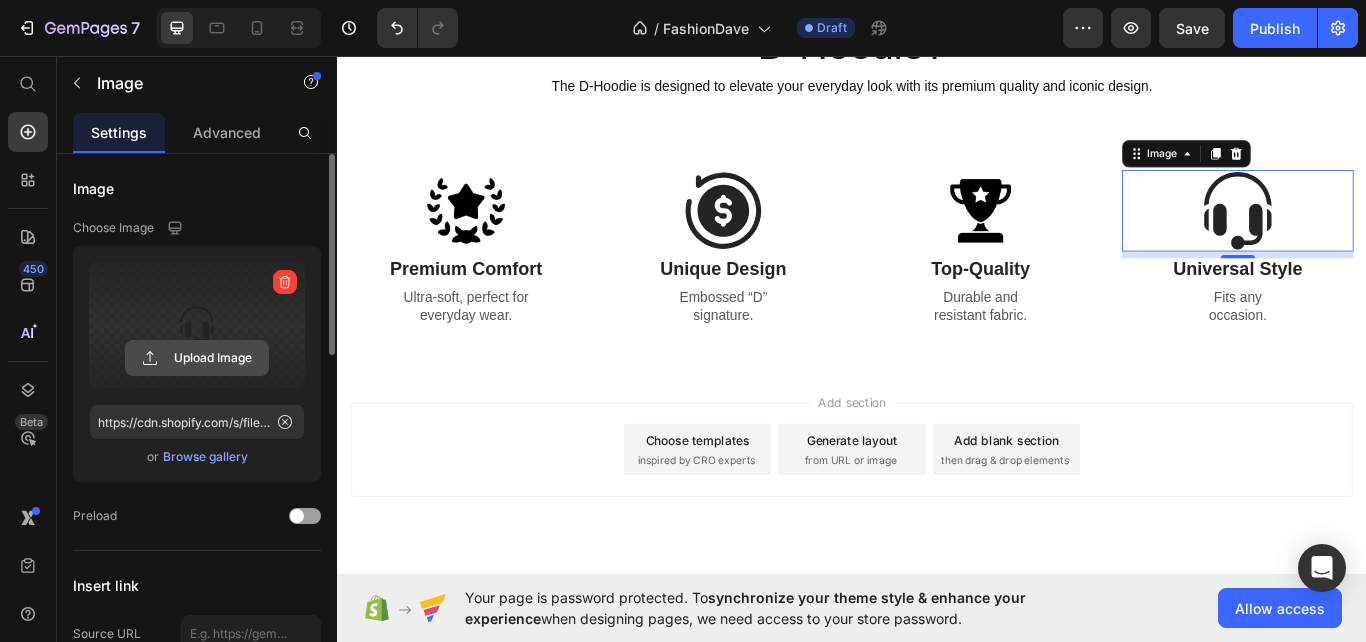 click 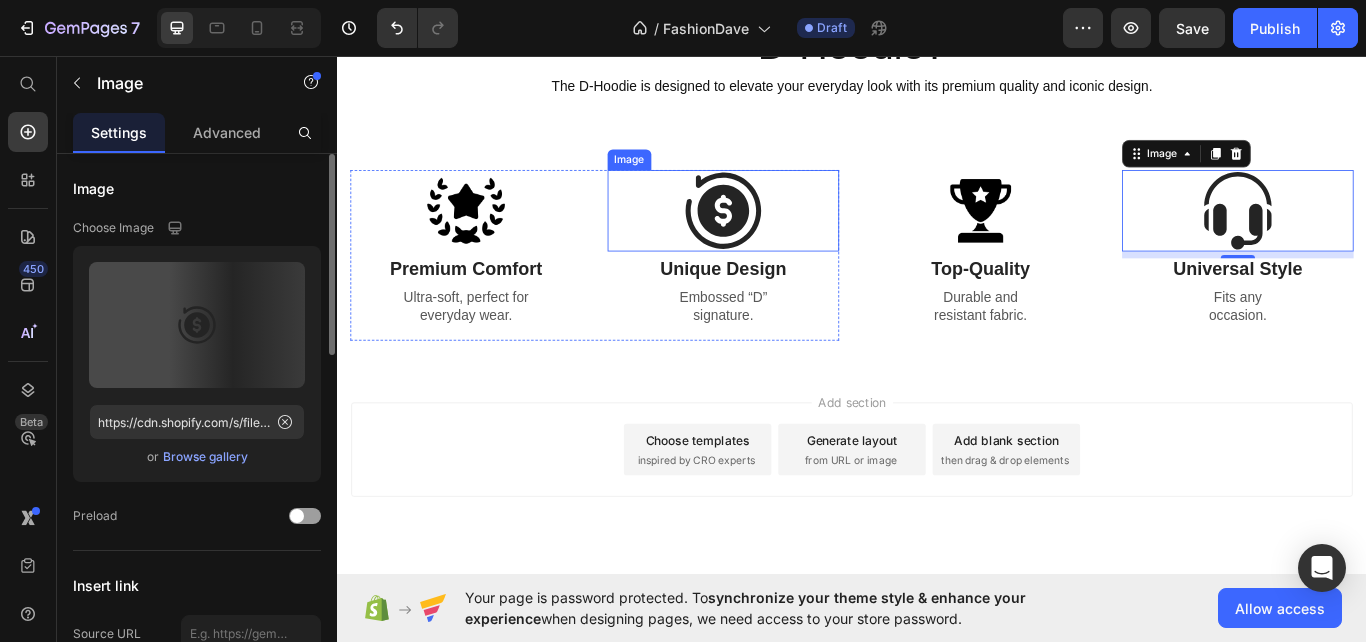 click at bounding box center [787, 237] 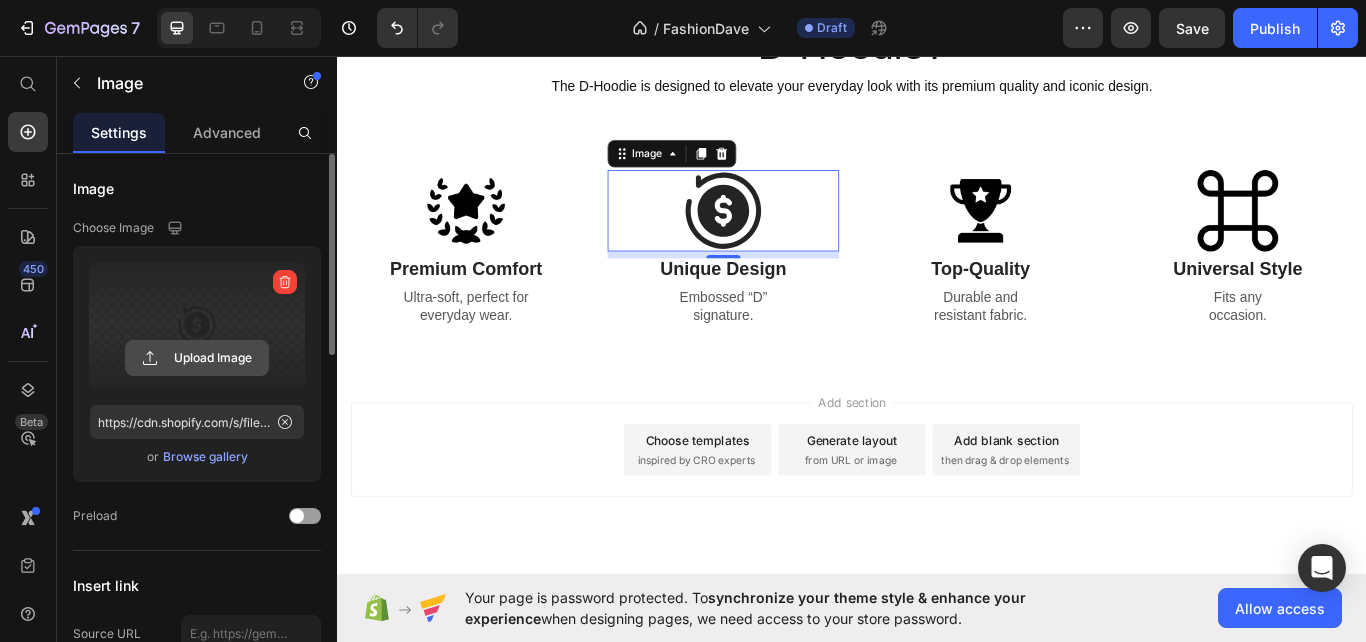 click 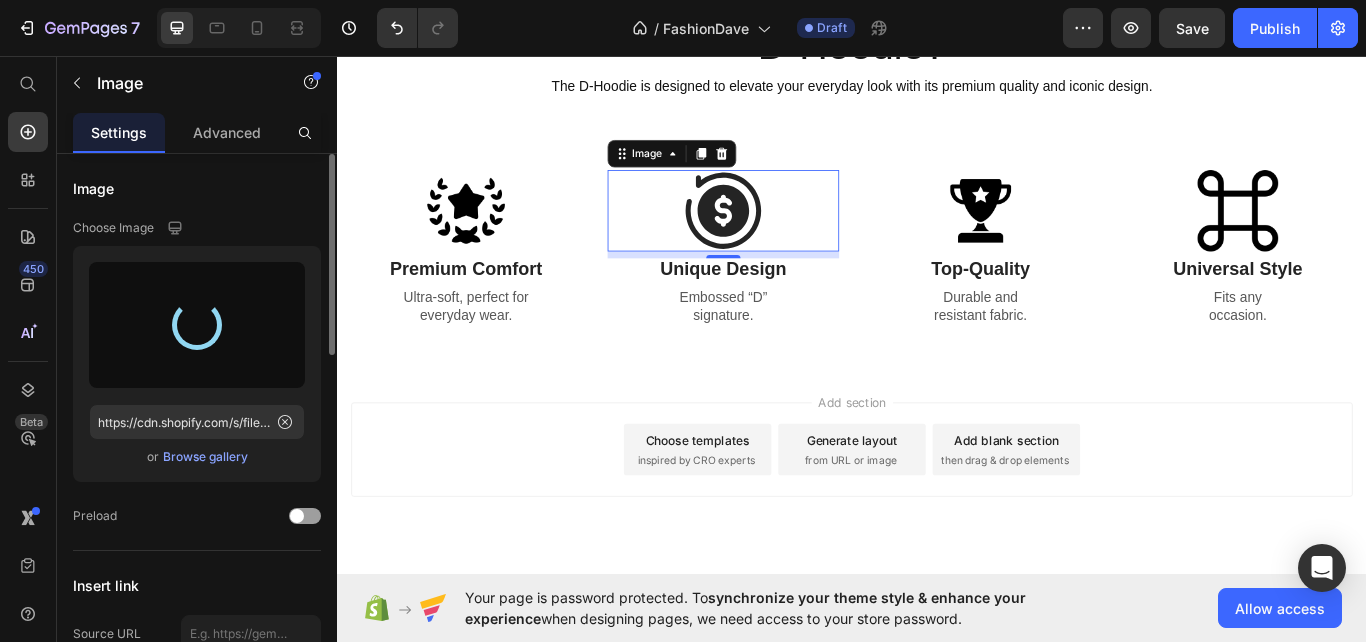 type on "https://cdn.shopify.com/s/files/1/0640/8755/6205/files/gempages_575040618447766640-3d229f4a-a6e9-43d2-8dcc-a851dab20452.png" 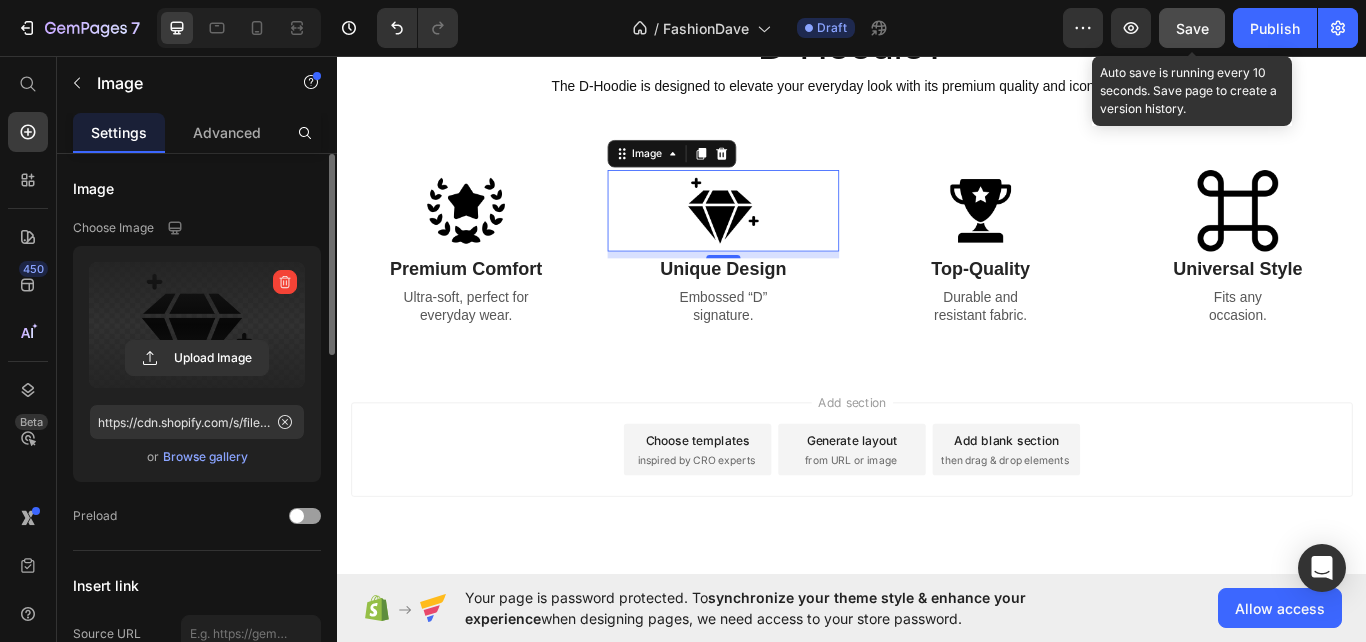 click on "Save" at bounding box center [1192, 28] 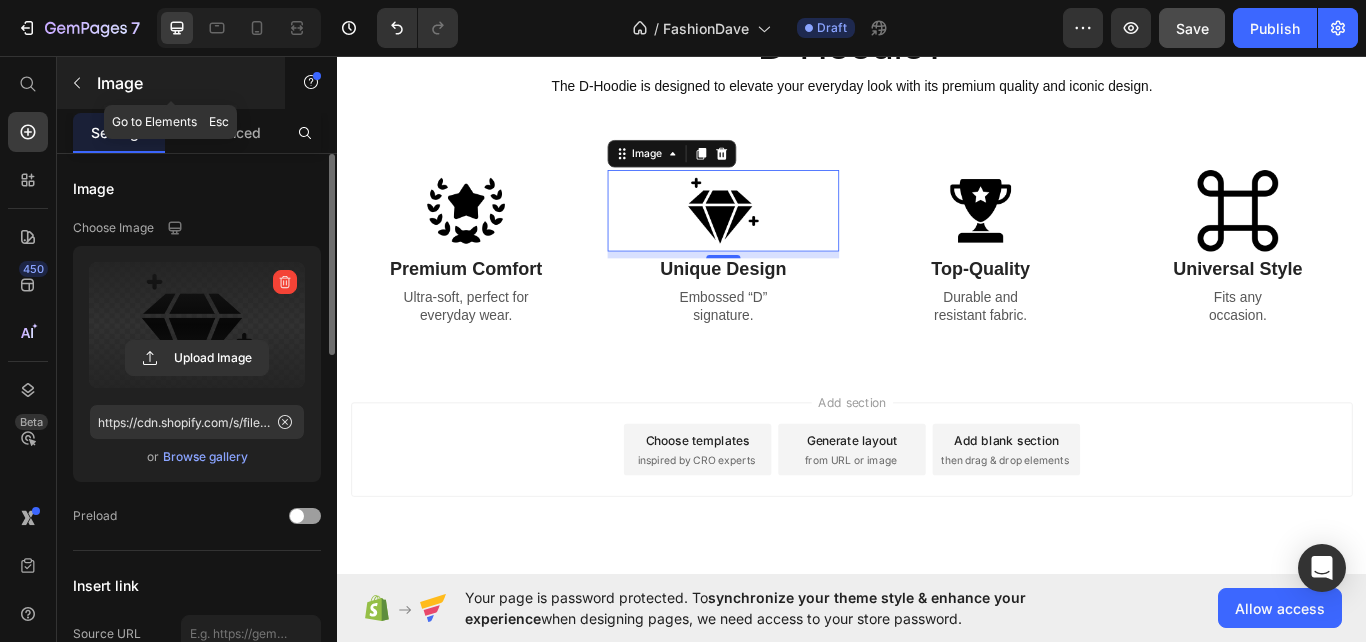 click at bounding box center [77, 83] 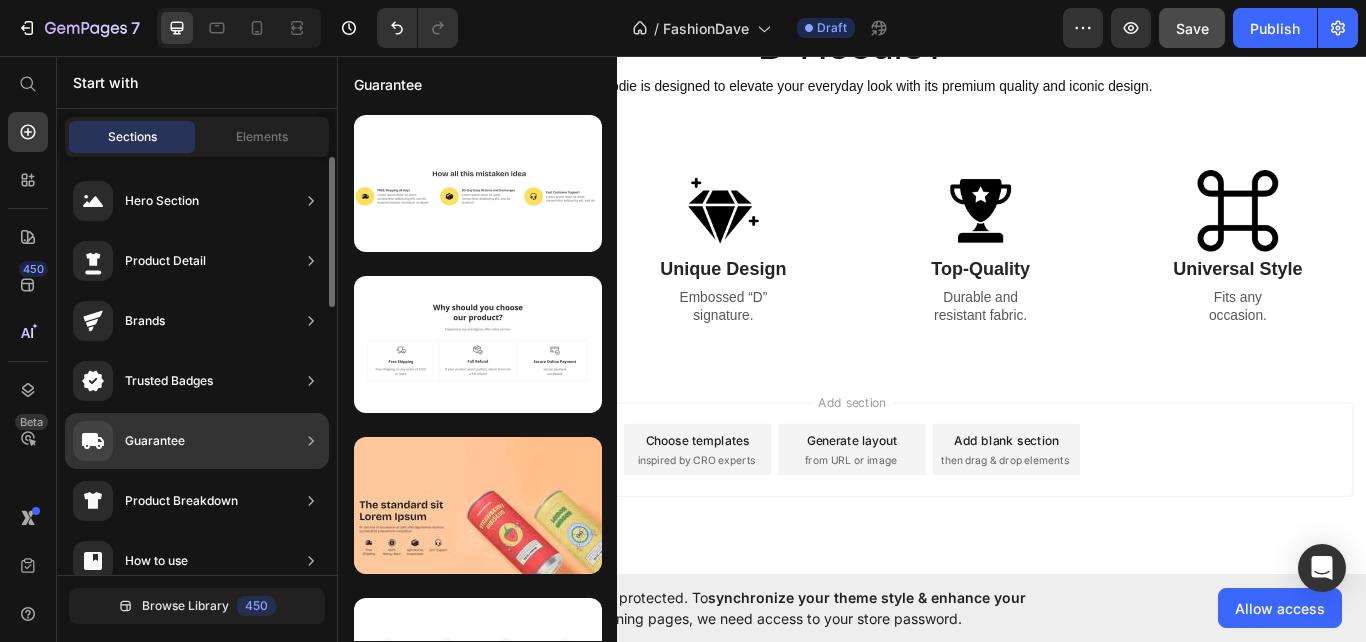 scroll, scrollTop: 422, scrollLeft: 0, axis: vertical 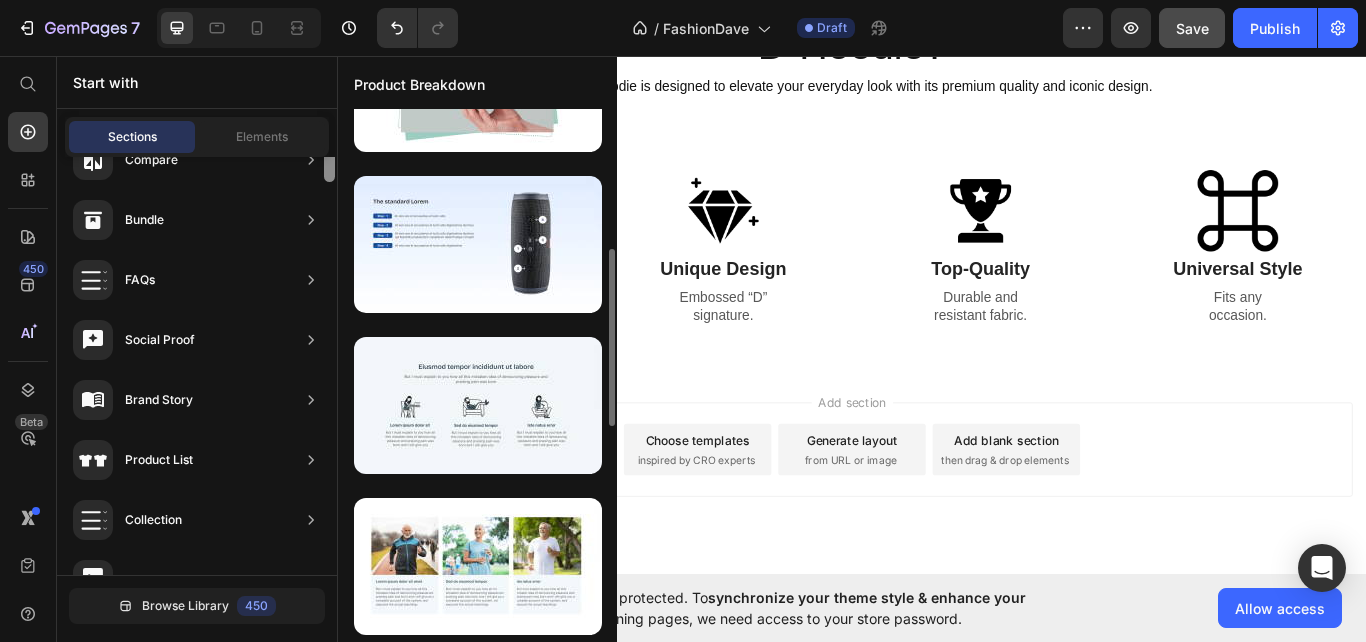drag, startPoint x: 330, startPoint y: 292, endPoint x: 340, endPoint y: 484, distance: 192.26024 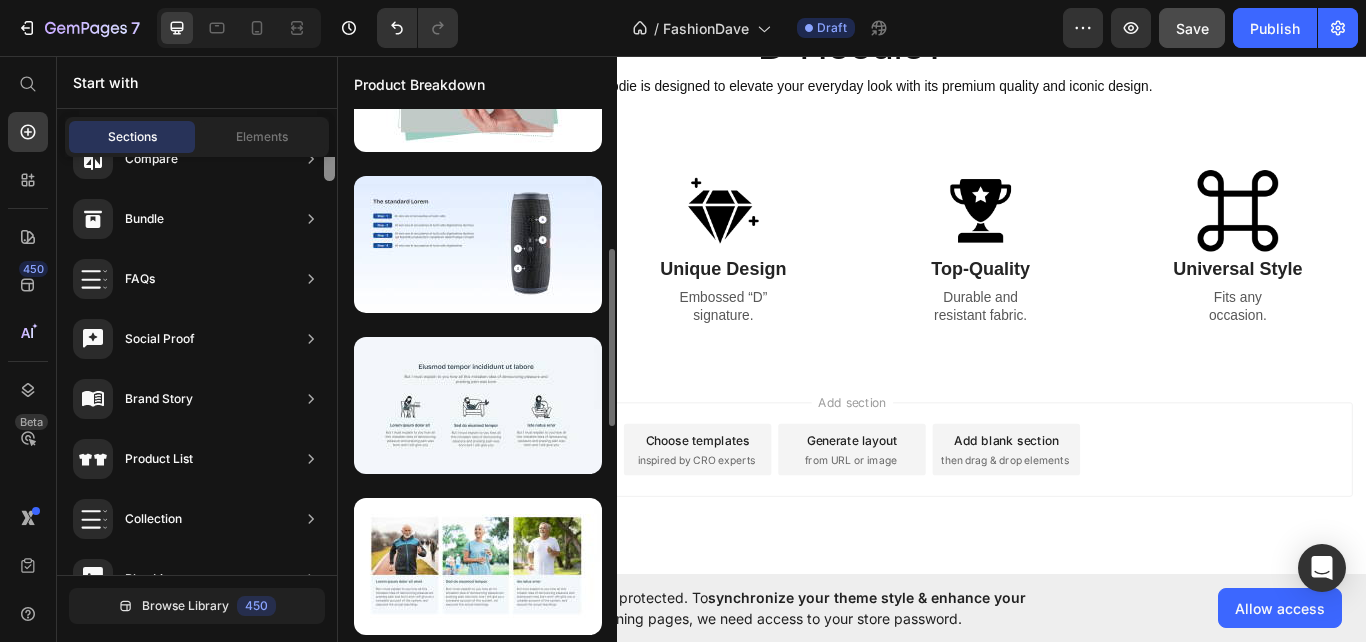 click on "450 Beta Start with Sections Elements Hero Section Product Detail Brands Trusted Badges Guarantee Product Breakdown How to use Testimonials Compare Bundle FAQs Social Proof Brand Story Product List Collection Blog List Contact Sticky Add to Cart Custom Footer Browse Library 450 Layout
Row
Row
Row
Row Text
Heading
Text Block Button Media
Image
Image
Video
Video Banner" at bounding box center (168, 349) 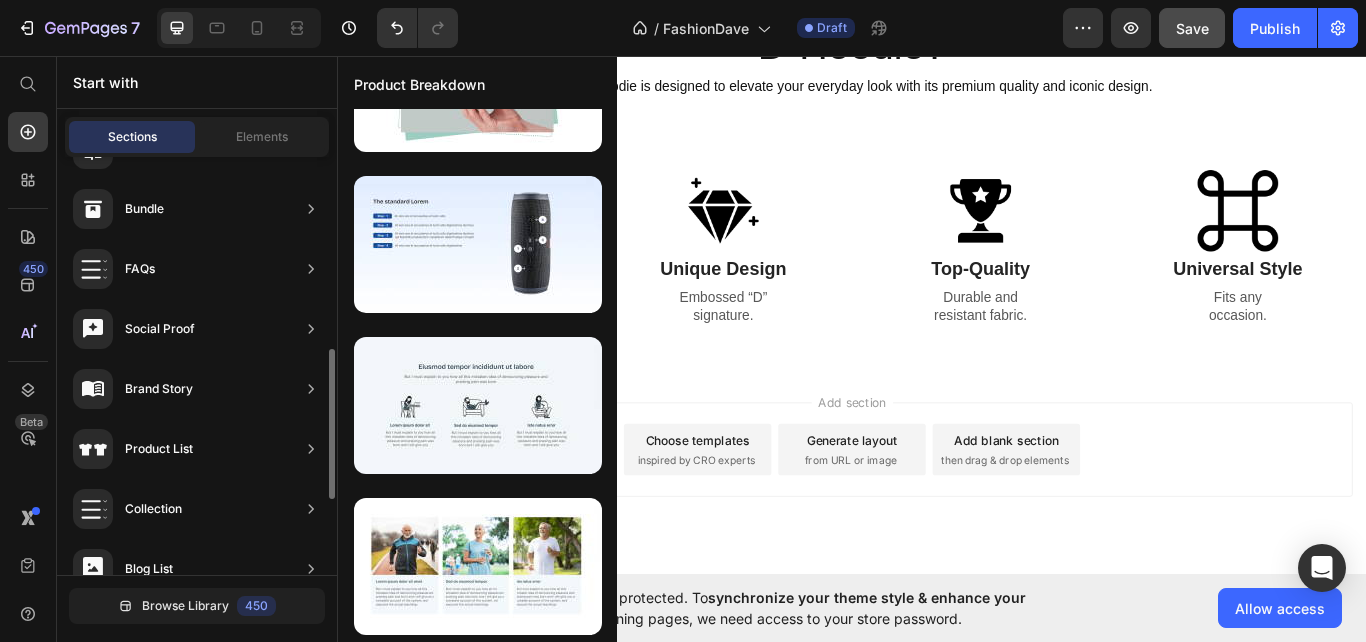 scroll, scrollTop: 261, scrollLeft: 0, axis: vertical 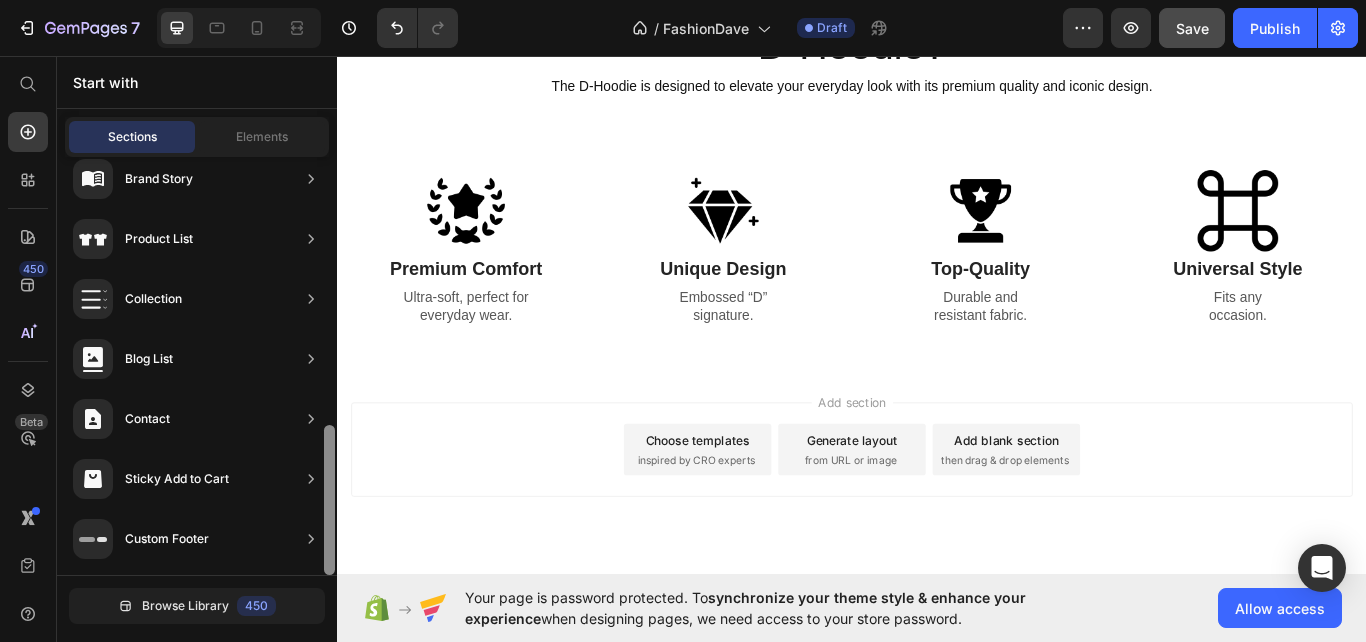 drag, startPoint x: 332, startPoint y: 465, endPoint x: 323, endPoint y: 629, distance: 164.24677 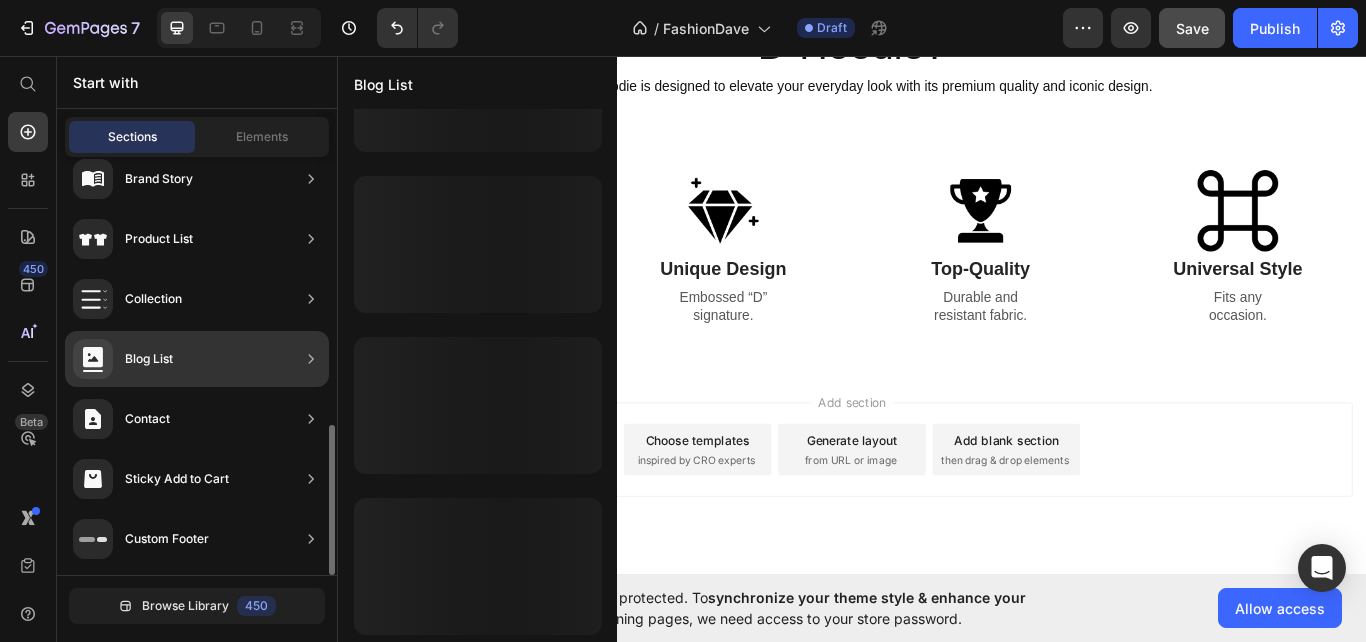 scroll, scrollTop: 0, scrollLeft: 0, axis: both 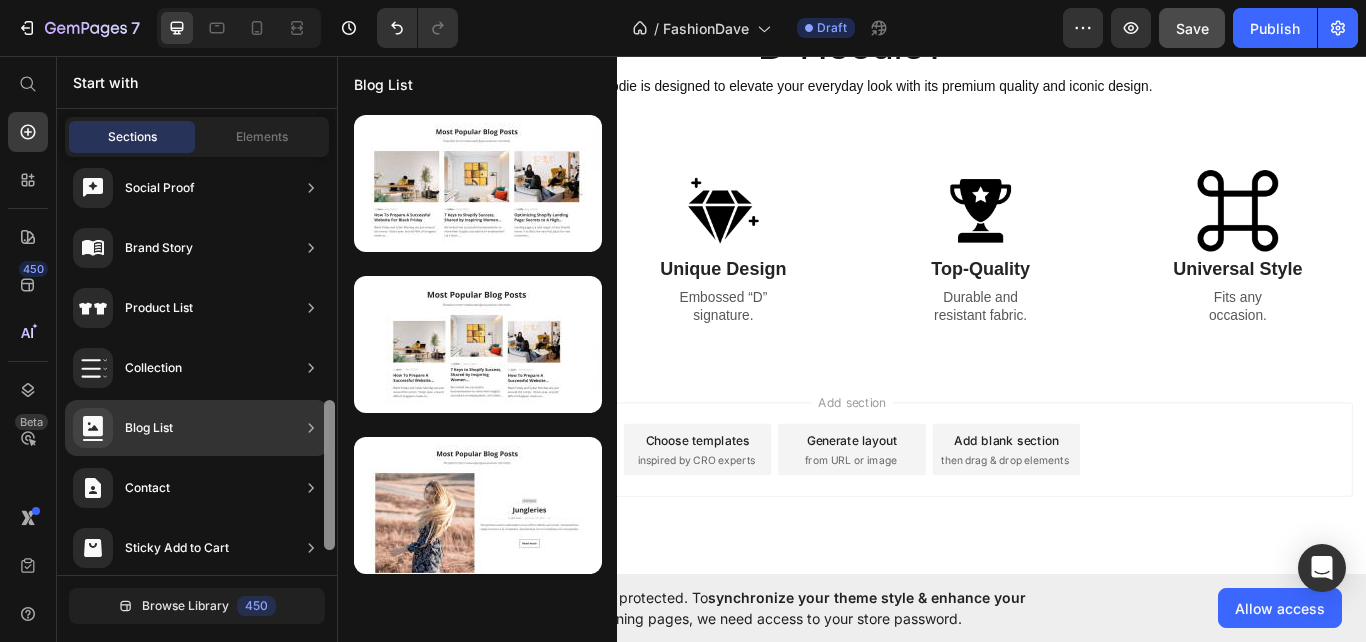 drag, startPoint x: 327, startPoint y: 442, endPoint x: 327, endPoint y: 416, distance: 26 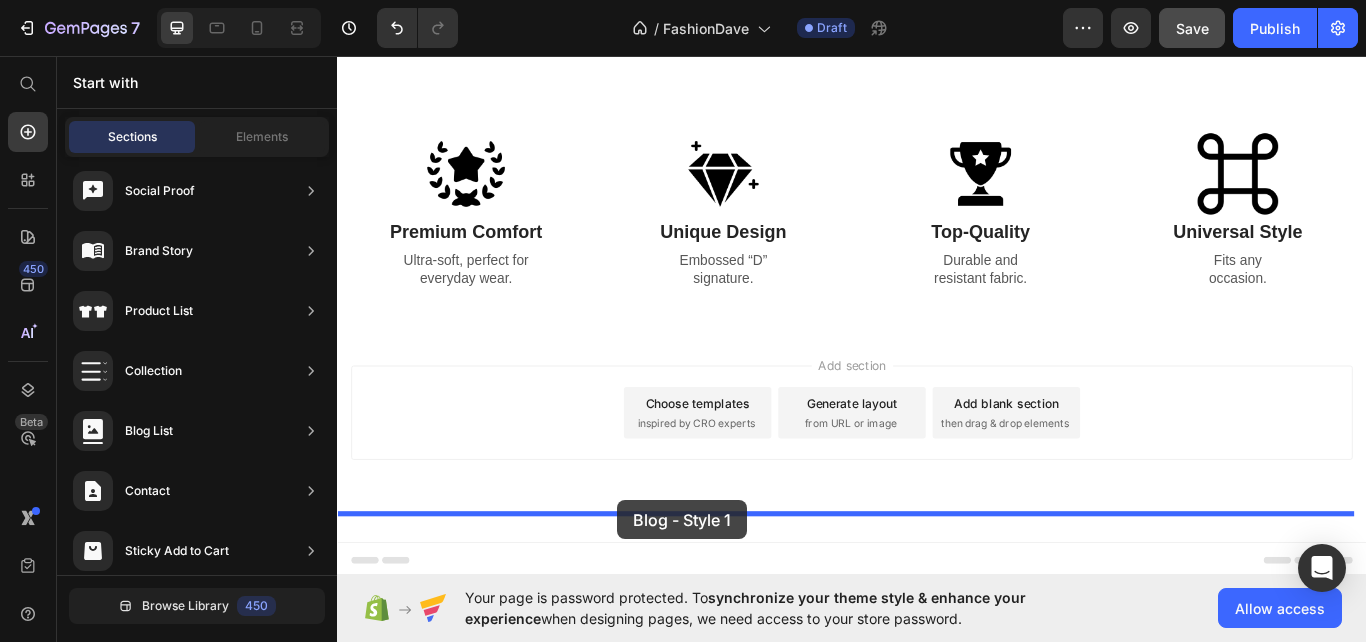 scroll, scrollTop: 1380, scrollLeft: 0, axis: vertical 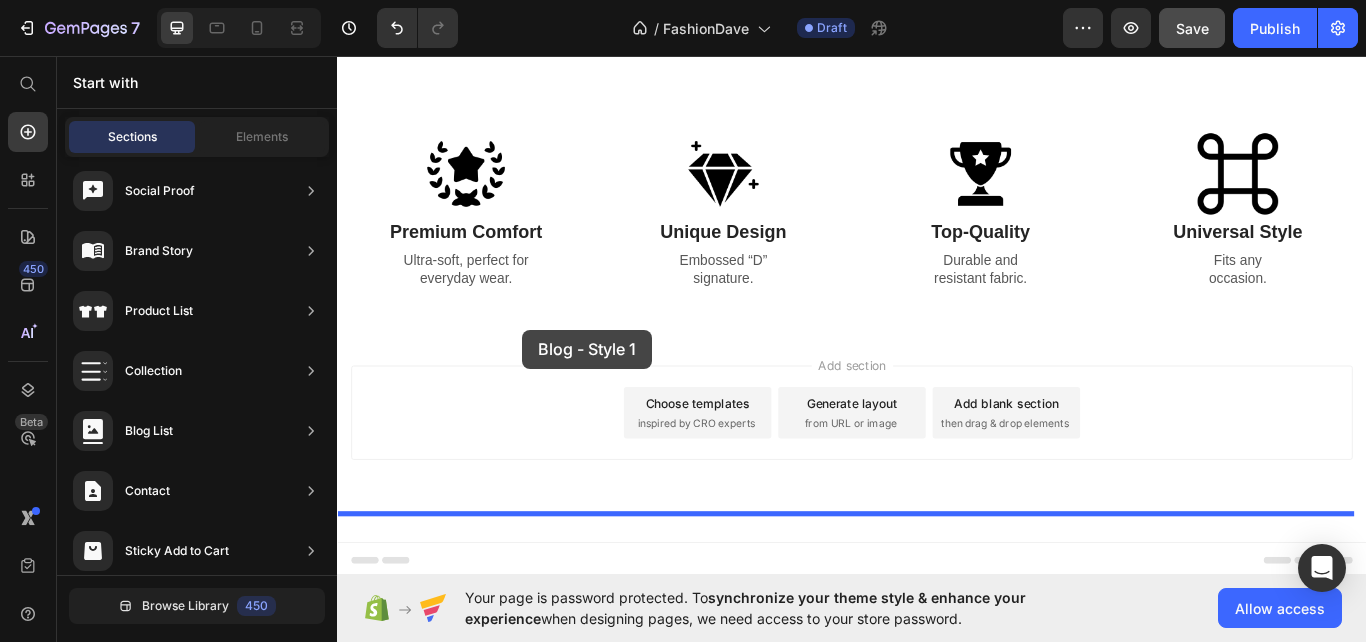 drag, startPoint x: 814, startPoint y: 274, endPoint x: 555, endPoint y: 376, distance: 278.36127 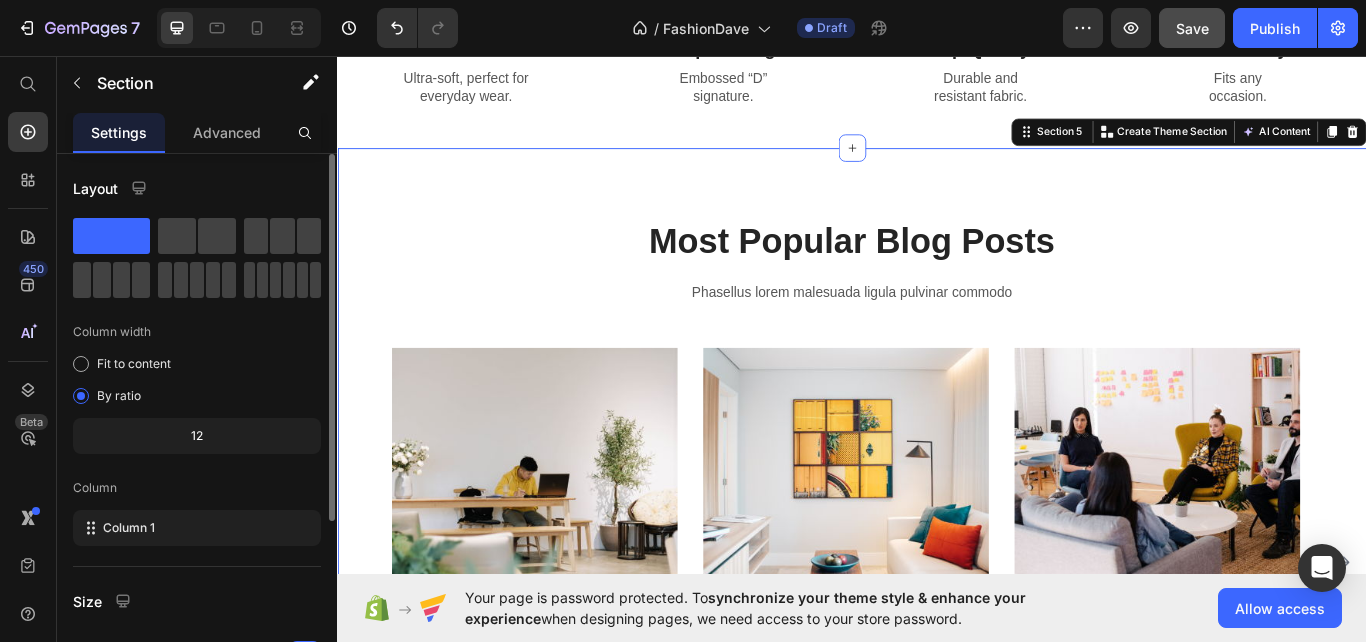 scroll, scrollTop: 1637, scrollLeft: 0, axis: vertical 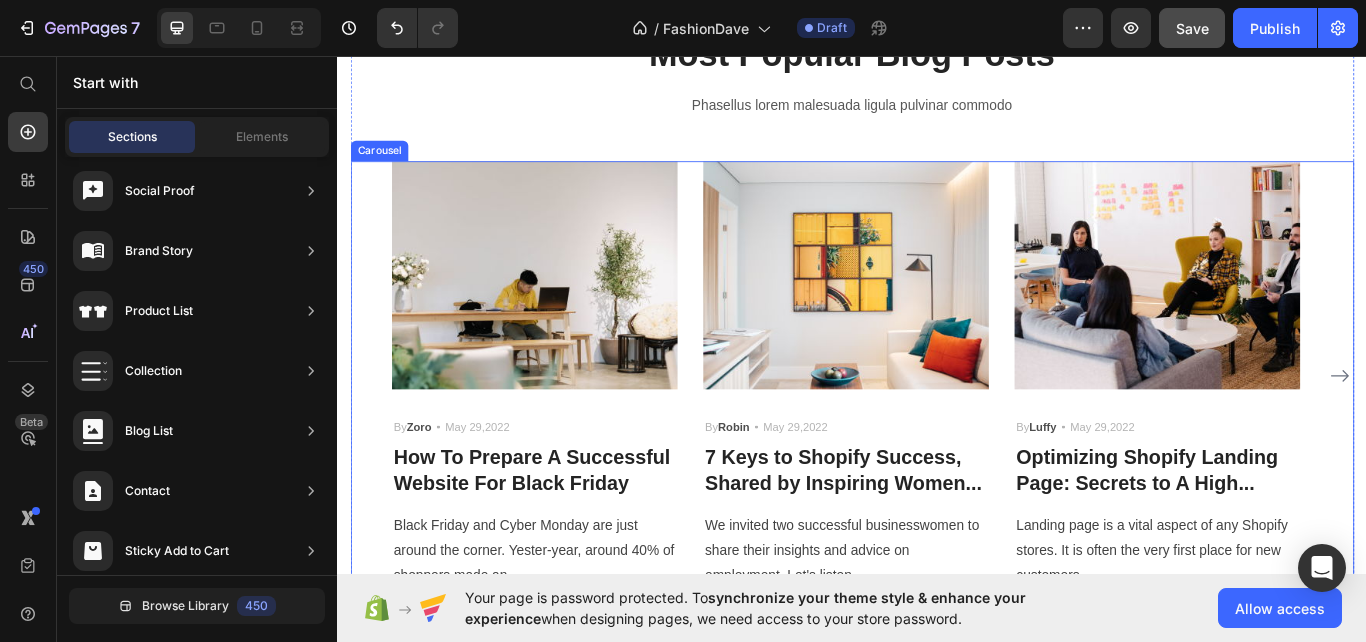 click on "Image By  Zoro Text block
Icon May 29,2022 Text block Row How To Prepare A Successful Website For Black Friday Heading Black Friday and Cyber Monday are just around the corner. Yester-year, around 40% of shoppers made an... Text block Image By  Robin Text block
Icon May 29,2022 Text block Row 7 Keys to Shopify Success, Shared by Inspiring Women... Heading We invited two successful businesswomen to share their insights and advice on employment. Let's listen .... Text block Image By  Luffy Text block
Icon May 29,2022 Text block Row Optimizing Shopify Landing Page: Secrets to A High... Heading Landing page is a vital aspect of any Shopify stores. It is often the very first place for new customers... Text block Row Image By  Zoro Text block
Icon May 29,2022 Text block Row How To Prepare A Successful Website For Black Friday Heading Black Friday and Cyber Monday are just around the corner. Yester-year, around 40% of shoppers made an..." at bounding box center [937, 430] 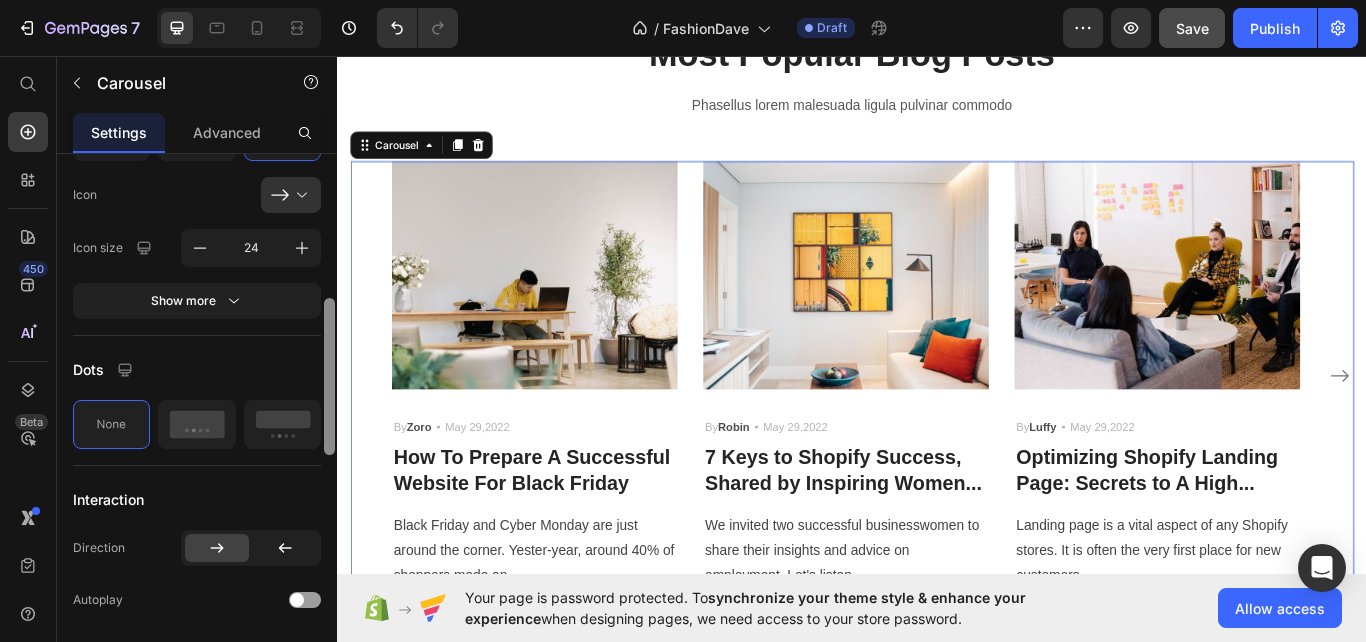 scroll, scrollTop: 509, scrollLeft: 0, axis: vertical 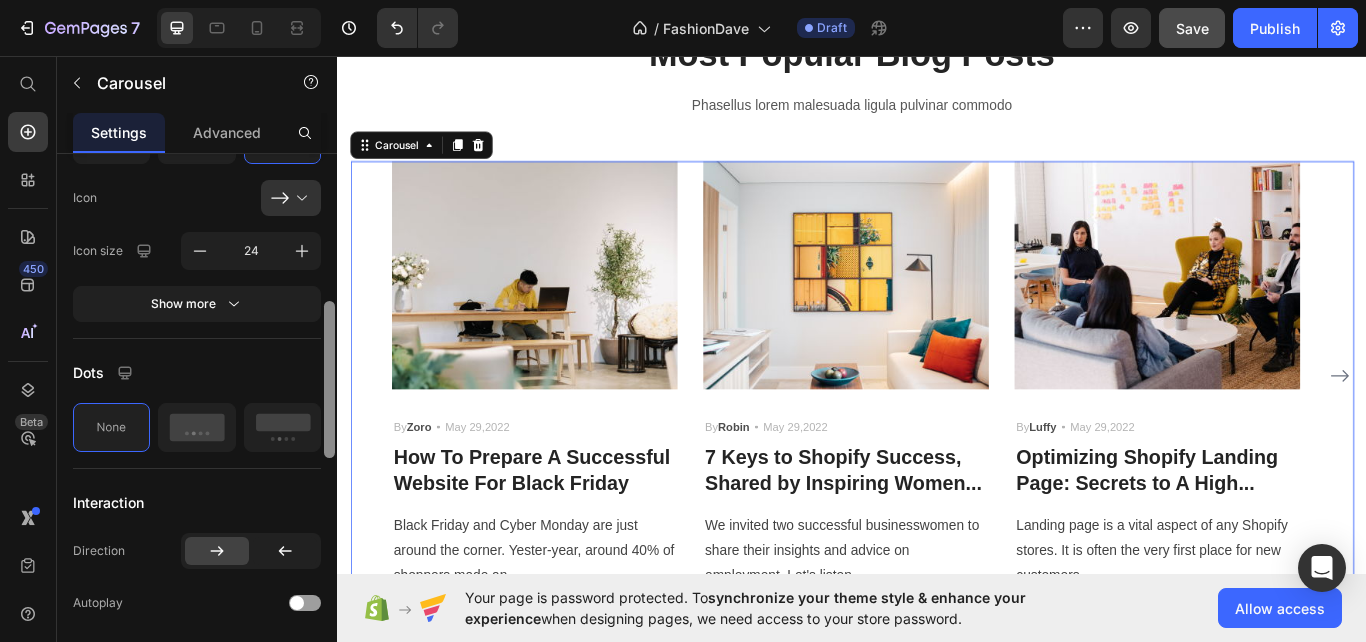drag, startPoint x: 330, startPoint y: 284, endPoint x: 324, endPoint y: 431, distance: 147.12239 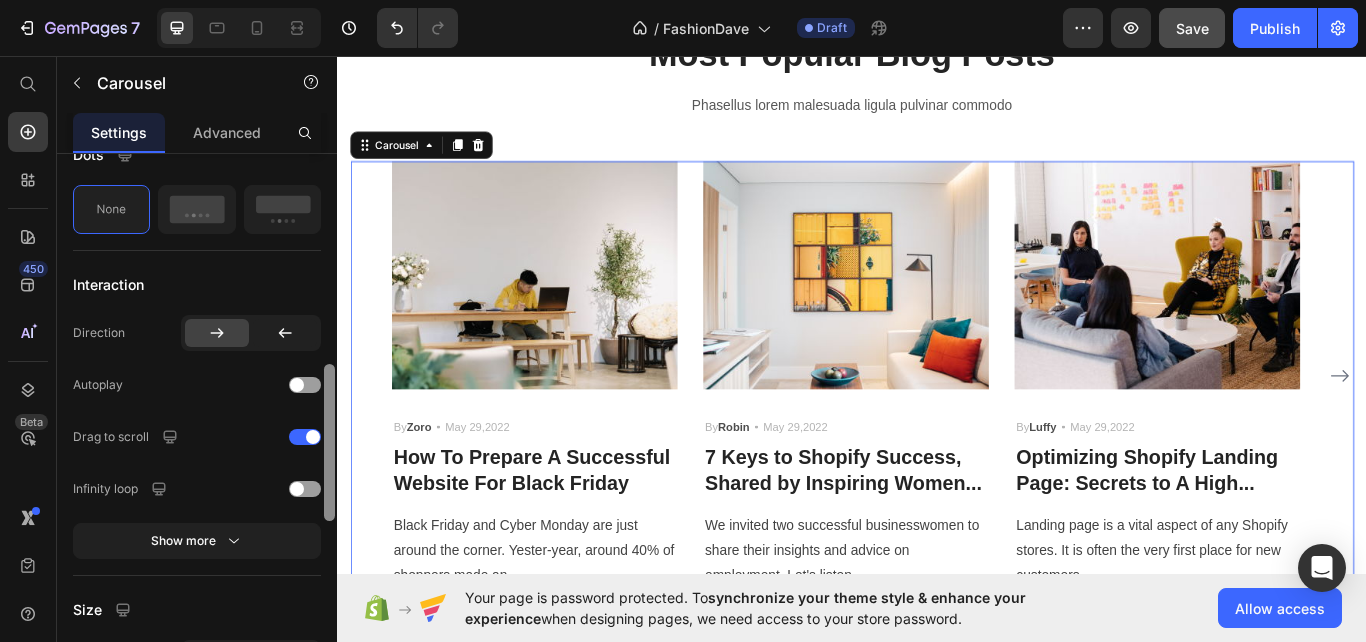 scroll, scrollTop: 737, scrollLeft: 0, axis: vertical 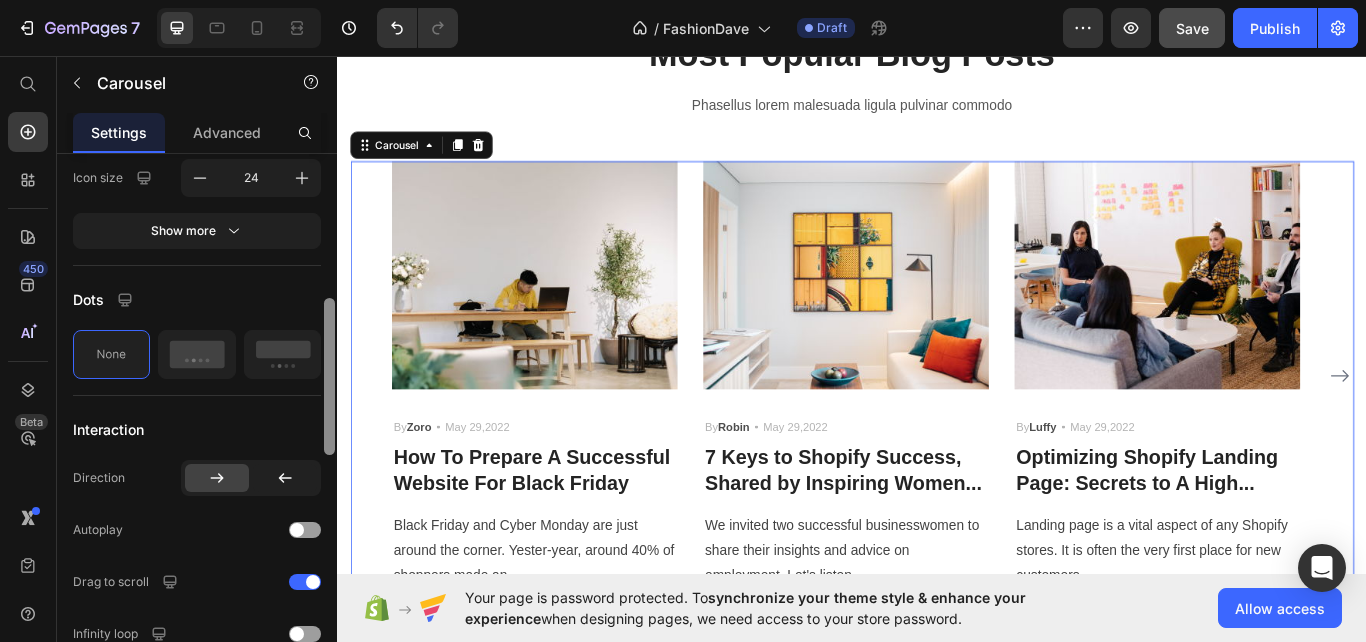 drag, startPoint x: 329, startPoint y: 445, endPoint x: 328, endPoint y: 467, distance: 22.022715 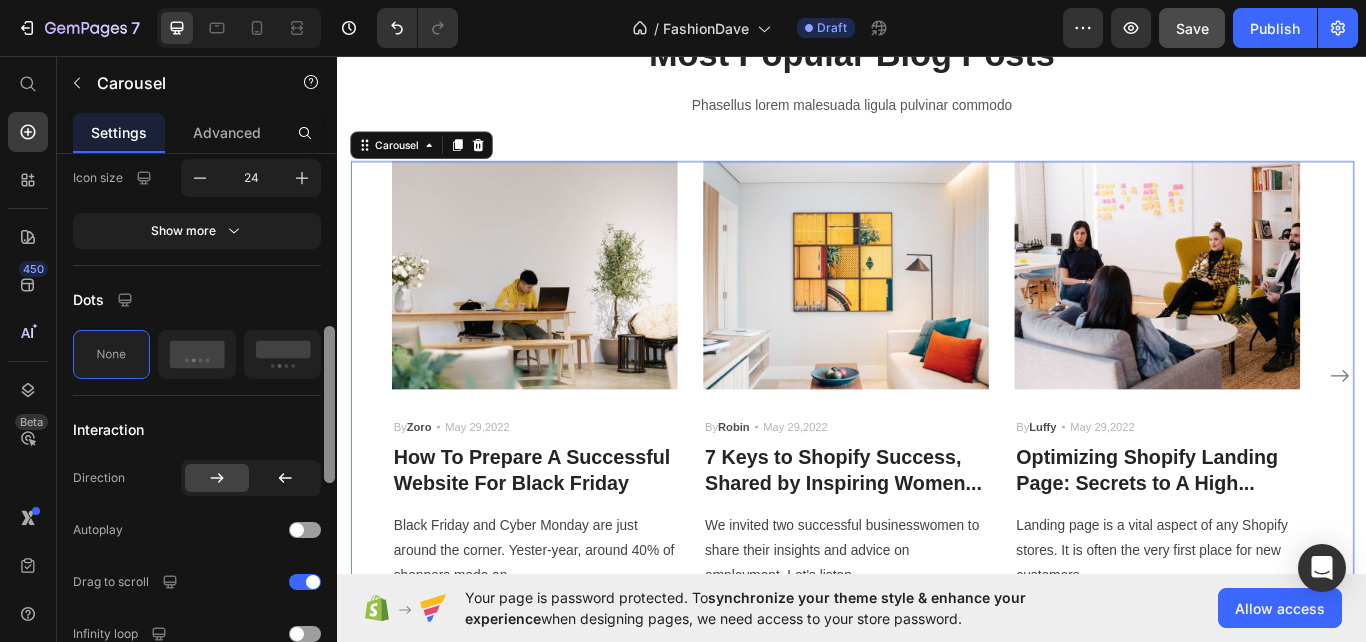 scroll, scrollTop: 585, scrollLeft: 0, axis: vertical 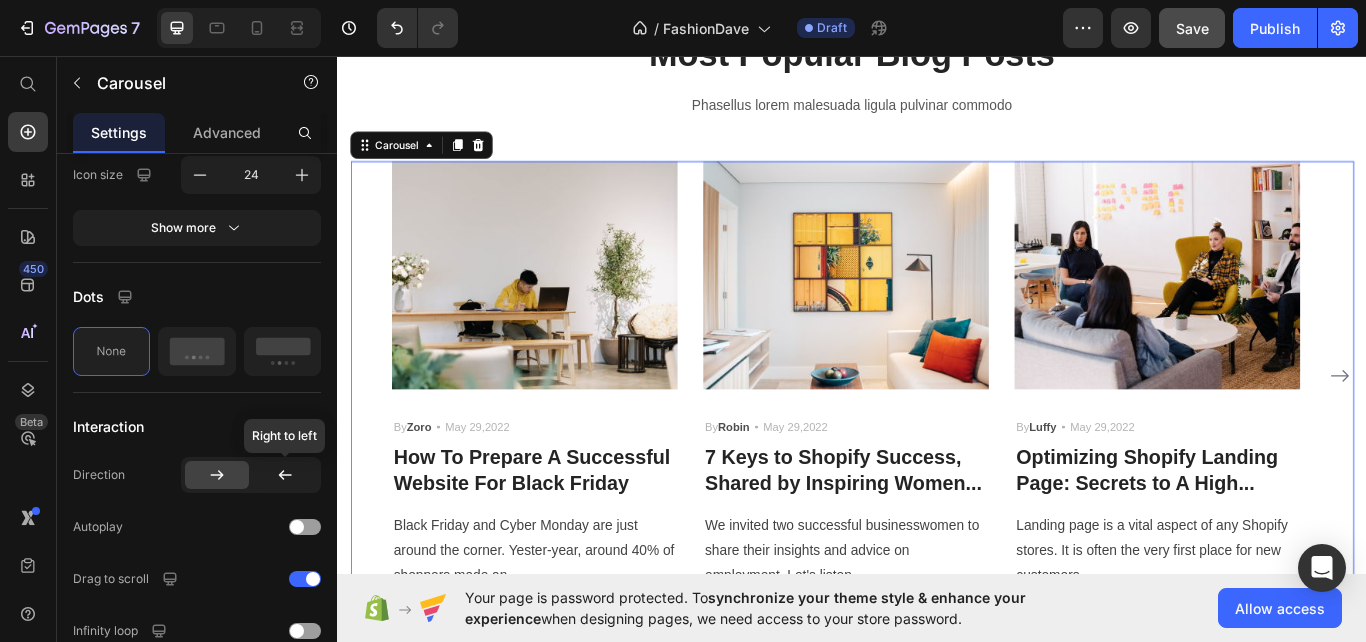 click 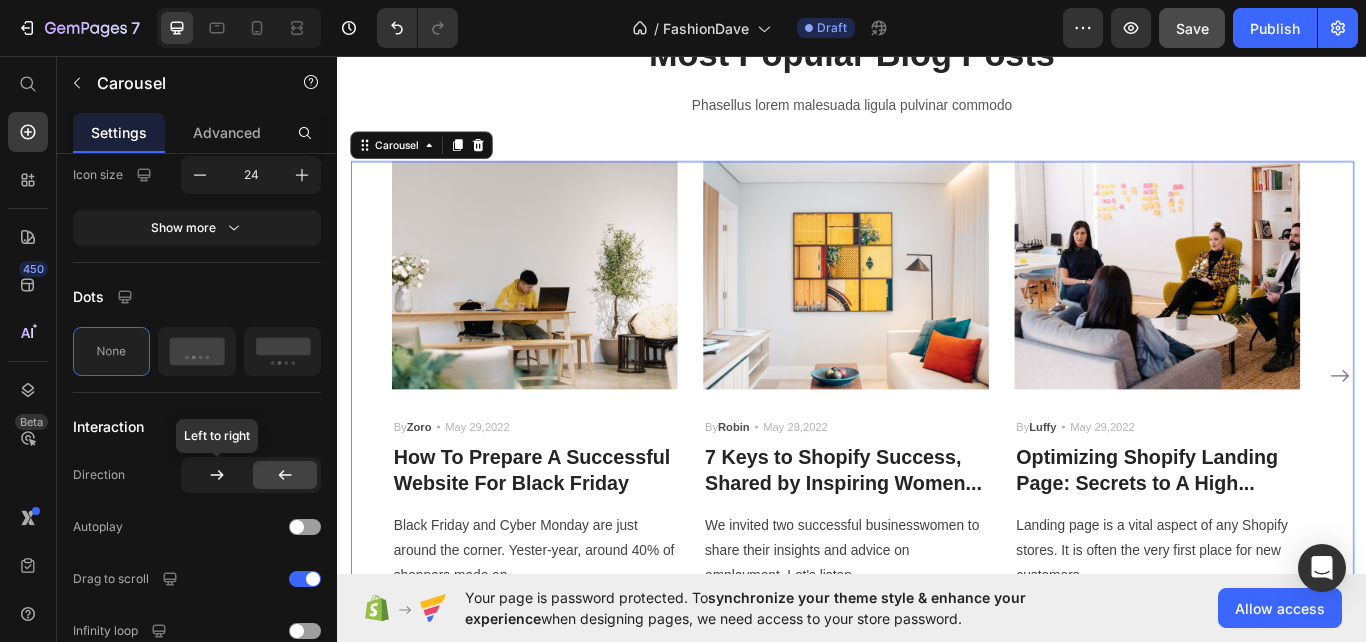 click 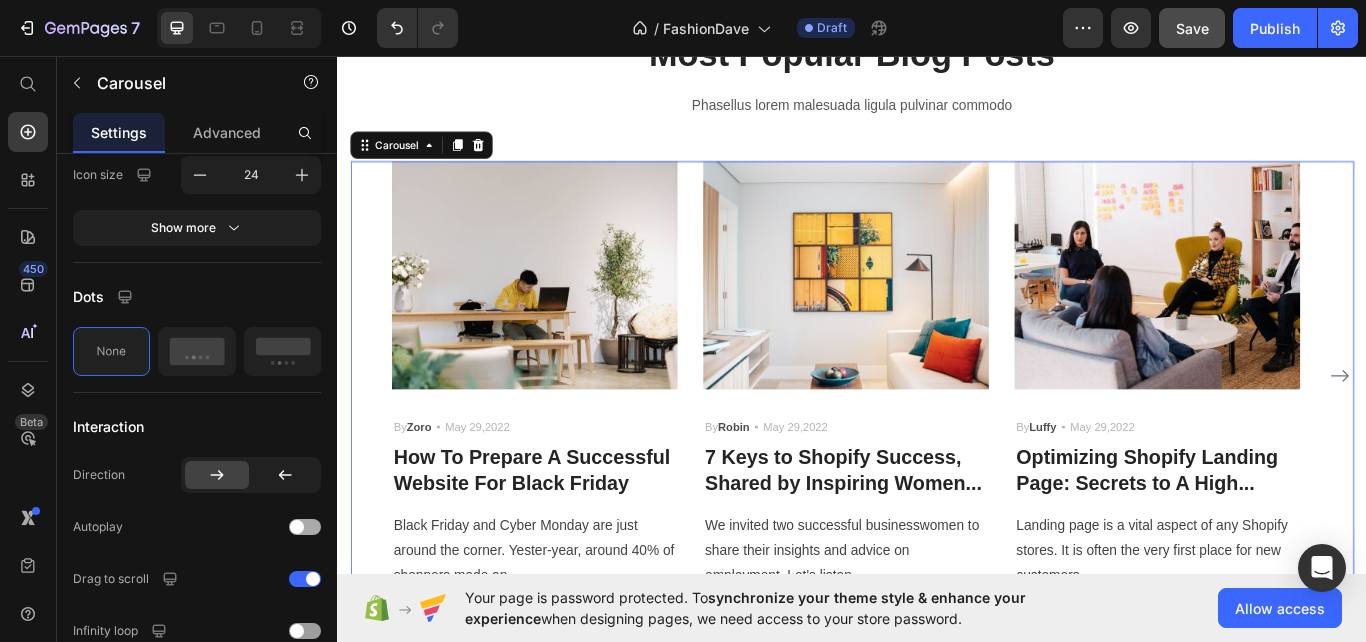click at bounding box center [305, 527] 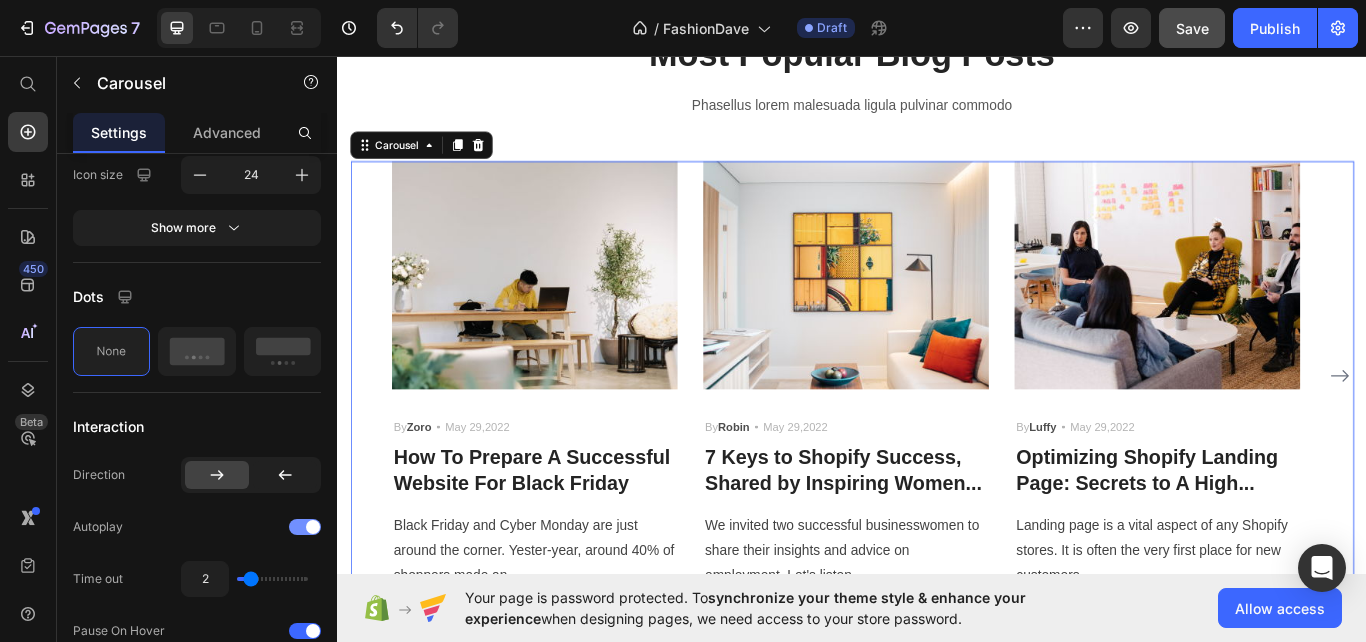 click at bounding box center (305, 527) 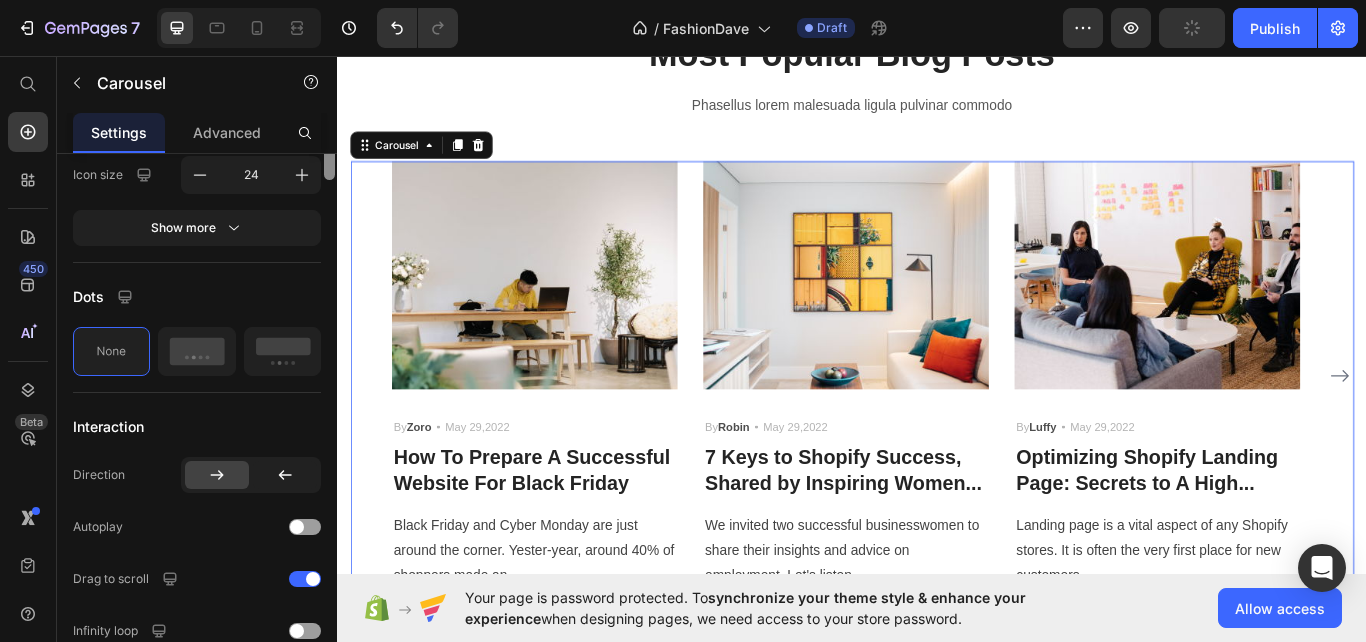 scroll, scrollTop: 353, scrollLeft: 0, axis: vertical 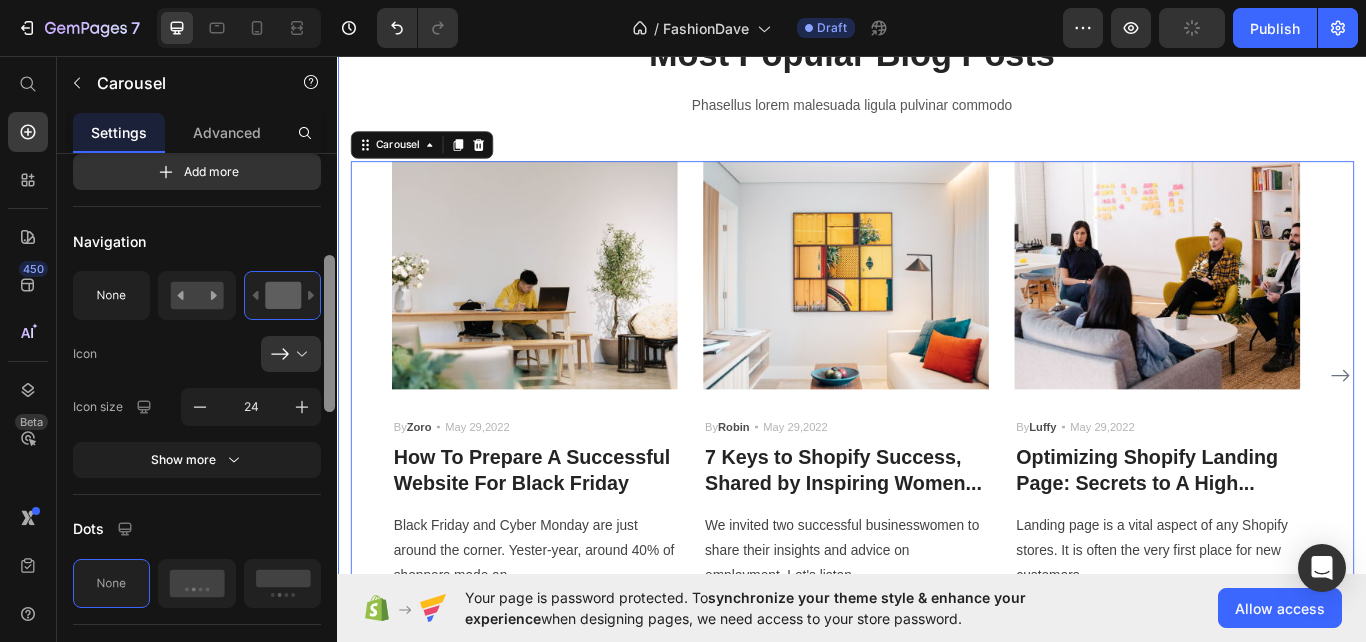drag, startPoint x: 666, startPoint y: 524, endPoint x: 340, endPoint y: 420, distance: 342.18707 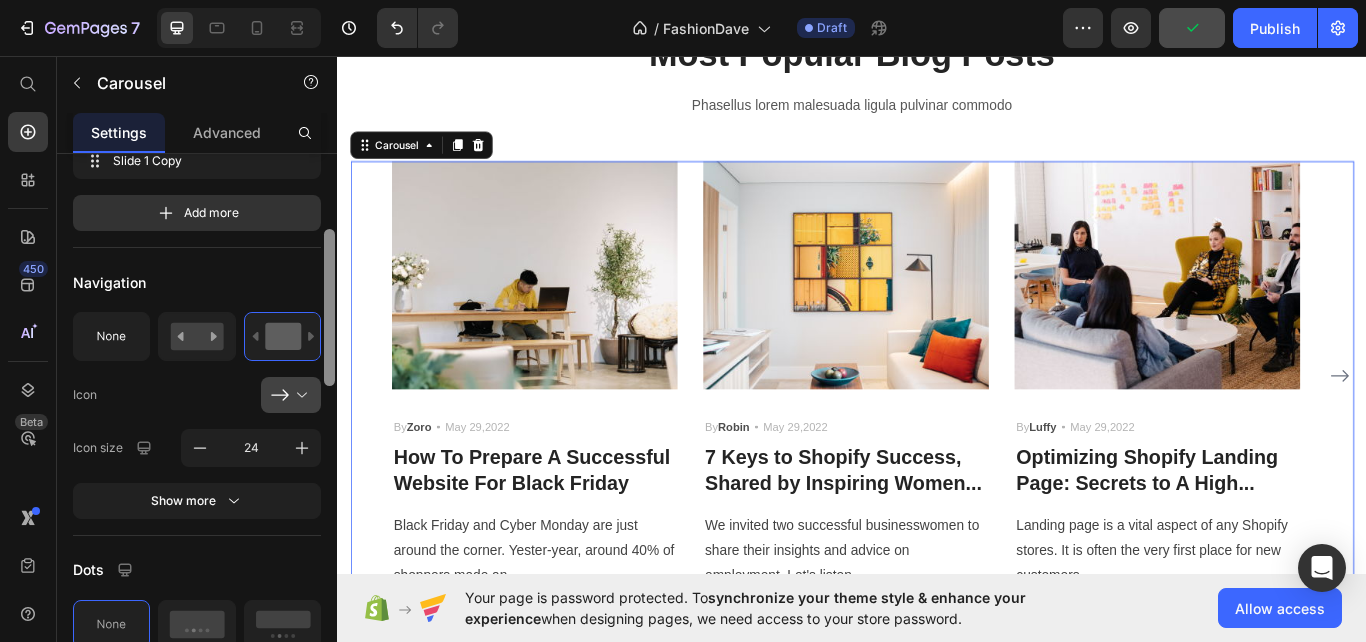 scroll, scrollTop: 315, scrollLeft: 0, axis: vertical 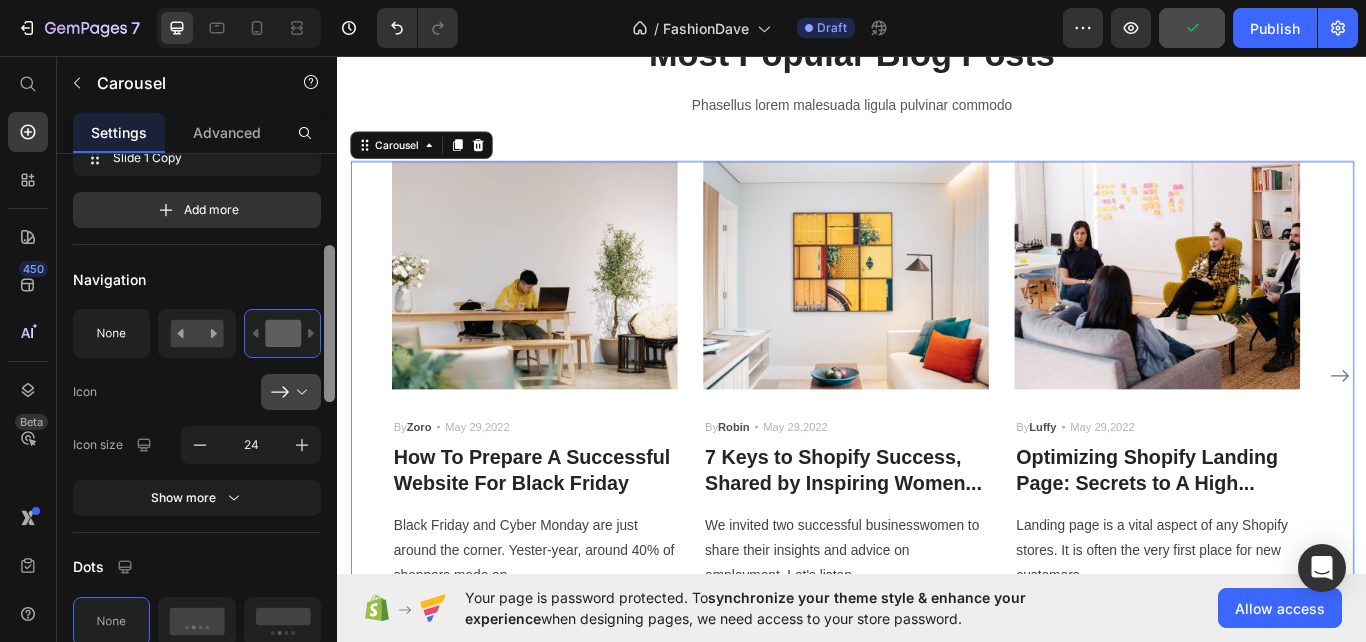 click at bounding box center [299, 392] 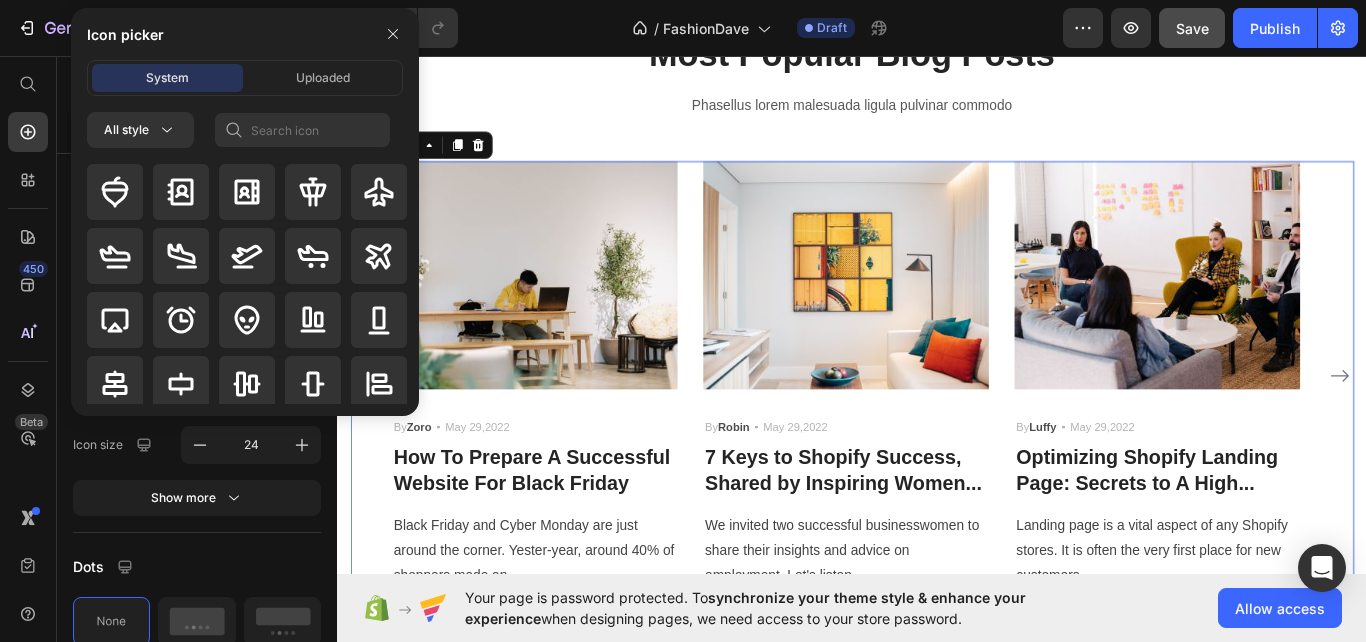 scroll, scrollTop: 860, scrollLeft: 0, axis: vertical 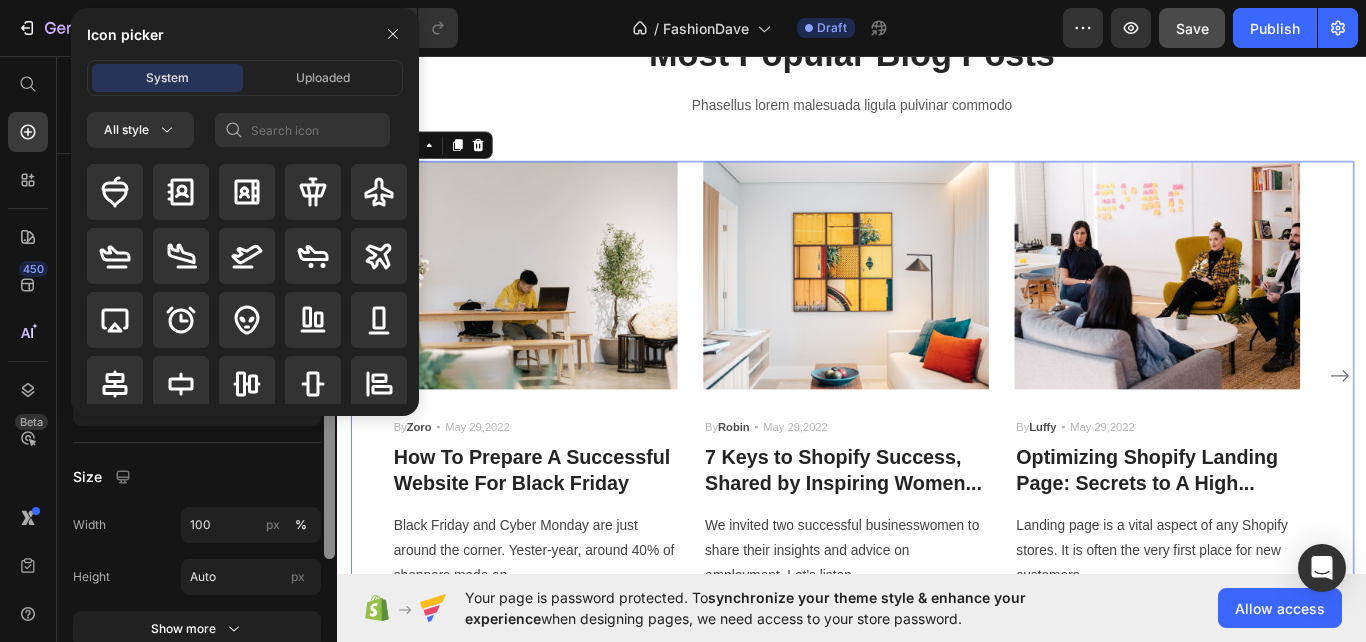 click at bounding box center (329, 426) 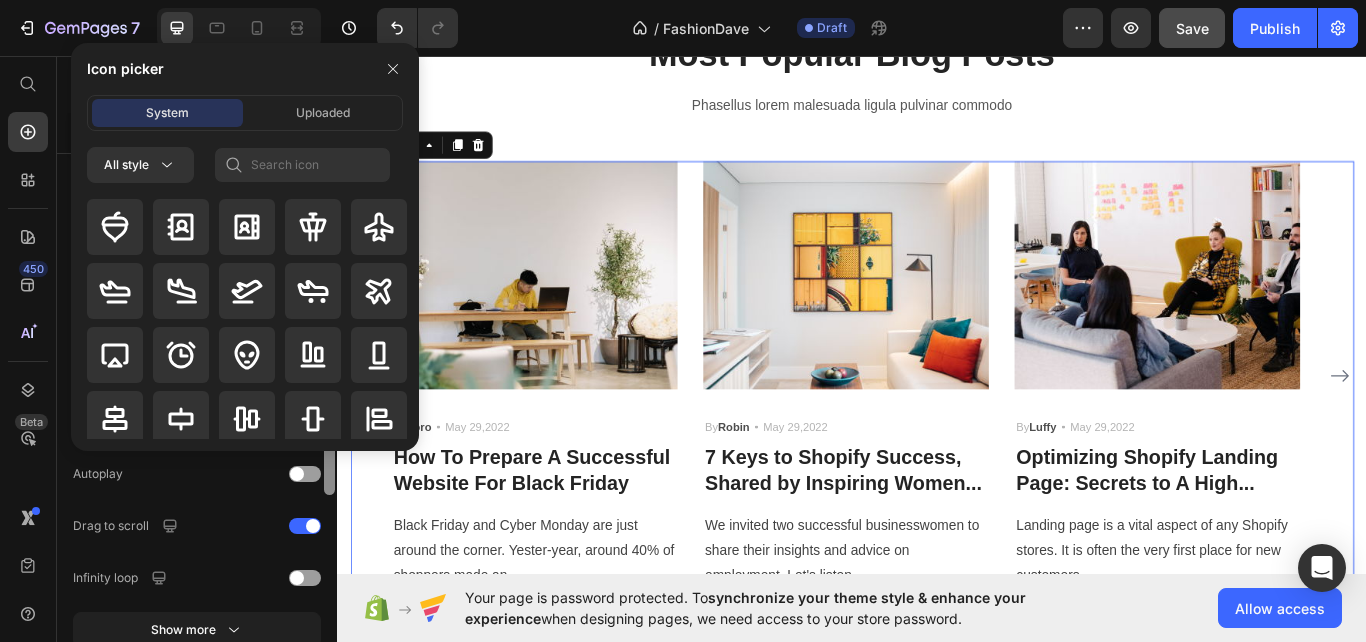 scroll, scrollTop: 635, scrollLeft: 0, axis: vertical 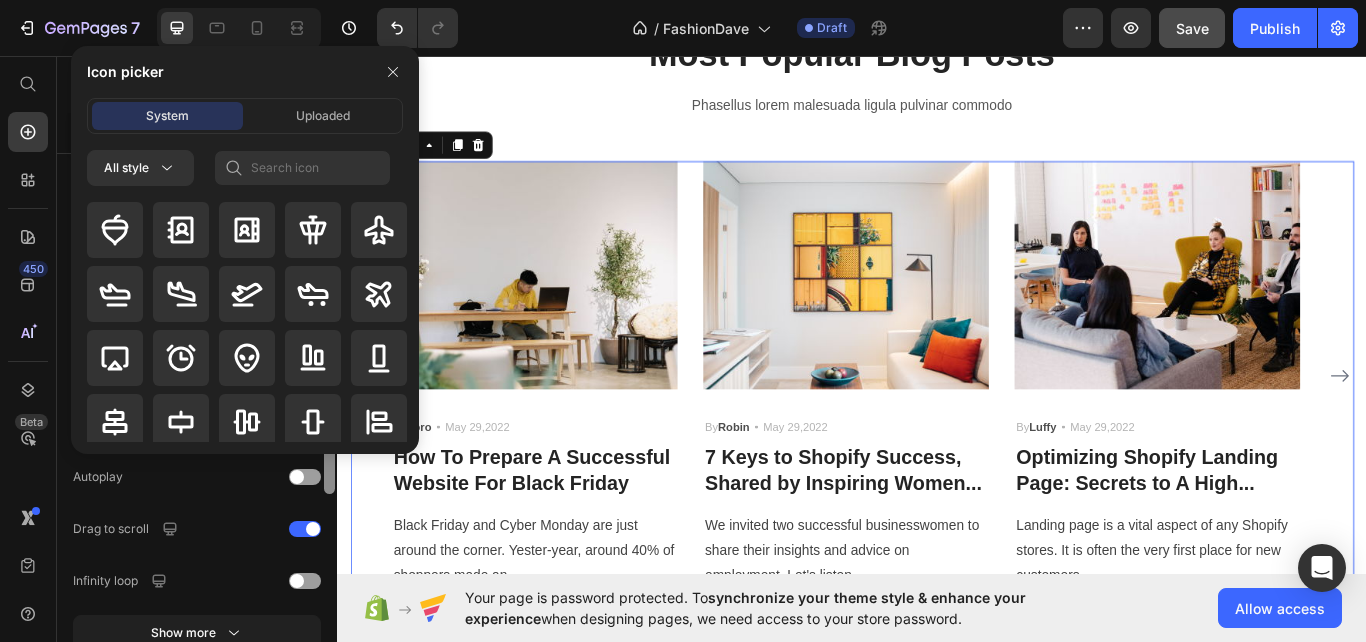 drag, startPoint x: 328, startPoint y: 522, endPoint x: 315, endPoint y: 457, distance: 66.287254 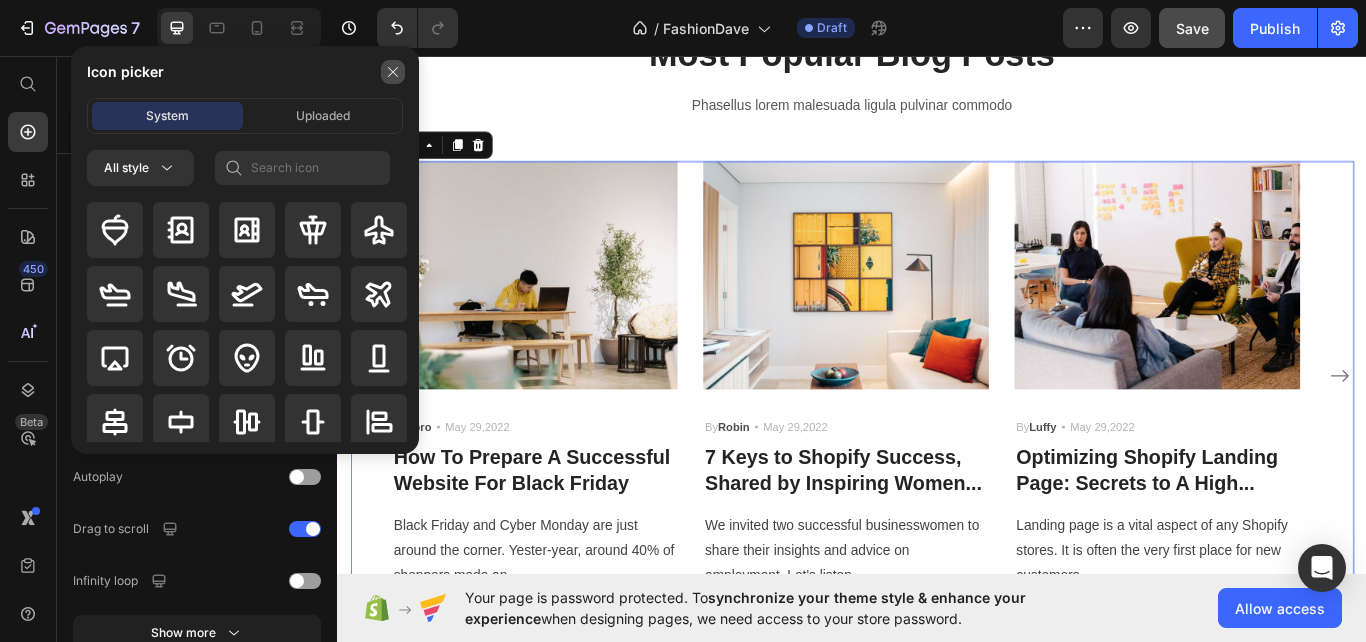 click 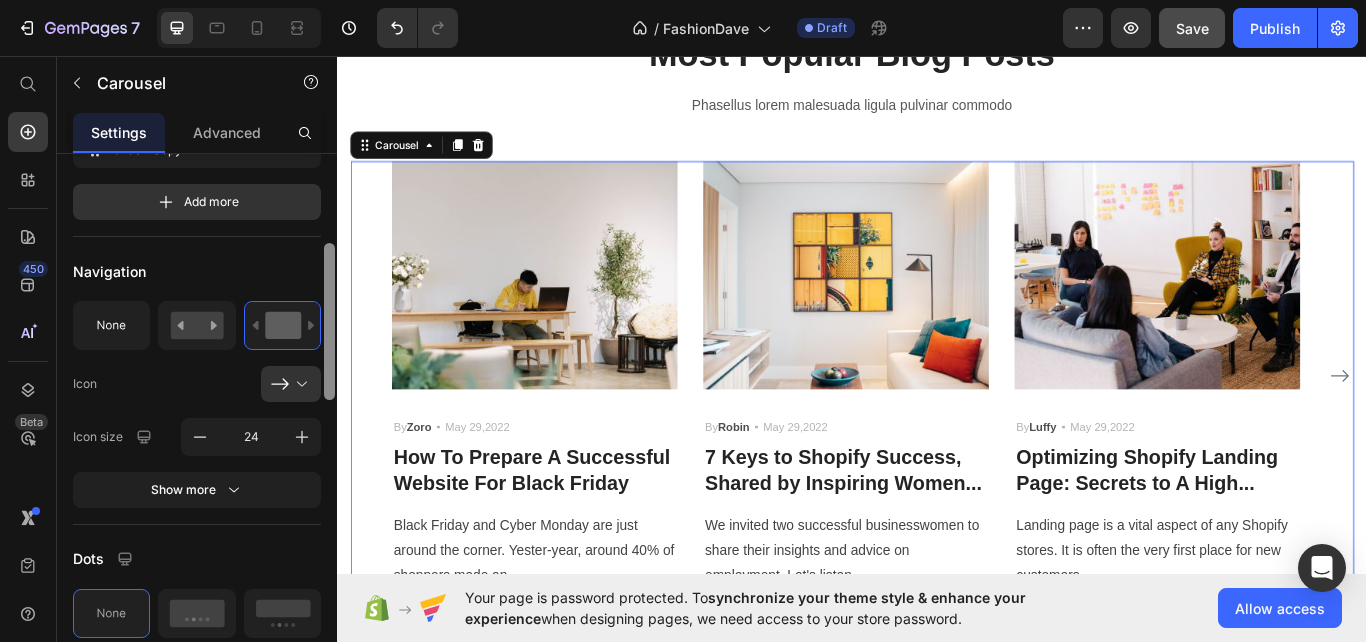 drag, startPoint x: 330, startPoint y: 405, endPoint x: 331, endPoint y: 314, distance: 91.00549 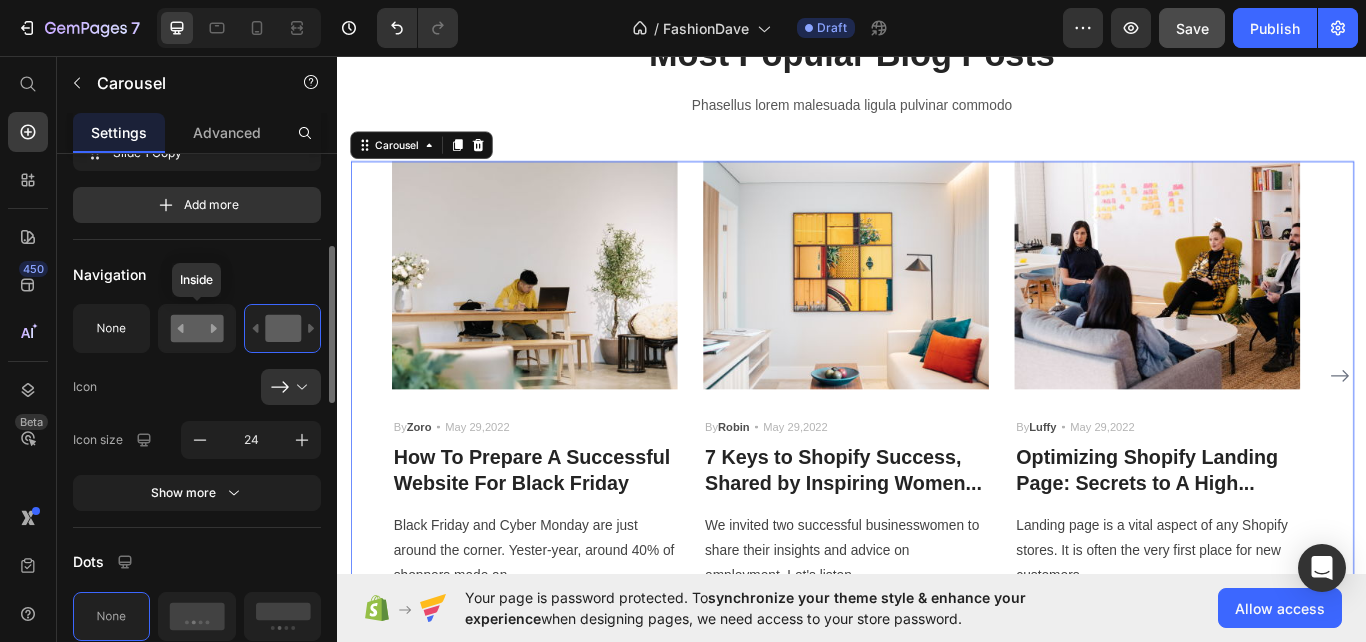 click 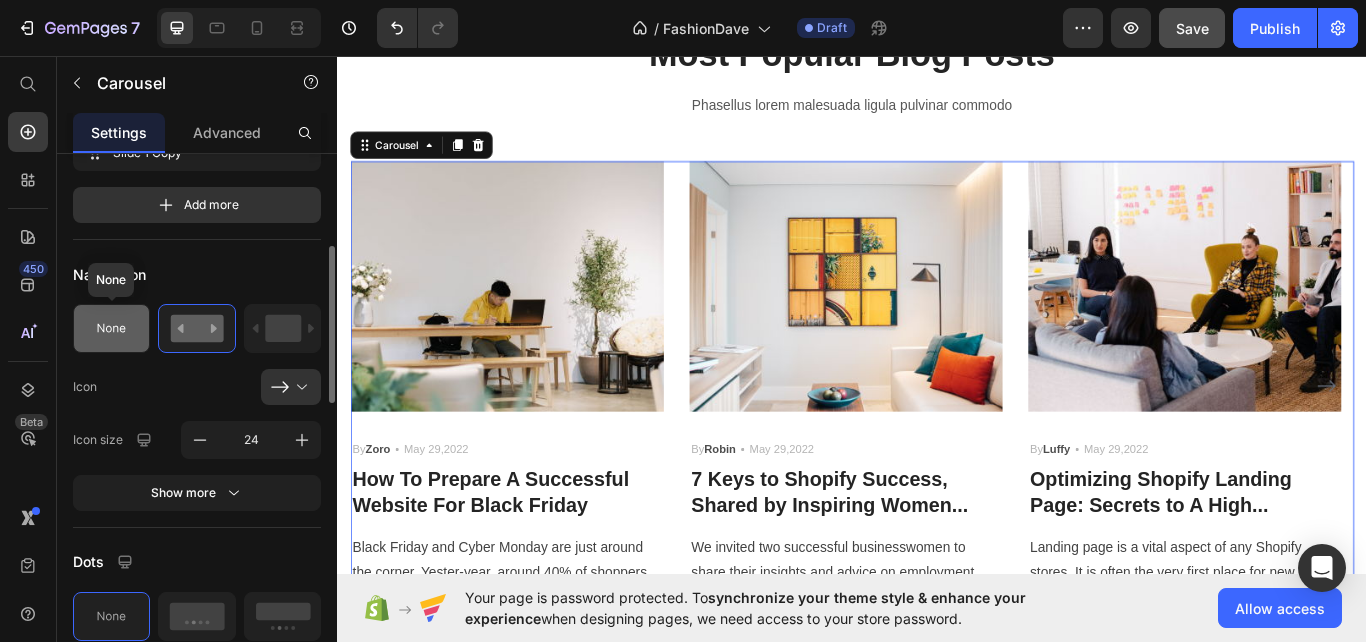 click 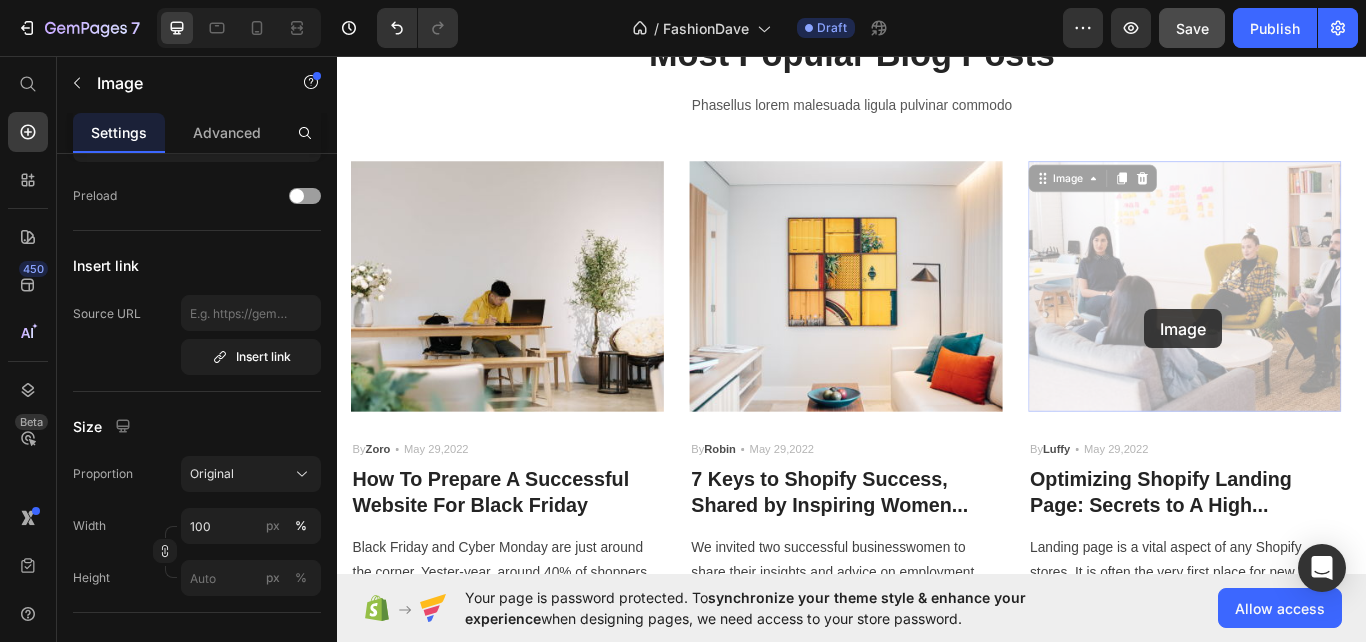 drag, startPoint x: 1423, startPoint y: 415, endPoint x: 594, endPoint y: 268, distance: 841.9323 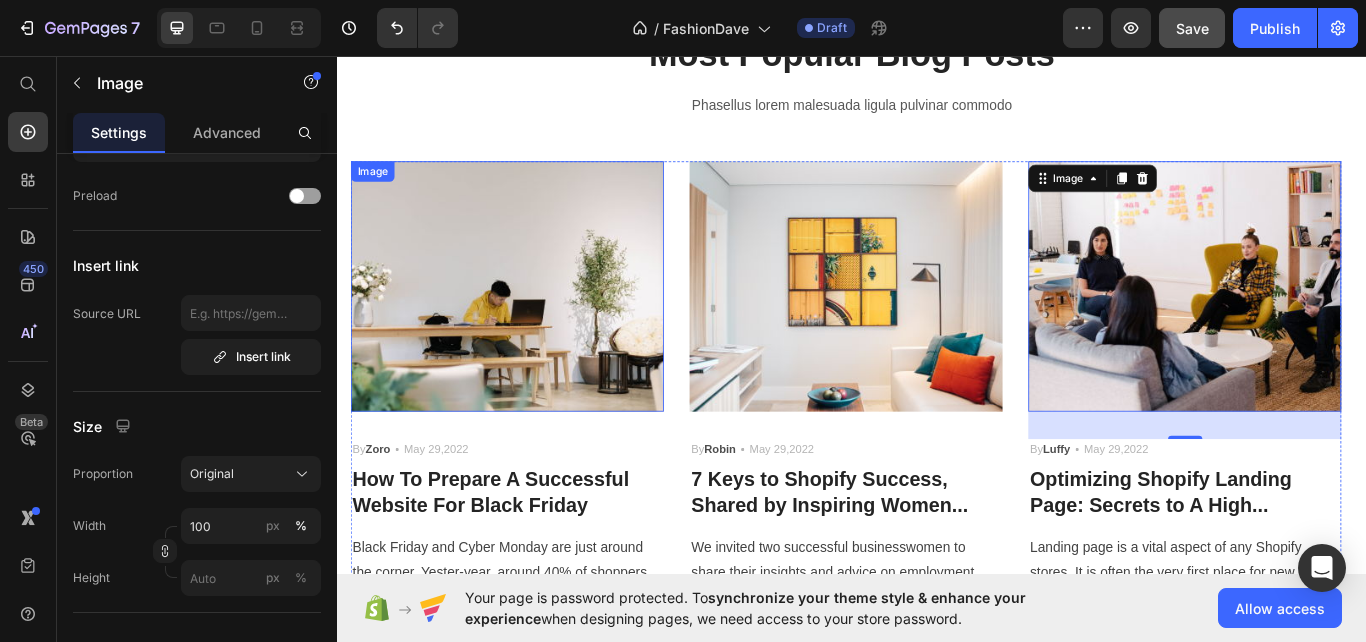 scroll, scrollTop: 0, scrollLeft: 0, axis: both 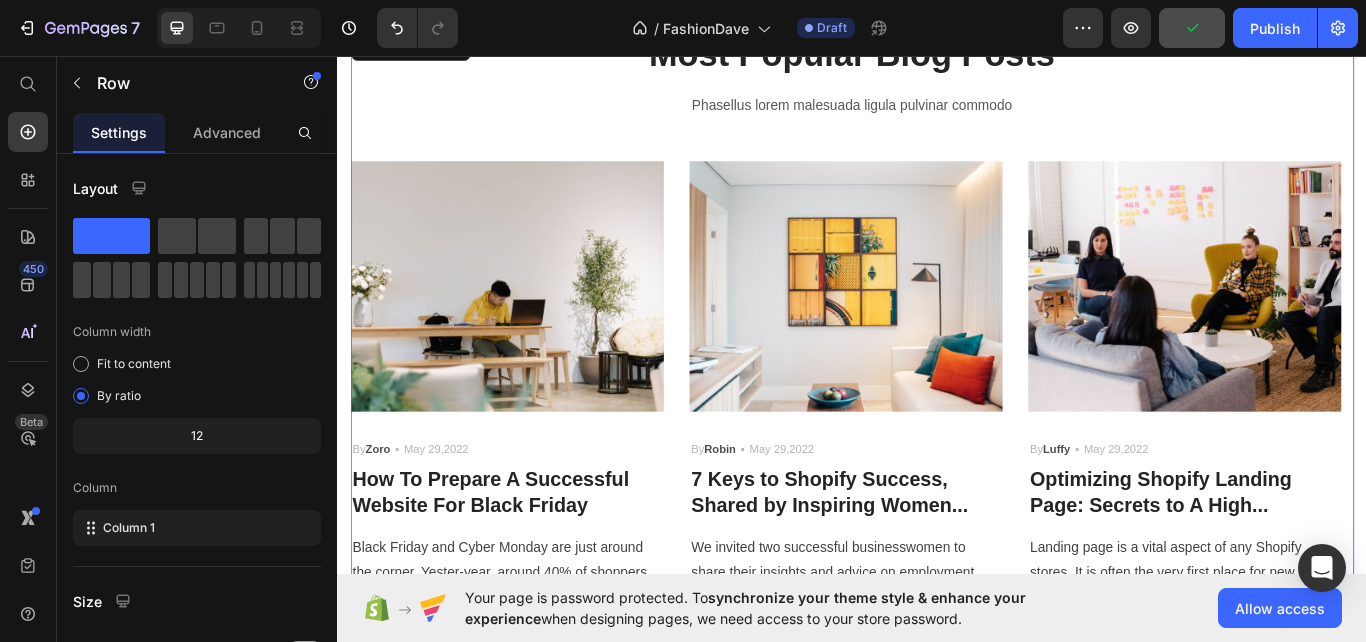 click on "Most Popular Blog Posts Heading Phasellus lorem malesuada ligula pulvinar commodo Text block Image By  [FIRST] Text block
Icon [DATE] Text block Row How To Prepare A Successful Website For Black Friday Heading Black Friday and Cyber Monday are just around the corner. Yester-year, around 40% of shoppers made an... Text block Image By  [FIRST] Text block
Icon [DATE] Text block Row 7 Keys to Shopify Success, Shared by Inspiring Women... Heading We invited two successful businesswomen to share their insights and advice on employment. Let's listen .... Text block Image By  [FIRST] Text block
Icon [DATE] Text block Row Optimizing Shopify Landing Page: Secrets to A High... Heading Landing page is a vital aspect of any Shopify stores. It is often the very first place for new customers... Text block Row Image By  [FIRST] Text block
Icon [DATE] Text block Row How To Prepare A Successful Website For Black Friday Heading Text block Image By  [FIRST]" at bounding box center (937, 366) 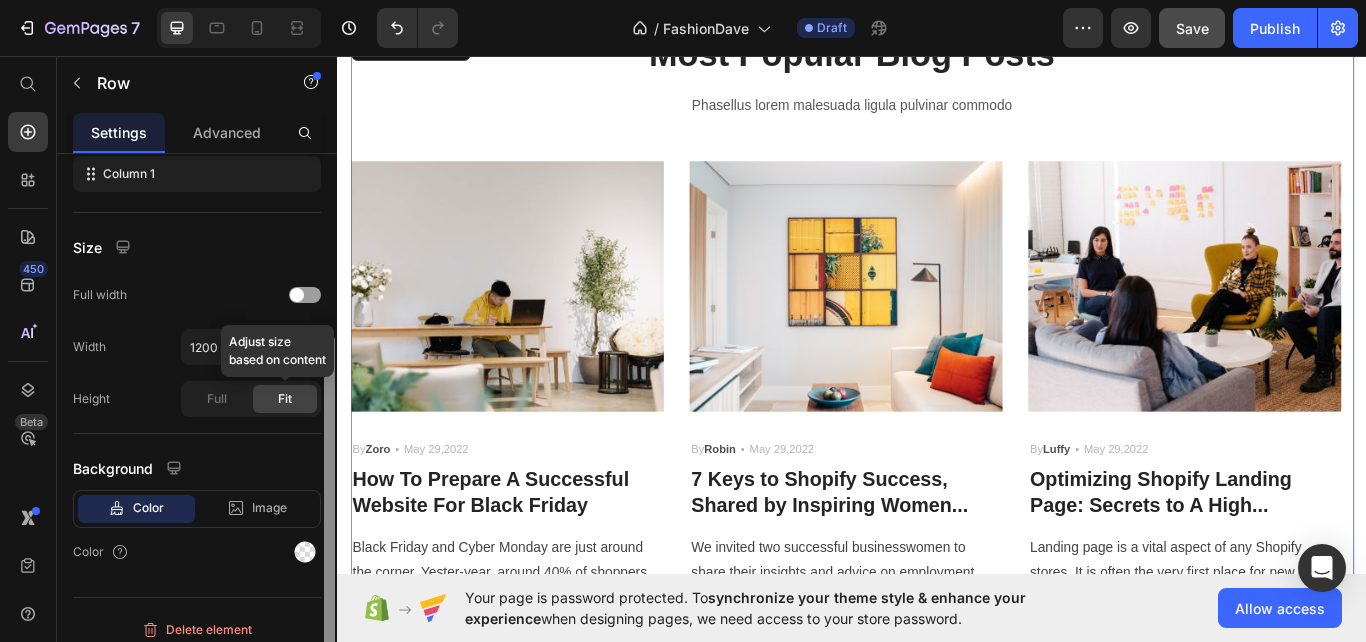 scroll, scrollTop: 367, scrollLeft: 0, axis: vertical 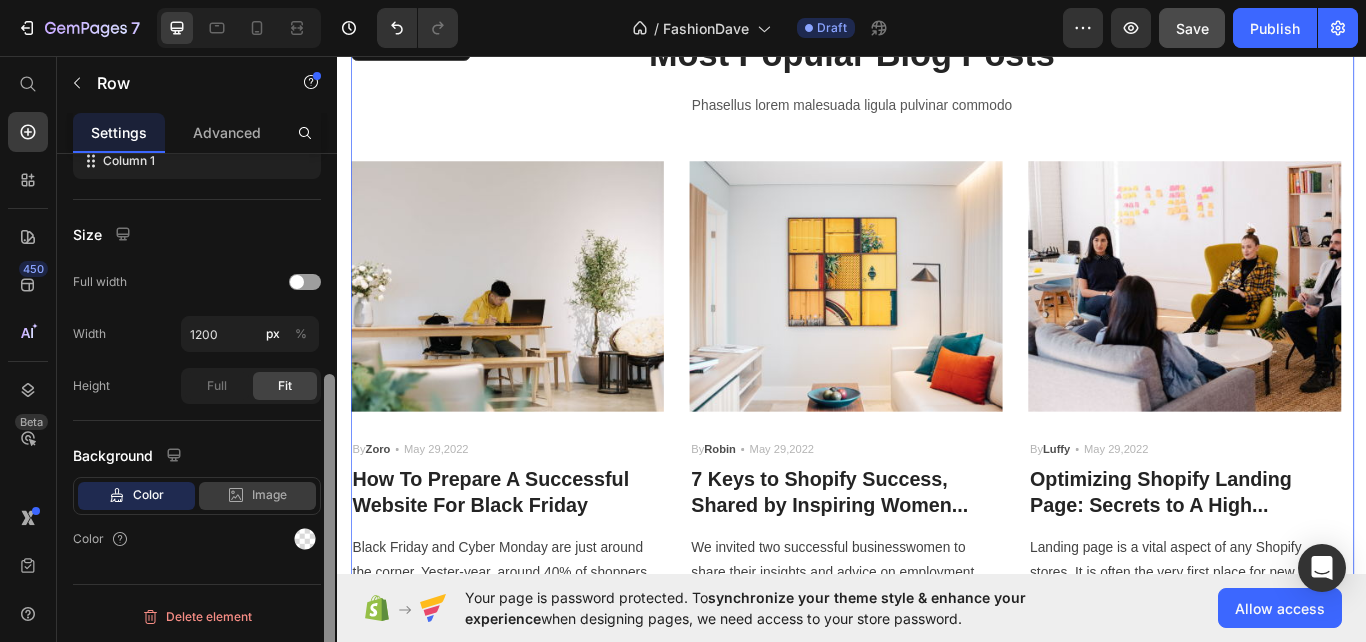 drag, startPoint x: 326, startPoint y: 209, endPoint x: 294, endPoint y: 492, distance: 284.80344 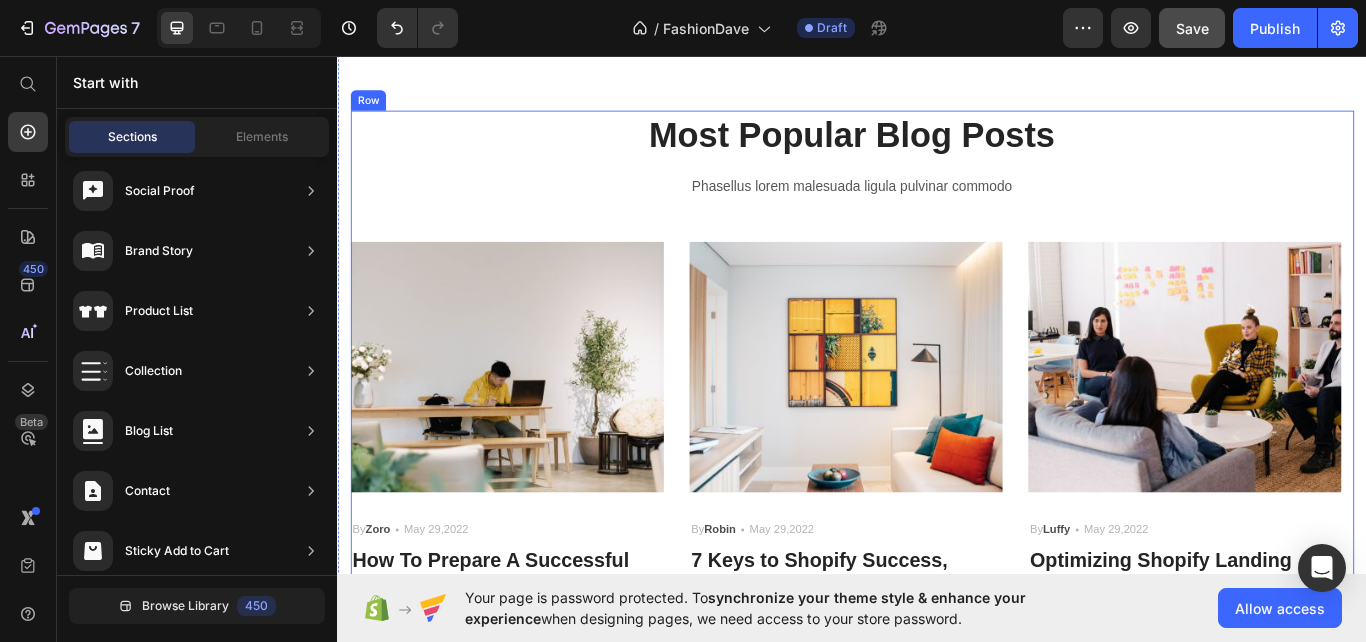 scroll, scrollTop: 1533, scrollLeft: 0, axis: vertical 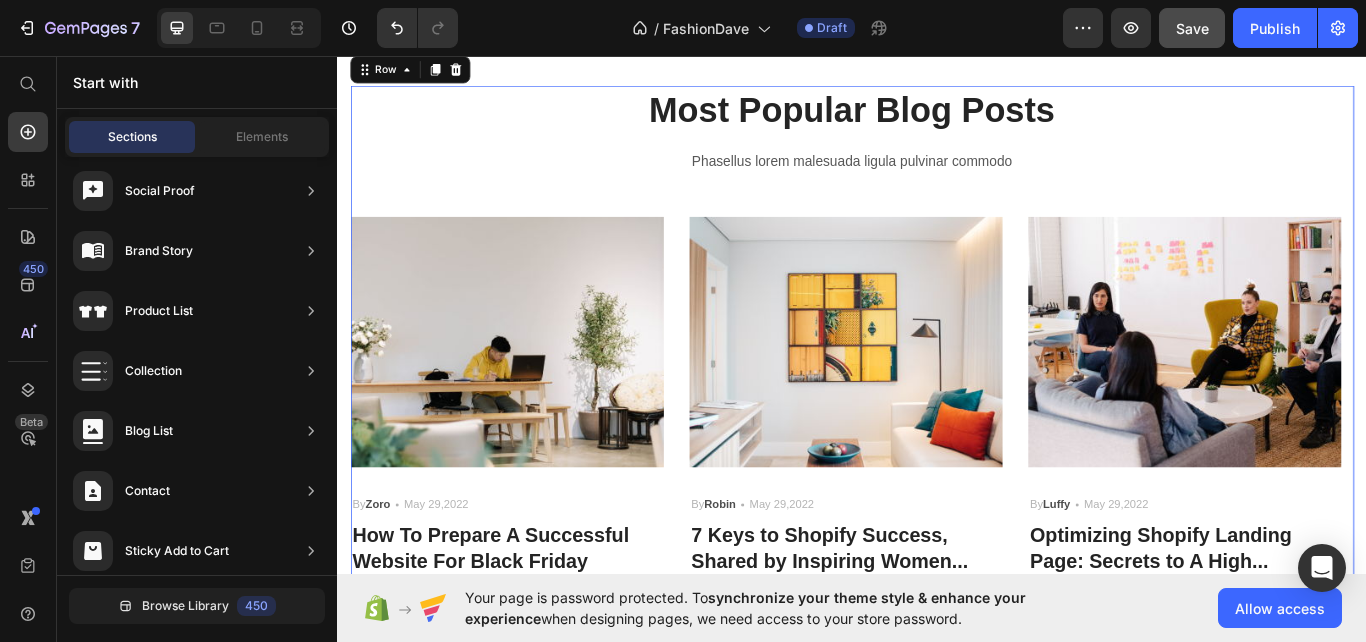 click on "Most Popular Blog Posts Heading Phasellus lorem malesuada ligula pulvinar commodo Text block Image By  [FIRST] Text block
Icon [DATE] Text block Row How To Prepare A Successful Website For Black Friday Heading Black Friday and Cyber Monday are just around the corner. Yester-year, around 40% of shoppers made an... Text block Image By  [FIRST] Text block
Icon [DATE] Text block Row 7 Keys to Shopify Success, Shared by Inspiring Women... Heading We invited two successful businesswomen to share their insights and advice on employment. Let's listen .... Text block Image By  [FIRST] Text block
Icon [DATE] Text block Row Optimizing Shopify Landing Page: Secrets to A High... Heading Landing page is a vital aspect of any Shopify stores. It is often the very first place for new customers... Text block Row Image By  [FIRST] Text block
Icon [DATE] Text block Row How To Prepare A Successful Website For Black Friday Heading Text block Image By  [FIRST]" at bounding box center (937, 431) 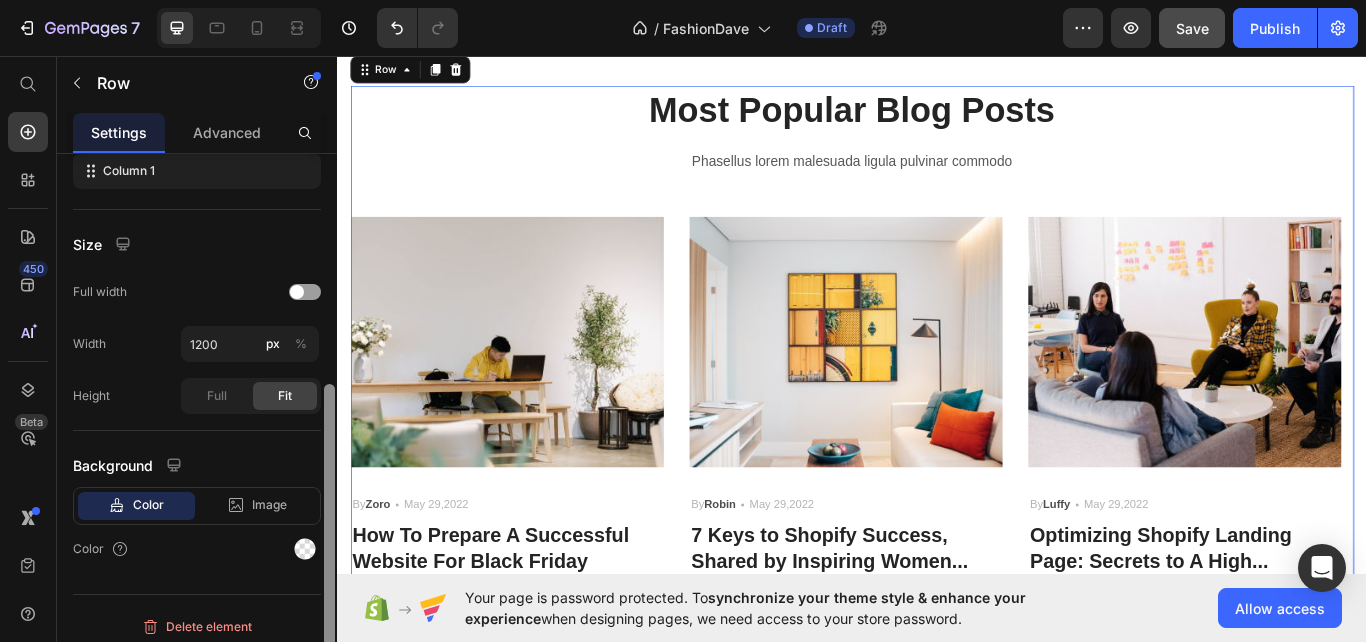 scroll, scrollTop: 367, scrollLeft: 0, axis: vertical 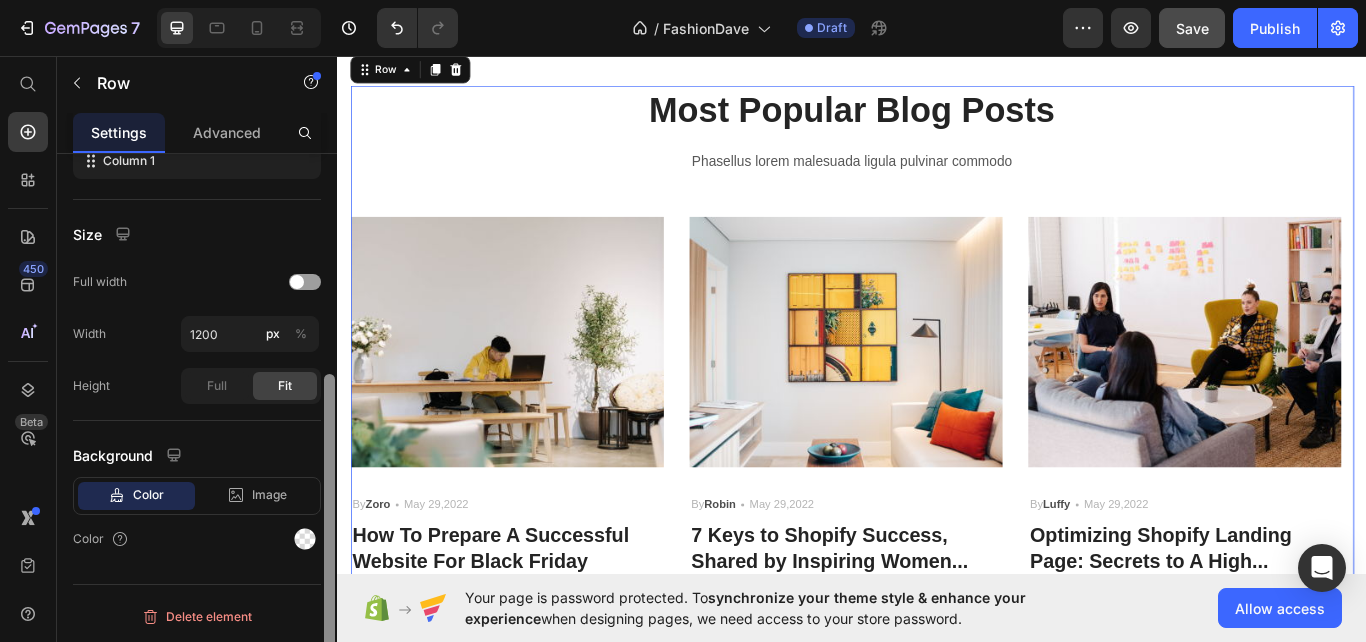 drag, startPoint x: 327, startPoint y: 407, endPoint x: 323, endPoint y: 568, distance: 161.04968 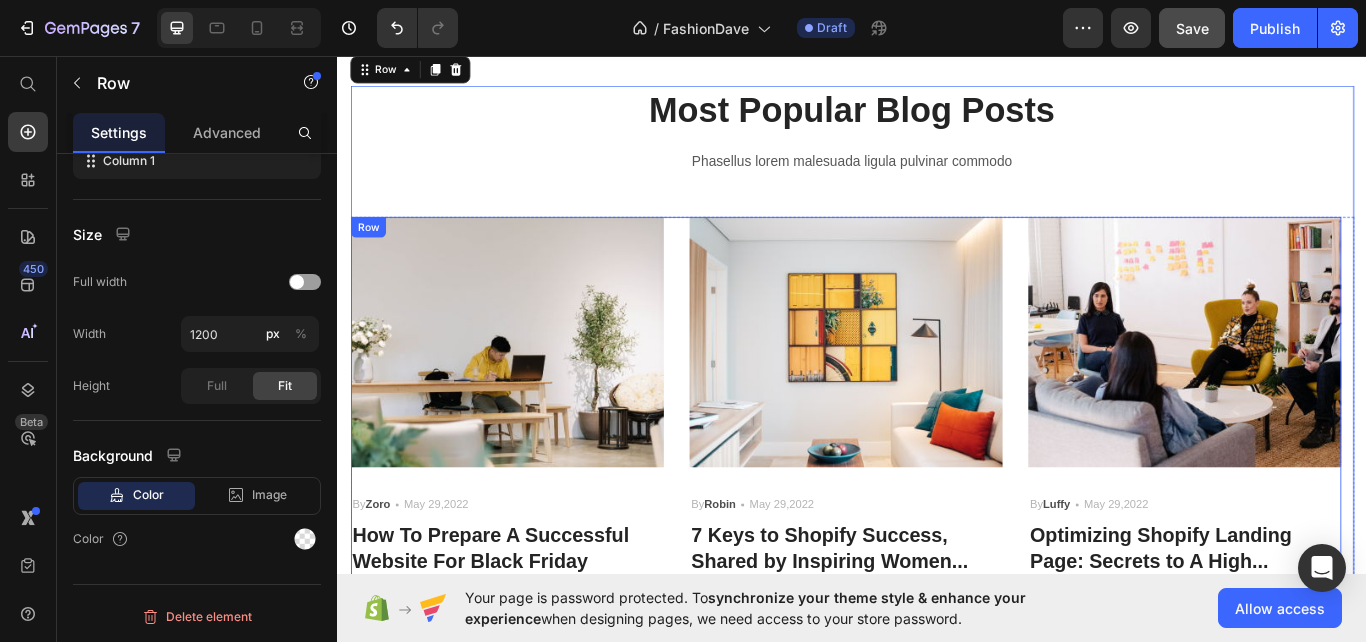 click on "Image By  [FIRST] Text block
Icon [DATE] Text block Row How To Prepare A Successful Website For Black Friday Heading Black Friday and Cyber Monday are just around the corner. Yester-year, around 40% of shoppers made an... Text block Image By  [FIRST] Text block
Icon [DATE] Text block Row 7 Keys to Shopify Success, Shared by Inspiring Women... Heading We invited two successful businesswomen to share their insights and advice on employment. Let's listen .... Text block Image By  [FIRST] Text block
Icon [DATE] Text block Row Optimizing Shopify Landing Page: Secrets to A High... Heading Landing page is a vital aspect of any Shopify stores. It is often the very first place for new customers... Text block Row" at bounding box center (929, 508) 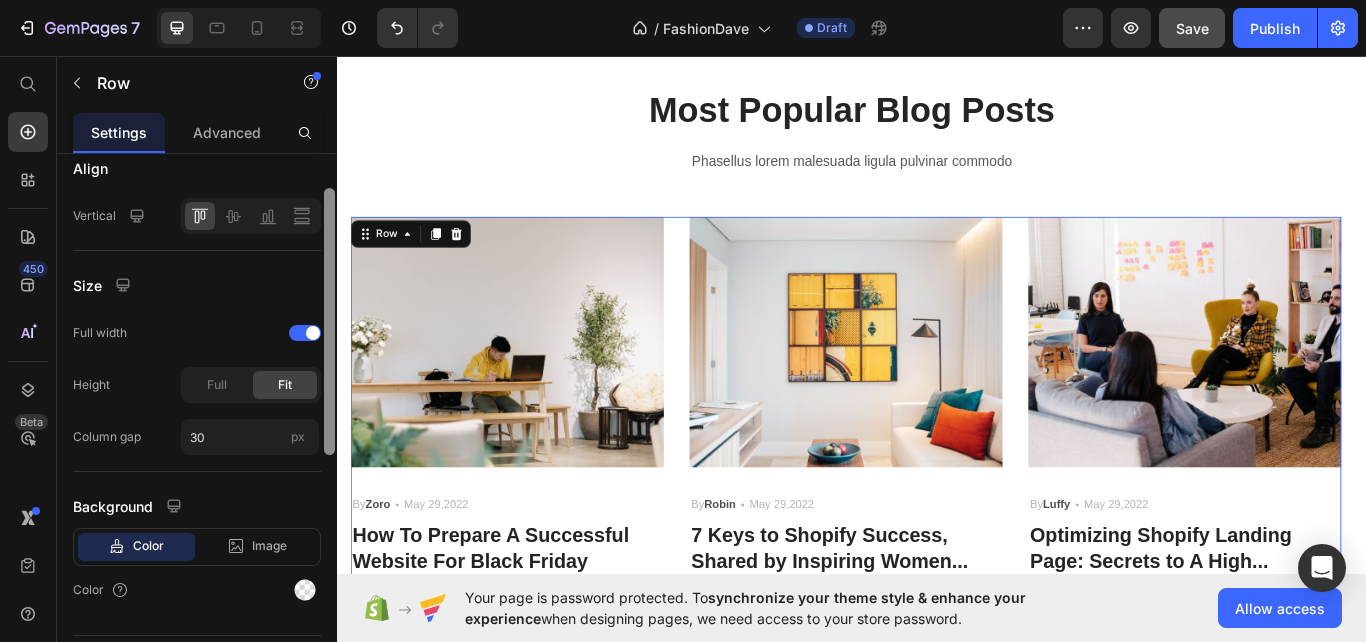scroll, scrollTop: 564, scrollLeft: 0, axis: vertical 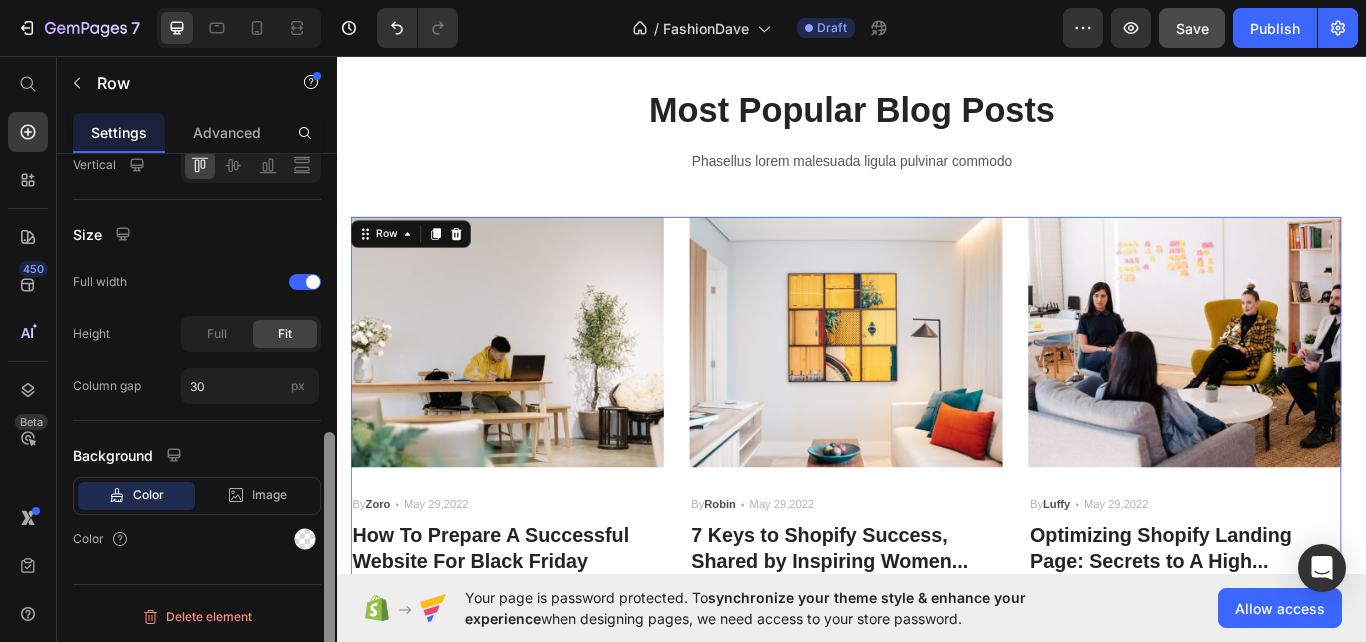 drag, startPoint x: 326, startPoint y: 390, endPoint x: 331, endPoint y: 506, distance: 116.10771 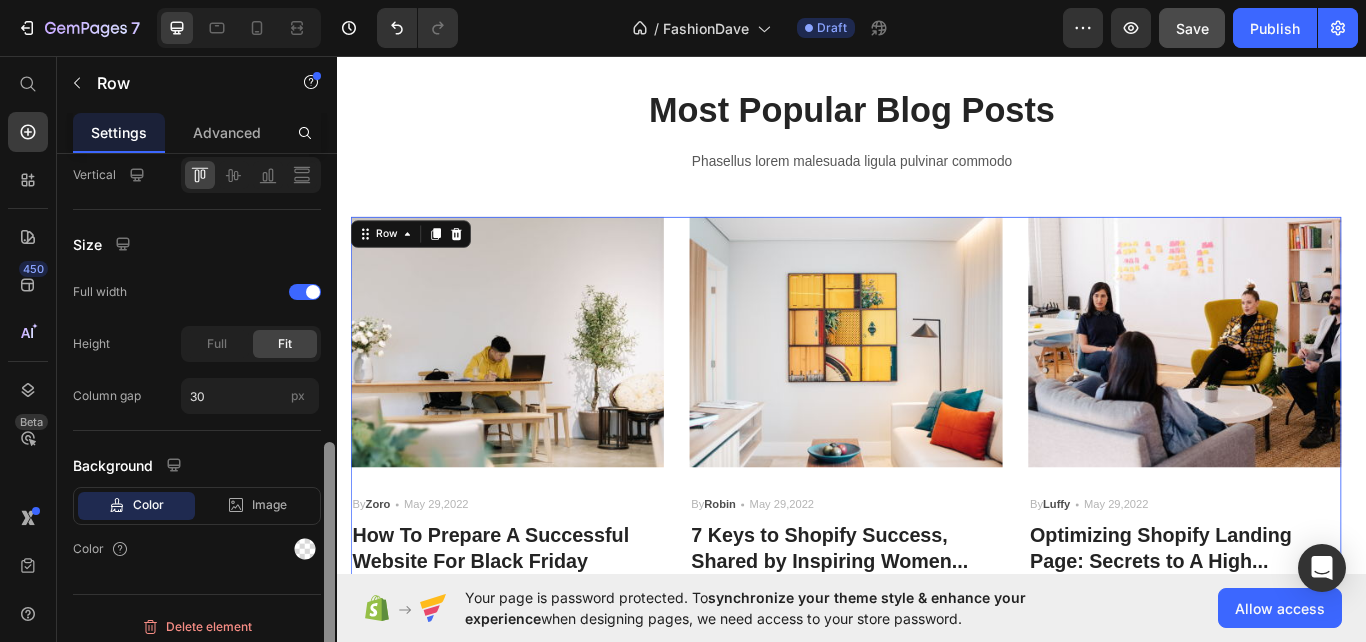 scroll, scrollTop: 564, scrollLeft: 0, axis: vertical 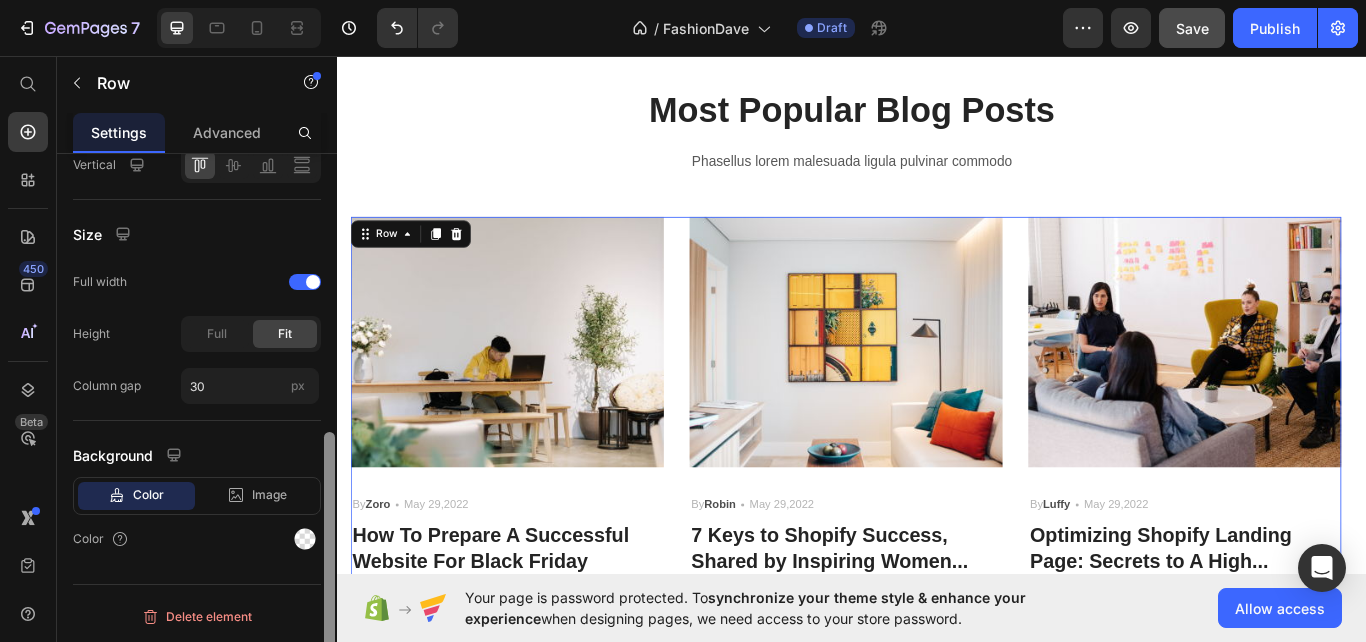 drag, startPoint x: 331, startPoint y: 506, endPoint x: 322, endPoint y: 522, distance: 18.35756 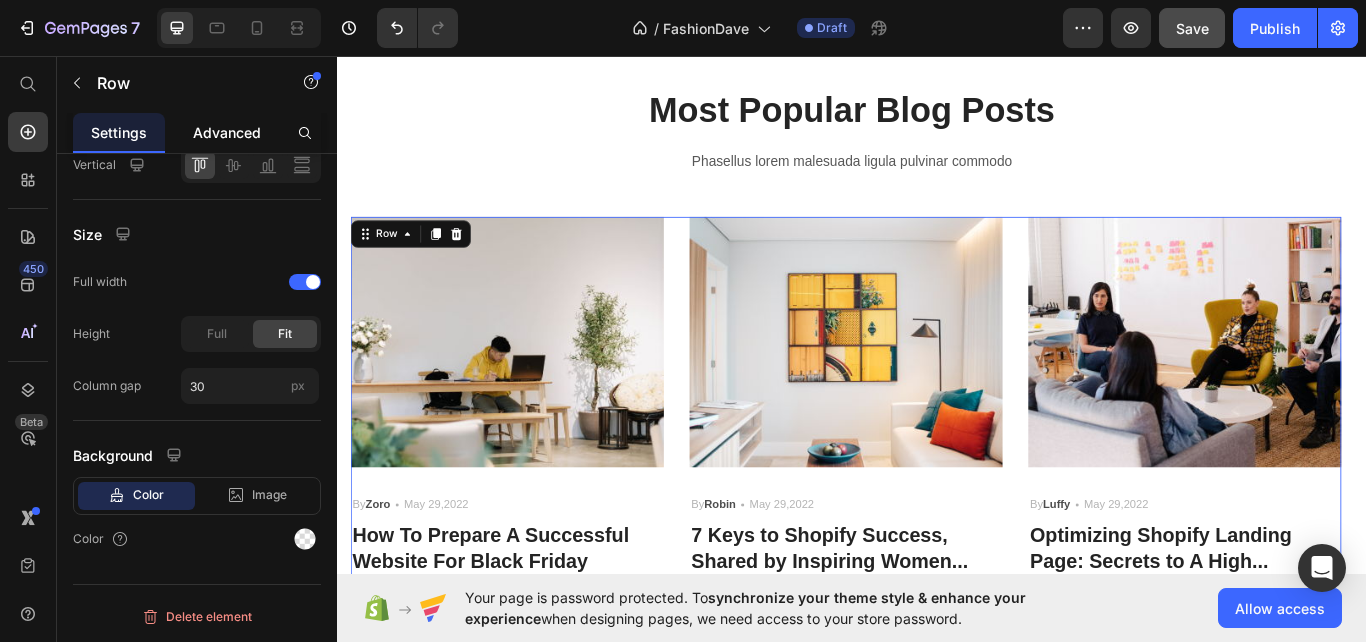 click on "Advanced" at bounding box center (227, 132) 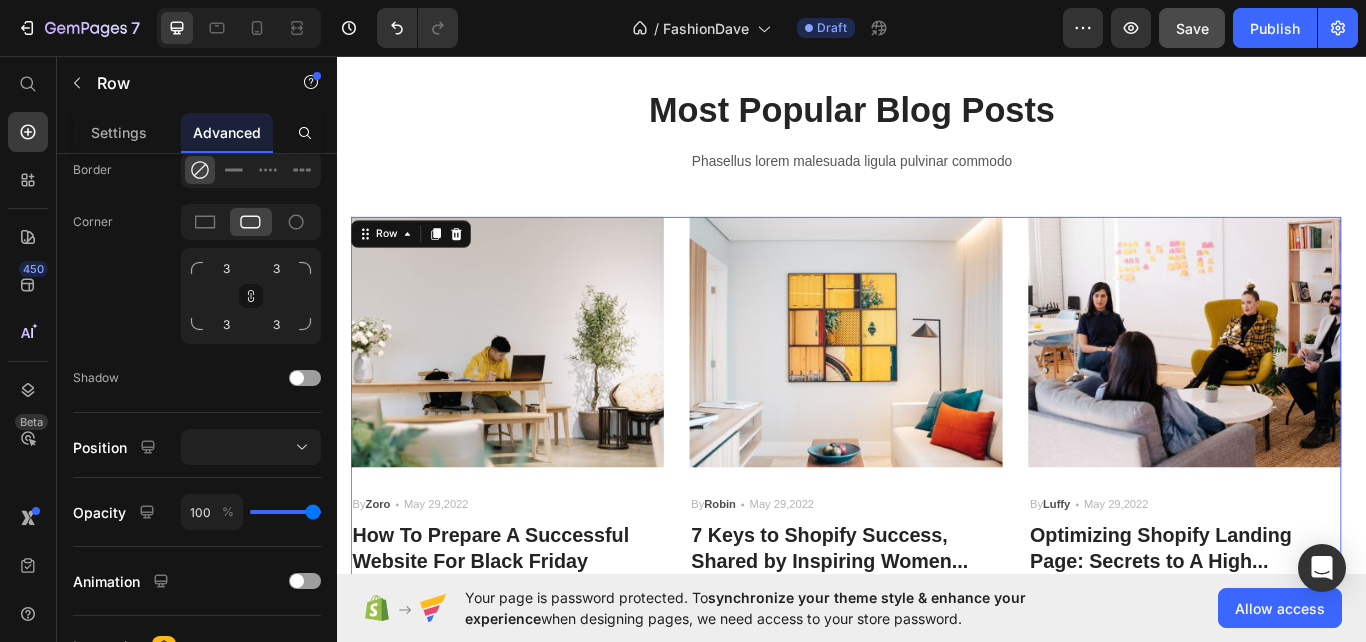 scroll, scrollTop: 0, scrollLeft: 0, axis: both 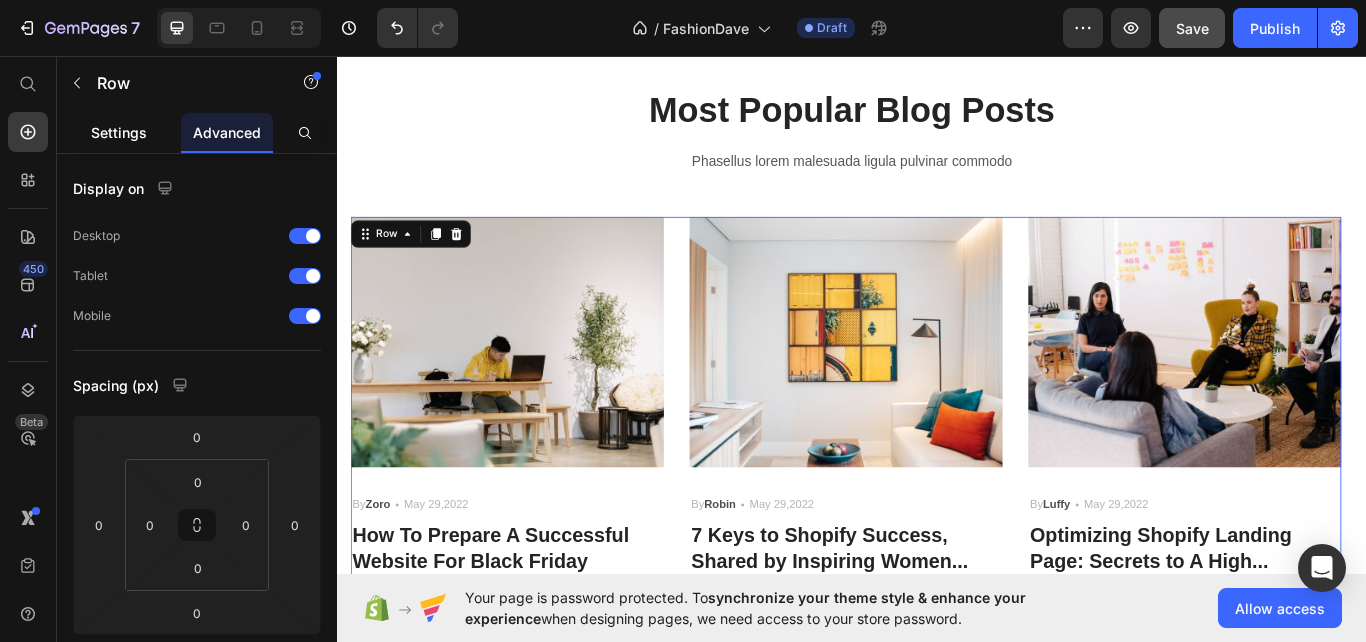 click on "Settings" at bounding box center [119, 132] 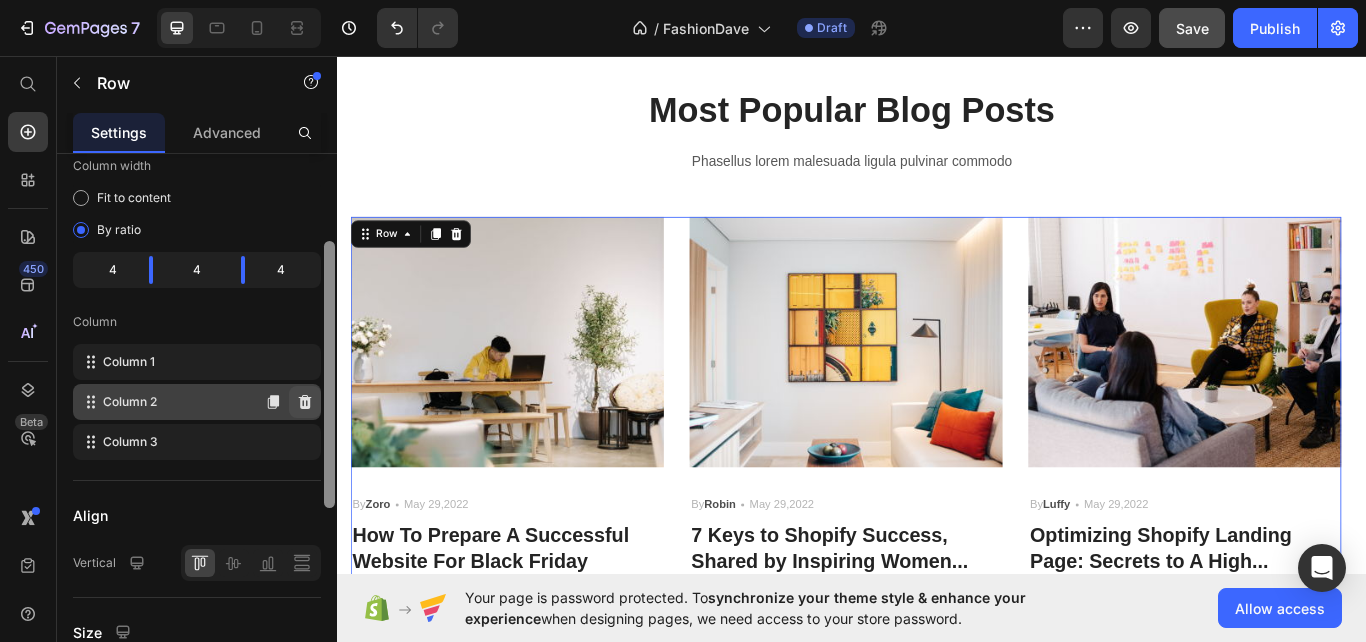 scroll, scrollTop: 177, scrollLeft: 0, axis: vertical 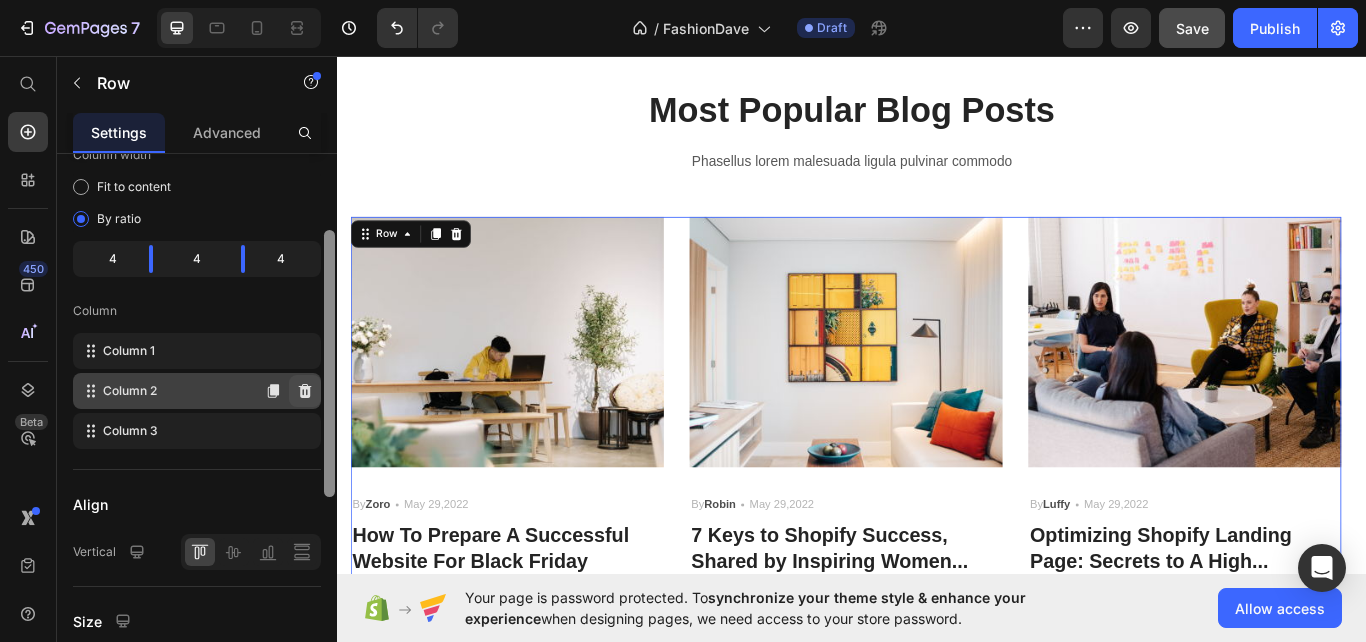 drag, startPoint x: 331, startPoint y: 296, endPoint x: 318, endPoint y: 383, distance: 87.965904 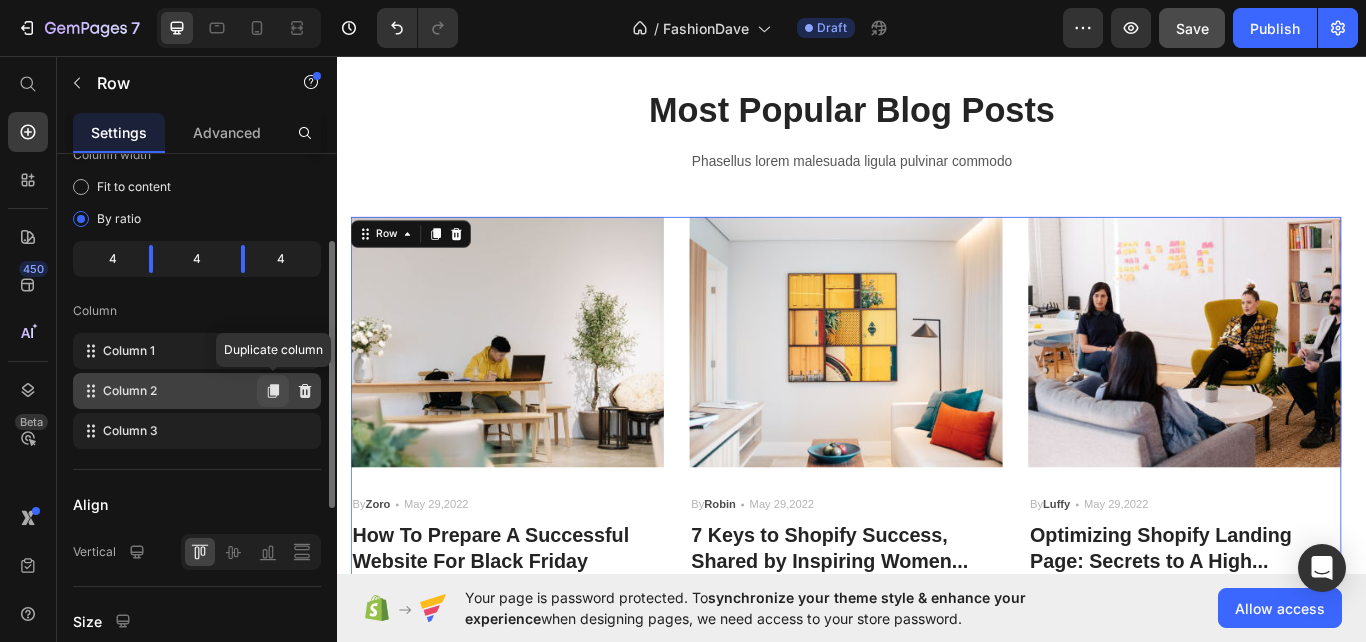 click 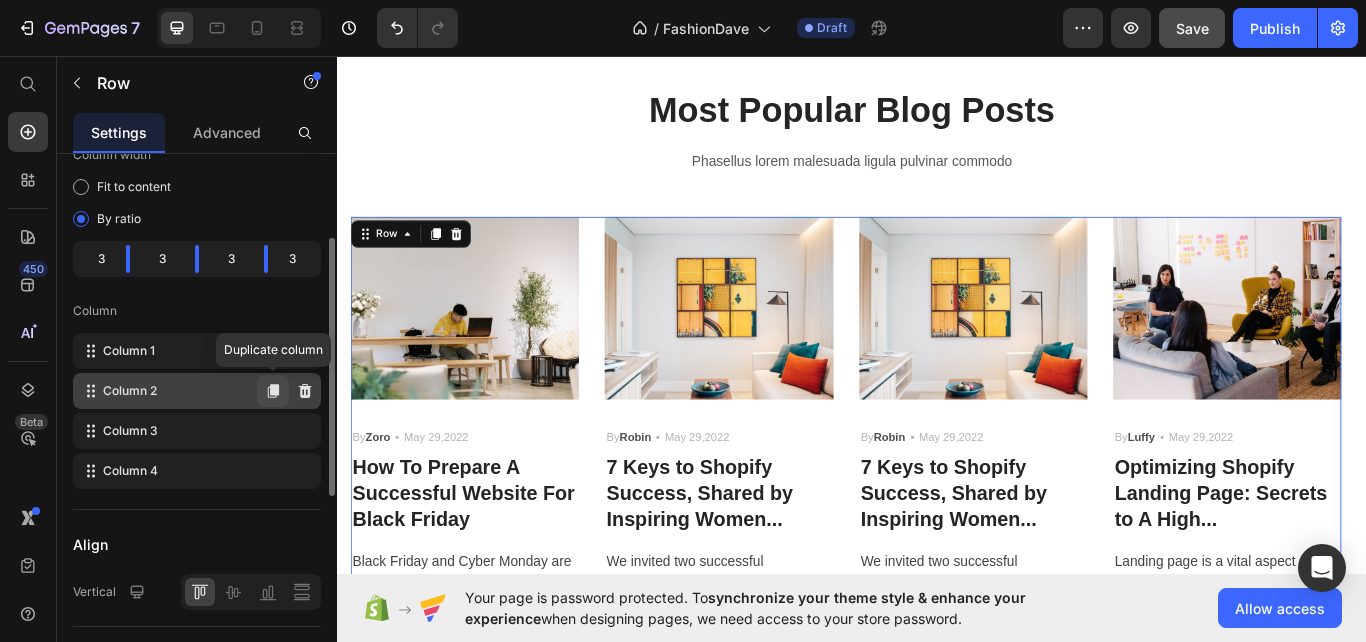 click 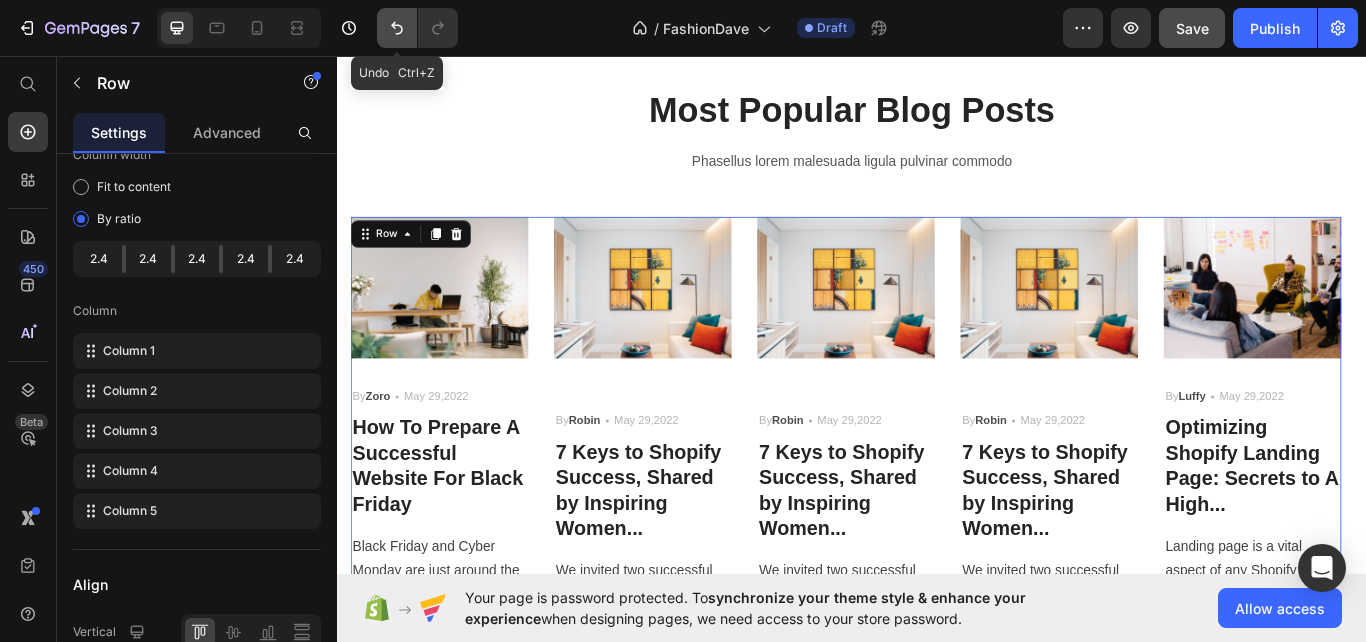 click 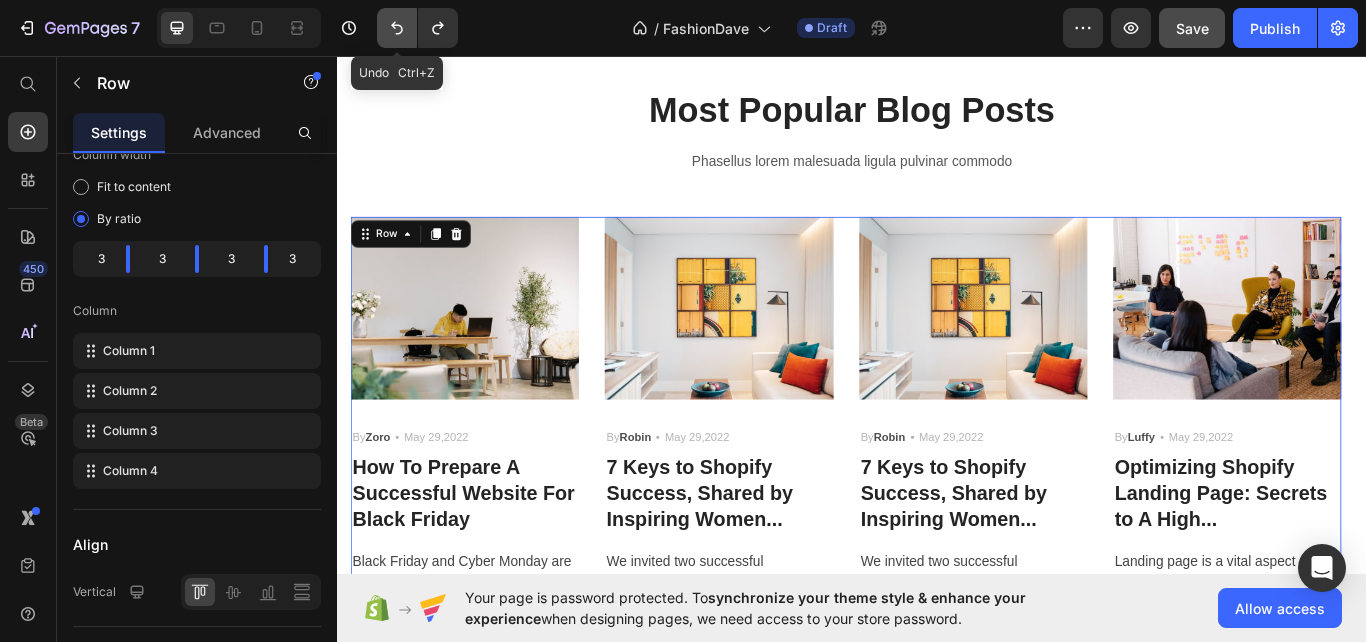 click 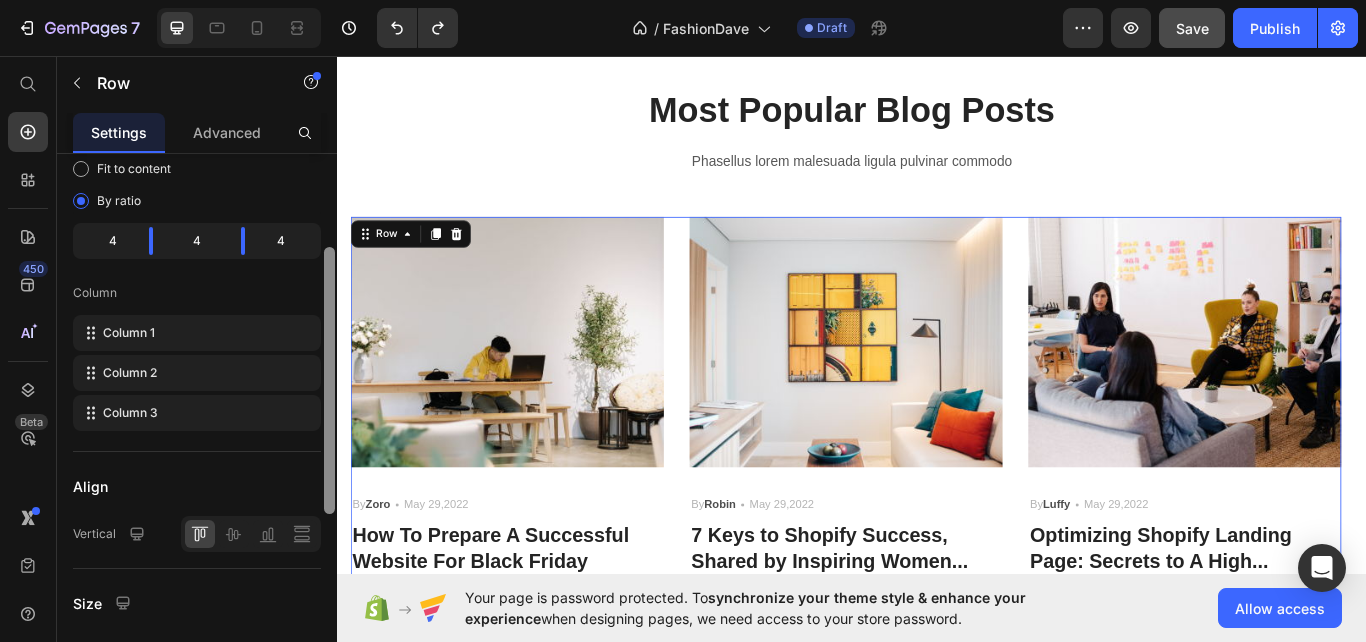 scroll, scrollTop: 193, scrollLeft: 0, axis: vertical 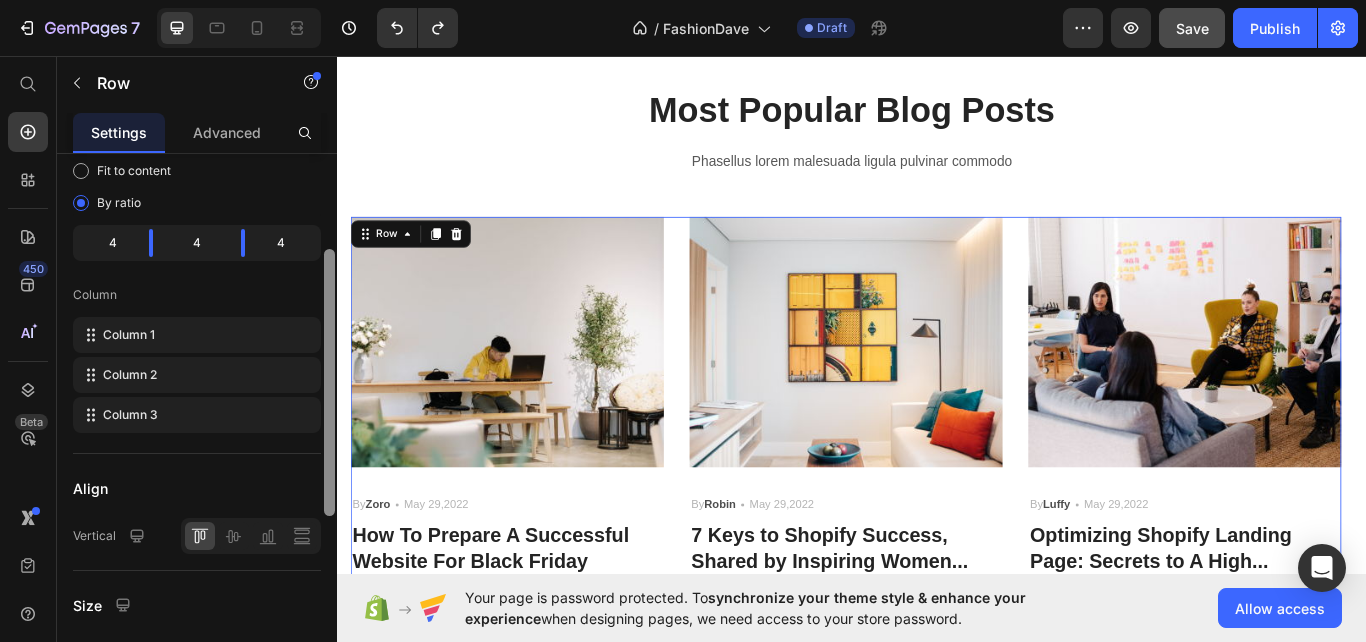 drag, startPoint x: 330, startPoint y: 350, endPoint x: 323, endPoint y: 358, distance: 10.630146 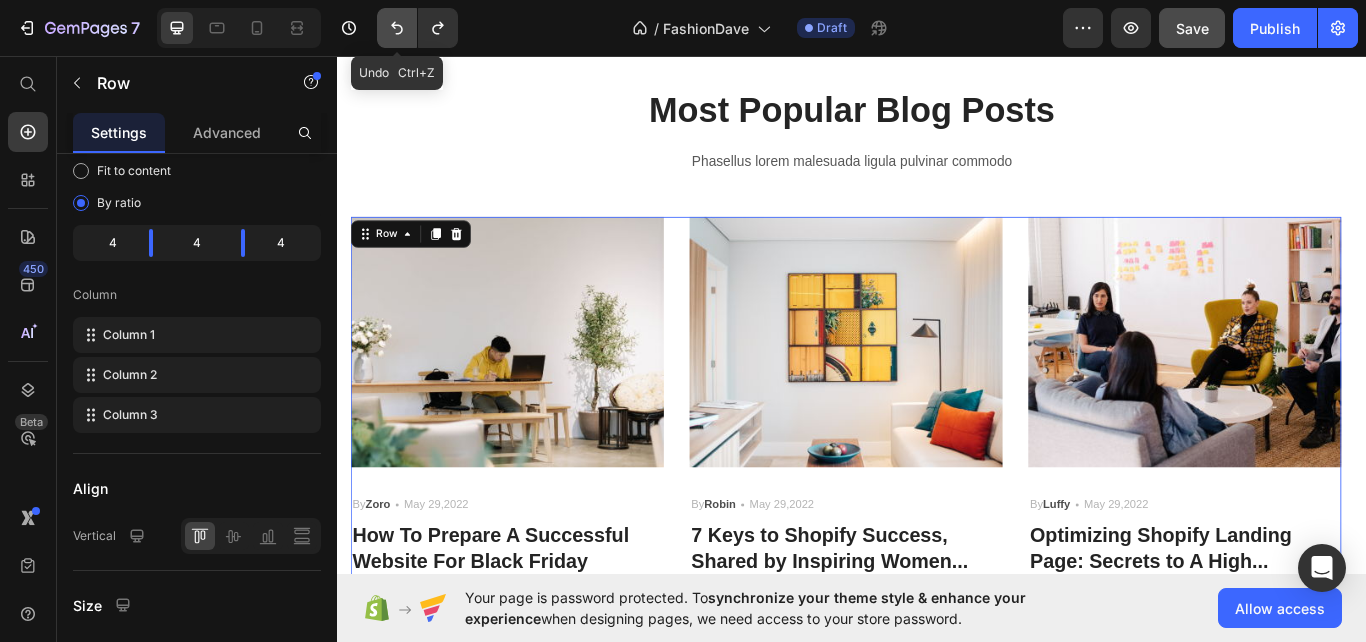 click 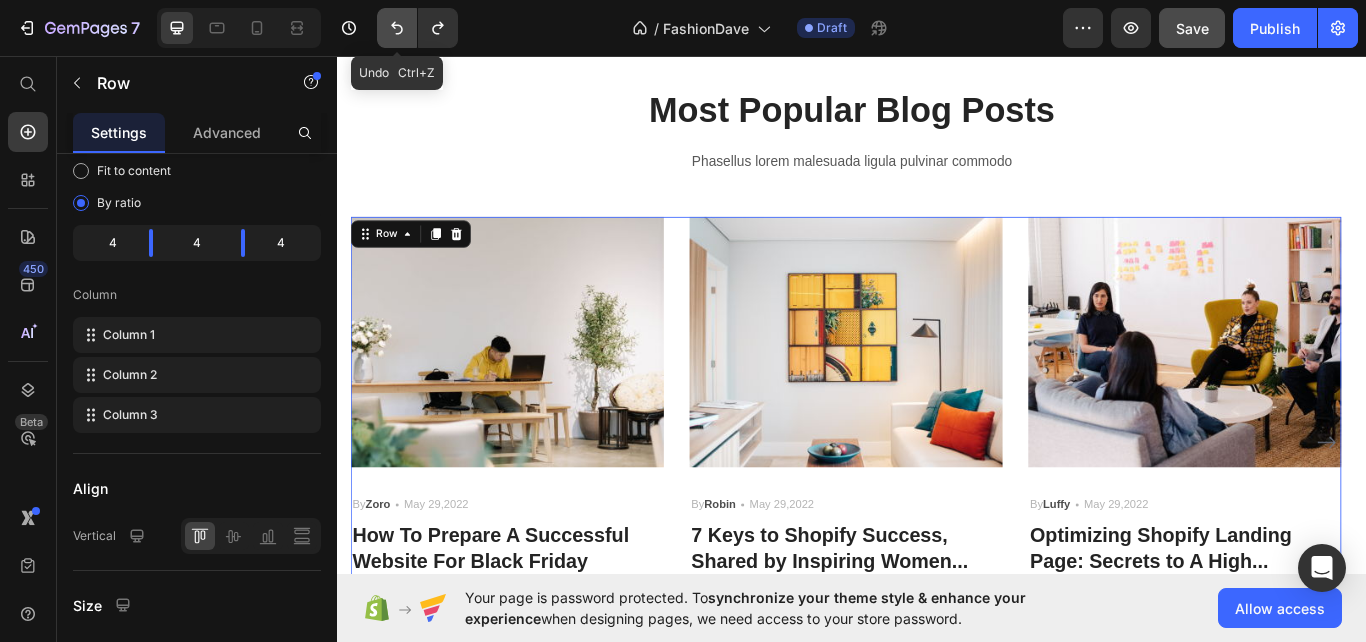click 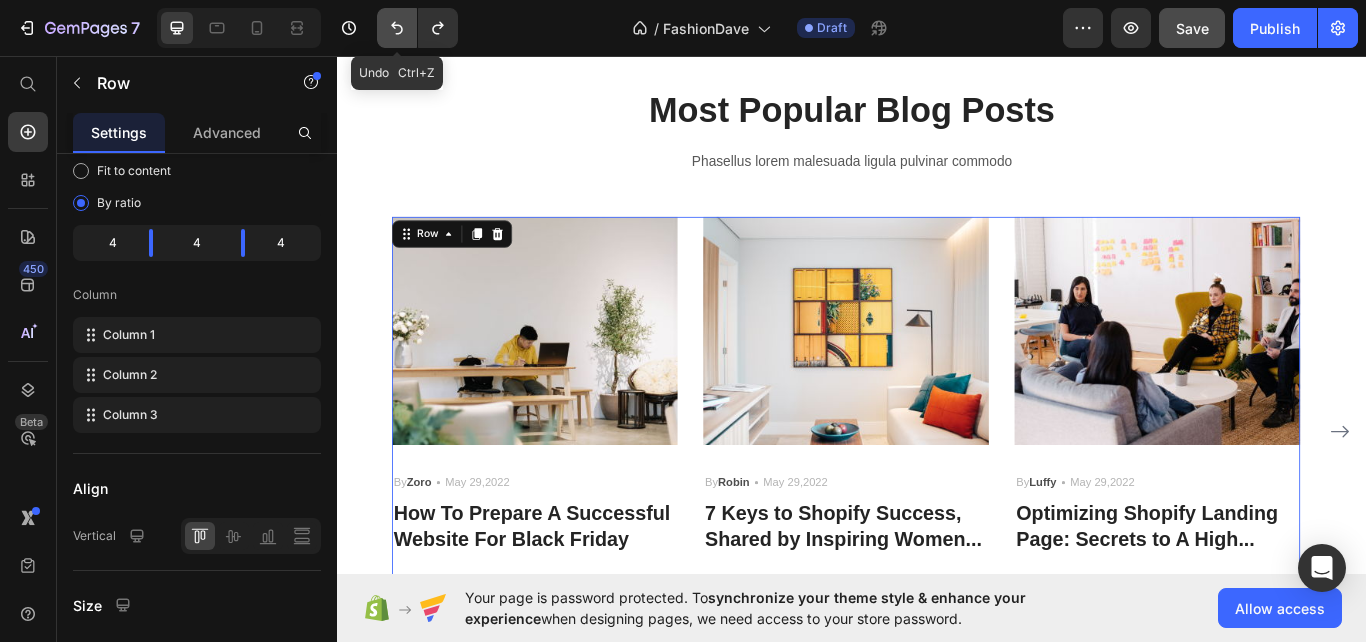 click 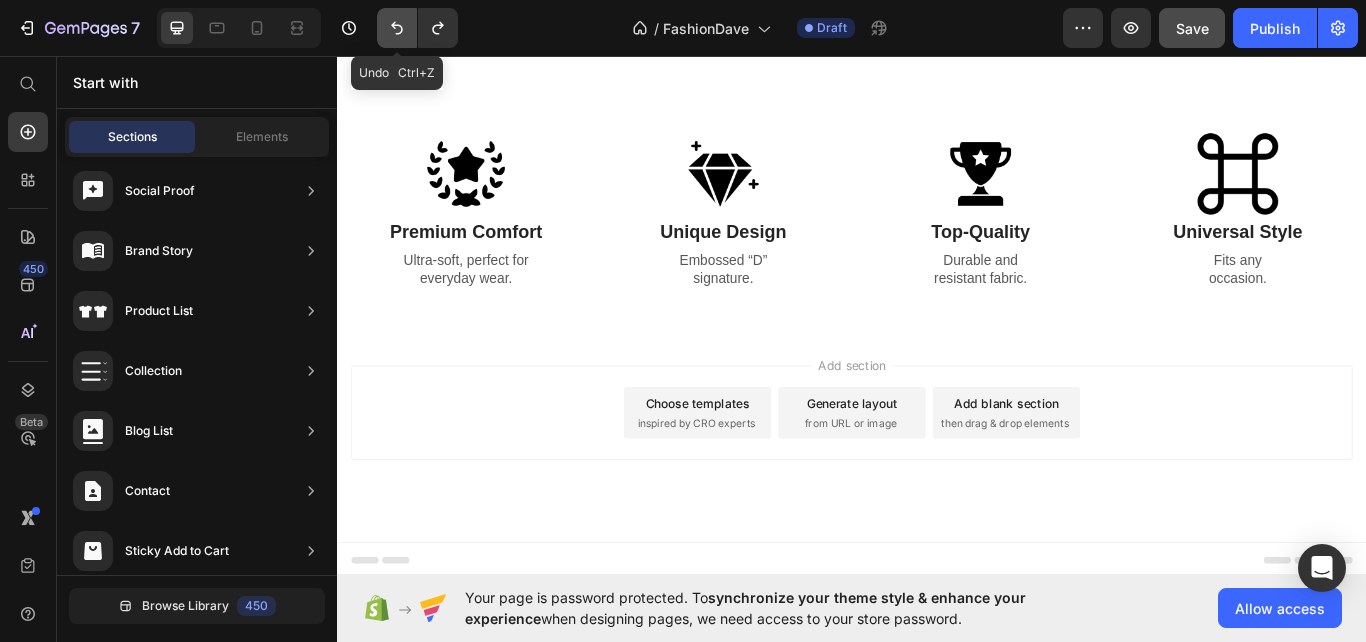 scroll, scrollTop: 1380, scrollLeft: 0, axis: vertical 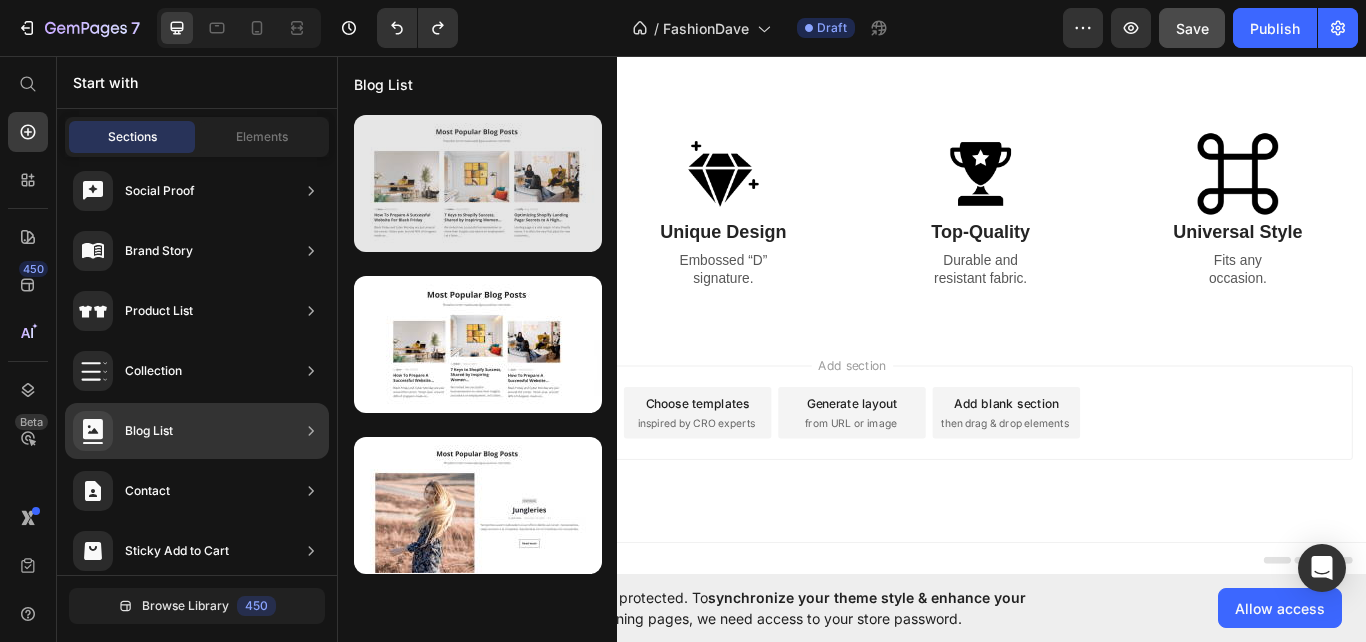 type 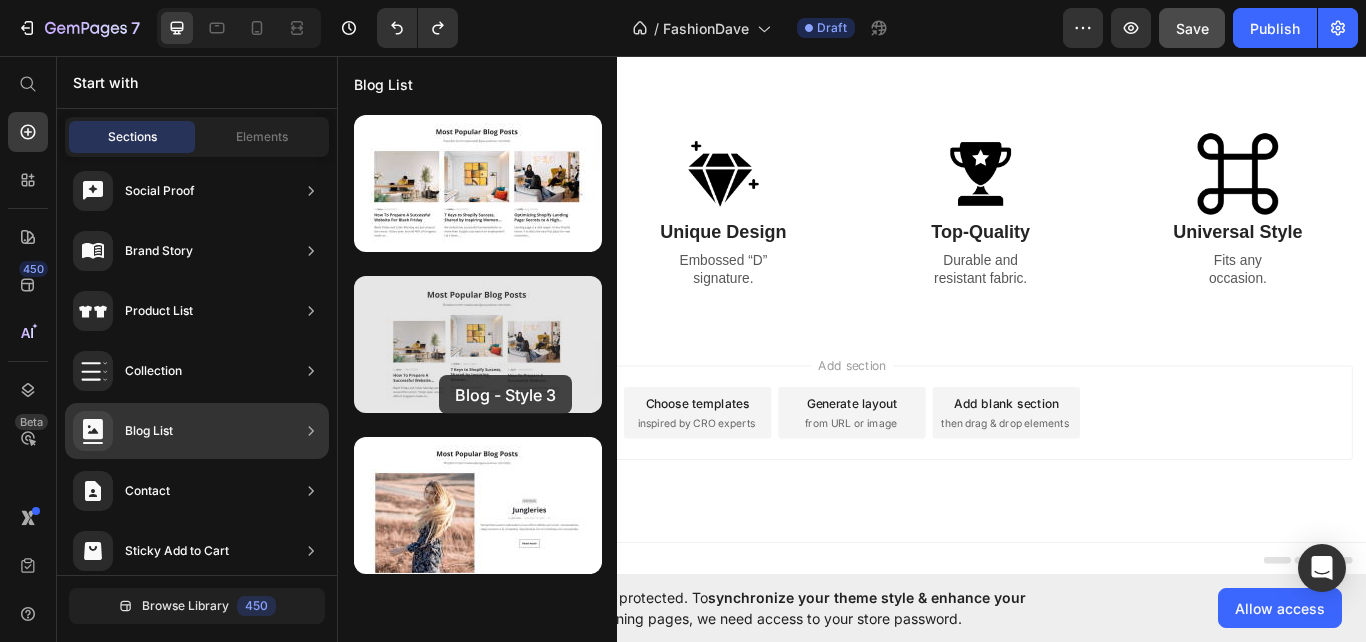 drag, startPoint x: 474, startPoint y: 313, endPoint x: 451, endPoint y: 318, distance: 23.537205 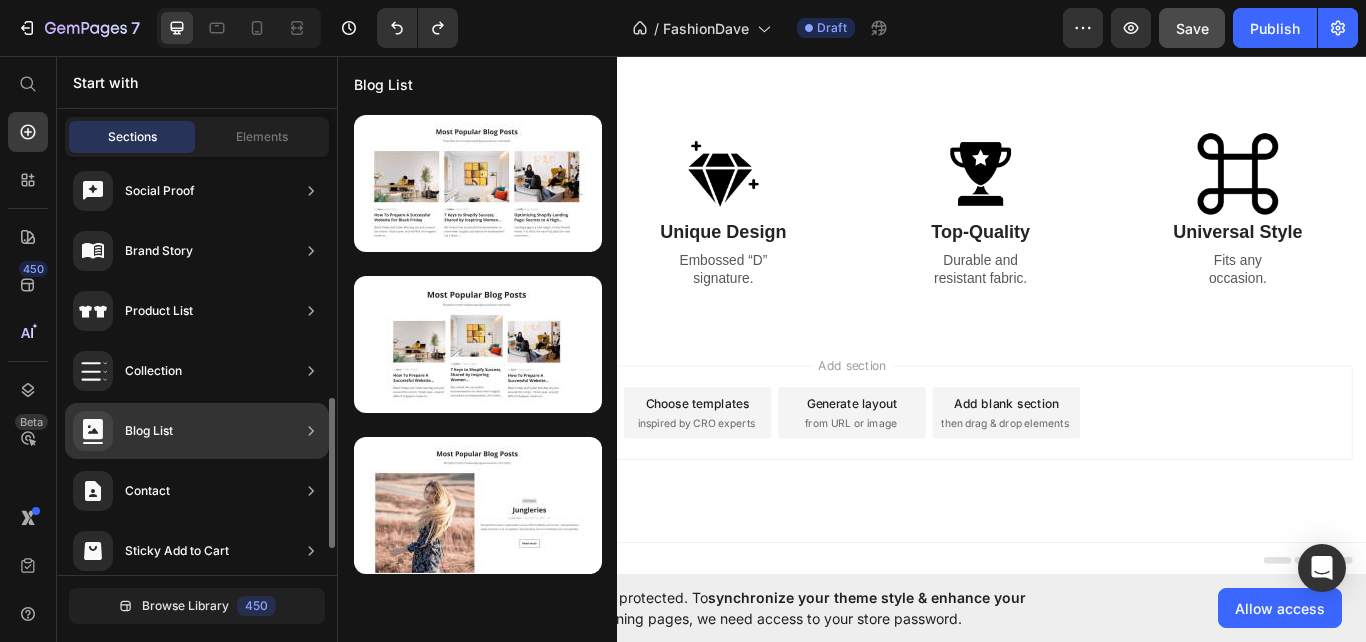 click on "Blog List" 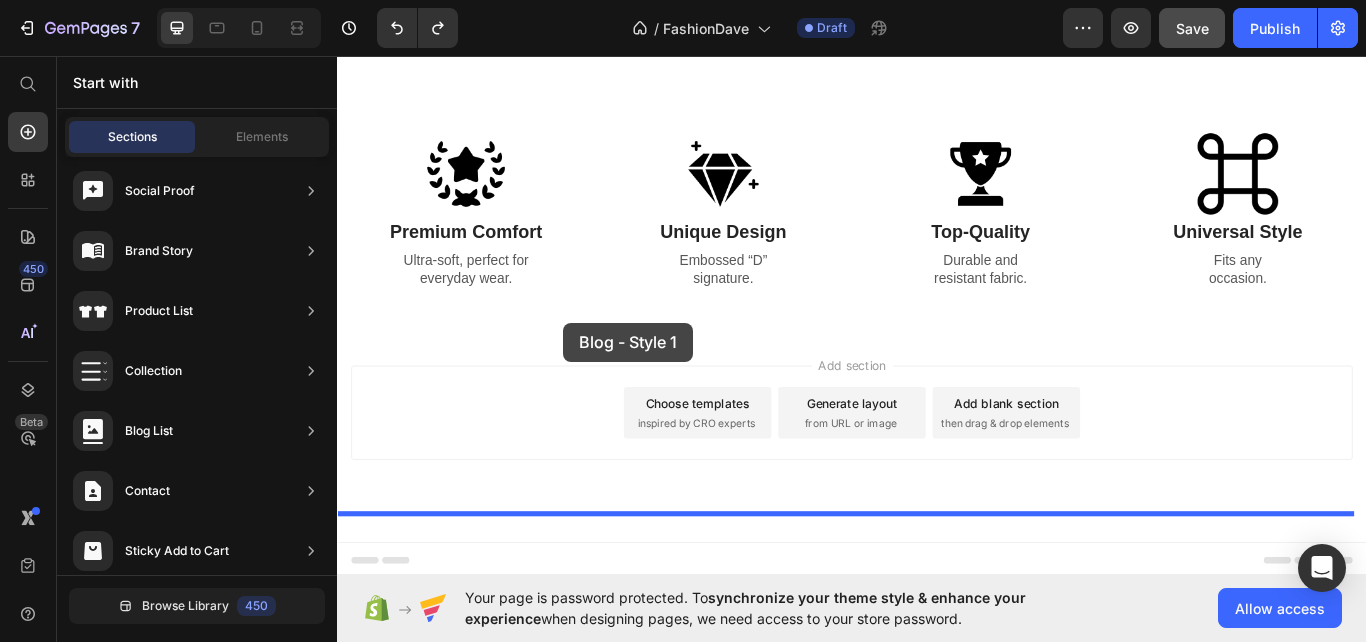 drag, startPoint x: 845, startPoint y: 280, endPoint x: 601, endPoint y: 369, distance: 259.72485 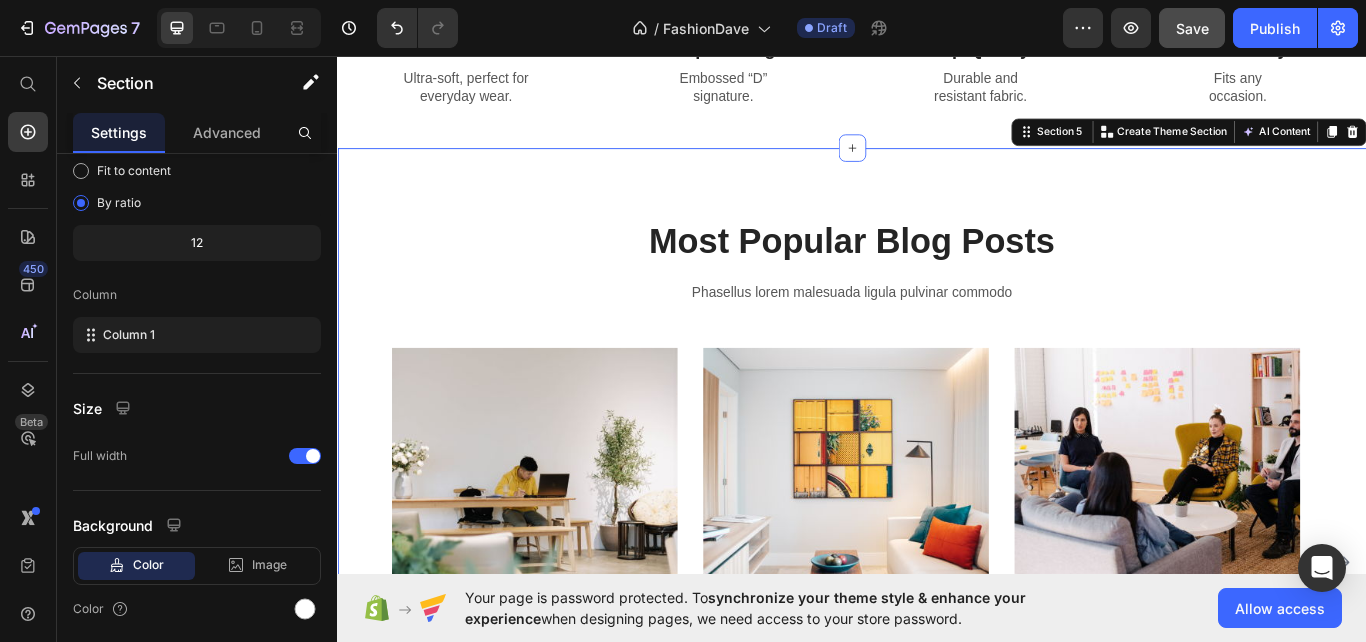 scroll, scrollTop: 1541, scrollLeft: 0, axis: vertical 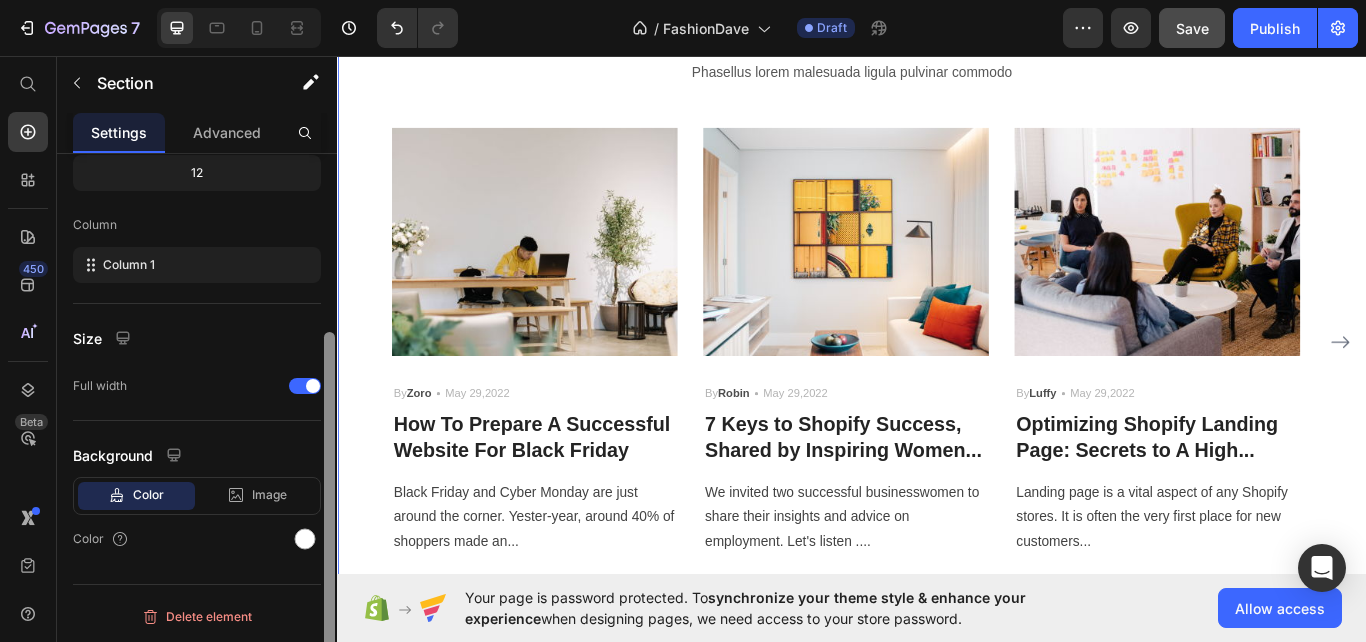 drag, startPoint x: 332, startPoint y: 321, endPoint x: 330, endPoint y: 599, distance: 278.0072 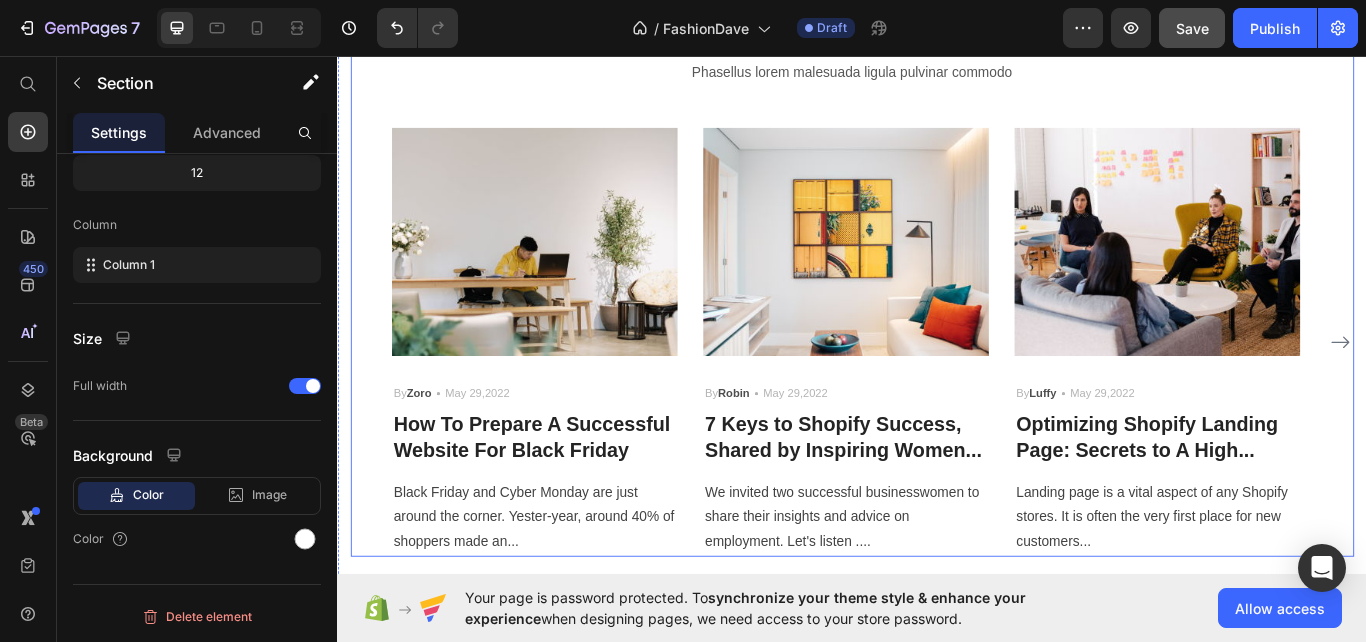 click on "Most Popular Blog Posts Heading Phasellus lorem malesuada ligula pulvinar commodo Text block
Image By  Zoro Text block
Icon May 29,2022 Text block Row How To Prepare A Successful Website For Black Friday Heading Black Friday and Cyber Monday are just around the corner. Yester-year, around 40% of shoppers made an... Text block Image By  Robin Text block
Icon May 29,2022 Text block Row 7 Keys to Shopify Success, Shared by Inspiring Women... Heading We invited two successful businesswomen to share their insights and advice on employment. Let's listen .... Text block Image By  Luffy Text block
Icon May 29,2022 Text block Row Optimizing Shopify Landing Page: Secrets to A High... Heading Landing page is a vital aspect of any Shopify stores. It is often the very first place for new customers... Text block Row Image By  Zoro Text block
Icon May 29,2022 Text block Row How To Prepare A Successful Website For Black Friday Heading Text block" at bounding box center [937, 314] 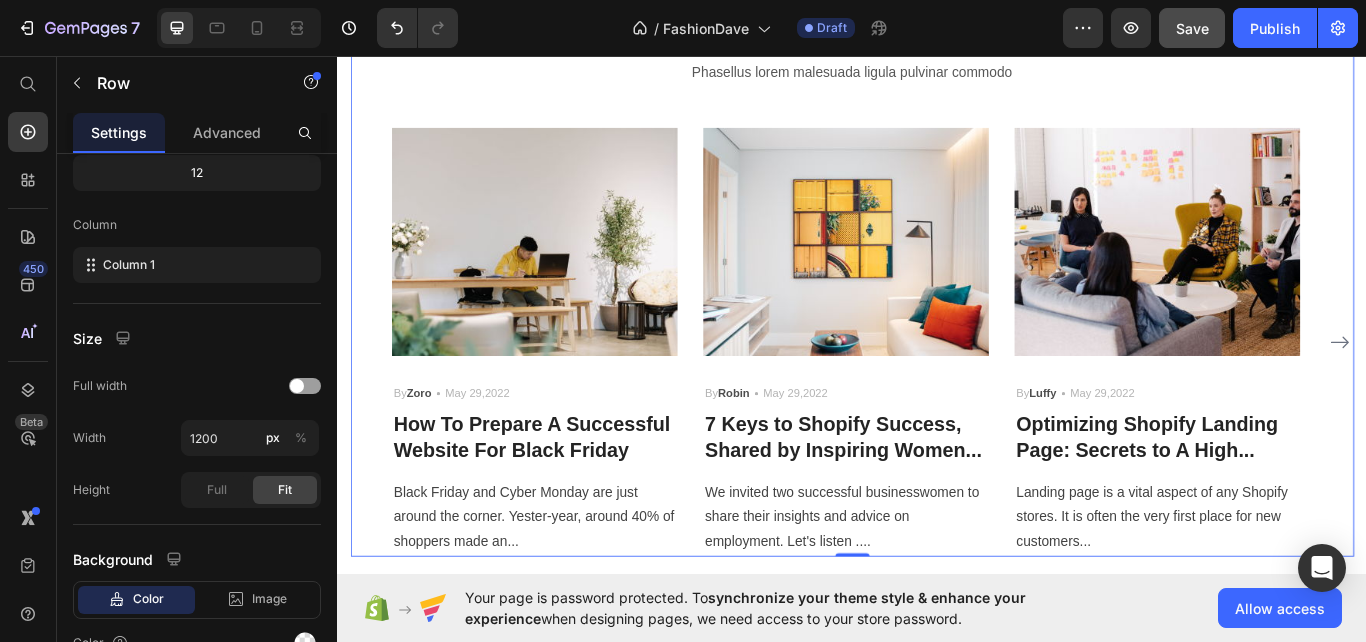 scroll, scrollTop: 0, scrollLeft: 0, axis: both 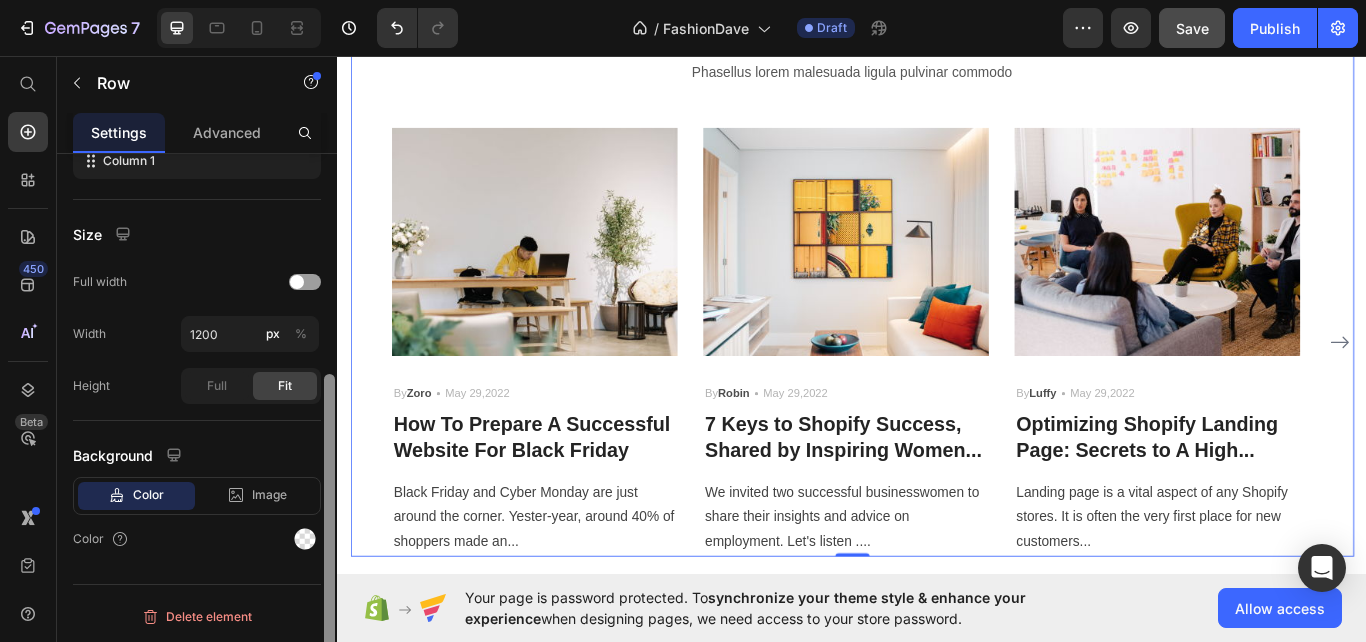 drag, startPoint x: 671, startPoint y: 428, endPoint x: 354, endPoint y: 293, distance: 344.54898 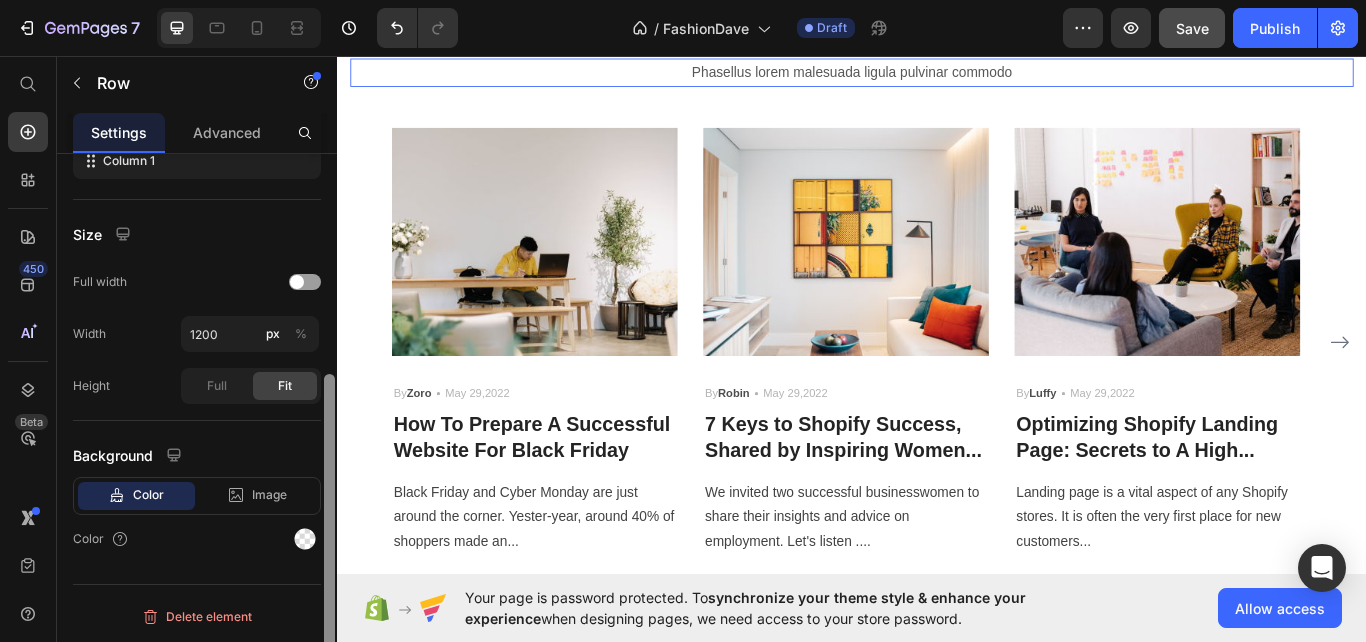 scroll, scrollTop: 0, scrollLeft: 0, axis: both 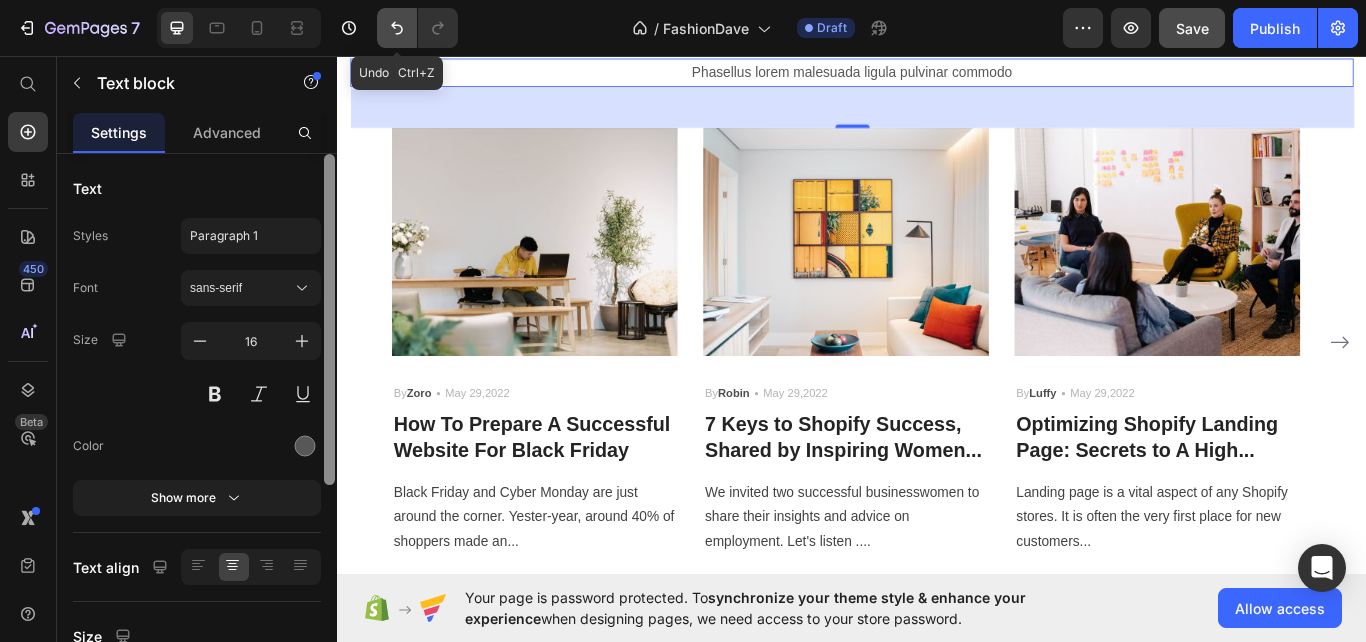 click 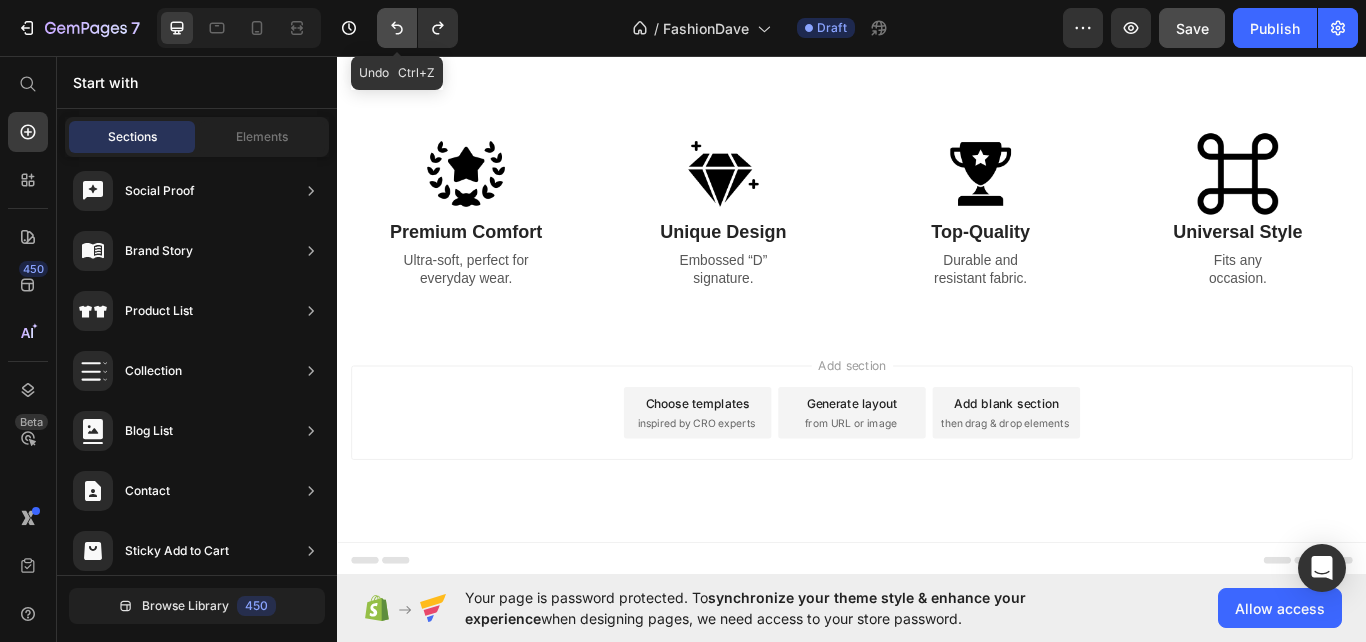 scroll, scrollTop: 1380, scrollLeft: 0, axis: vertical 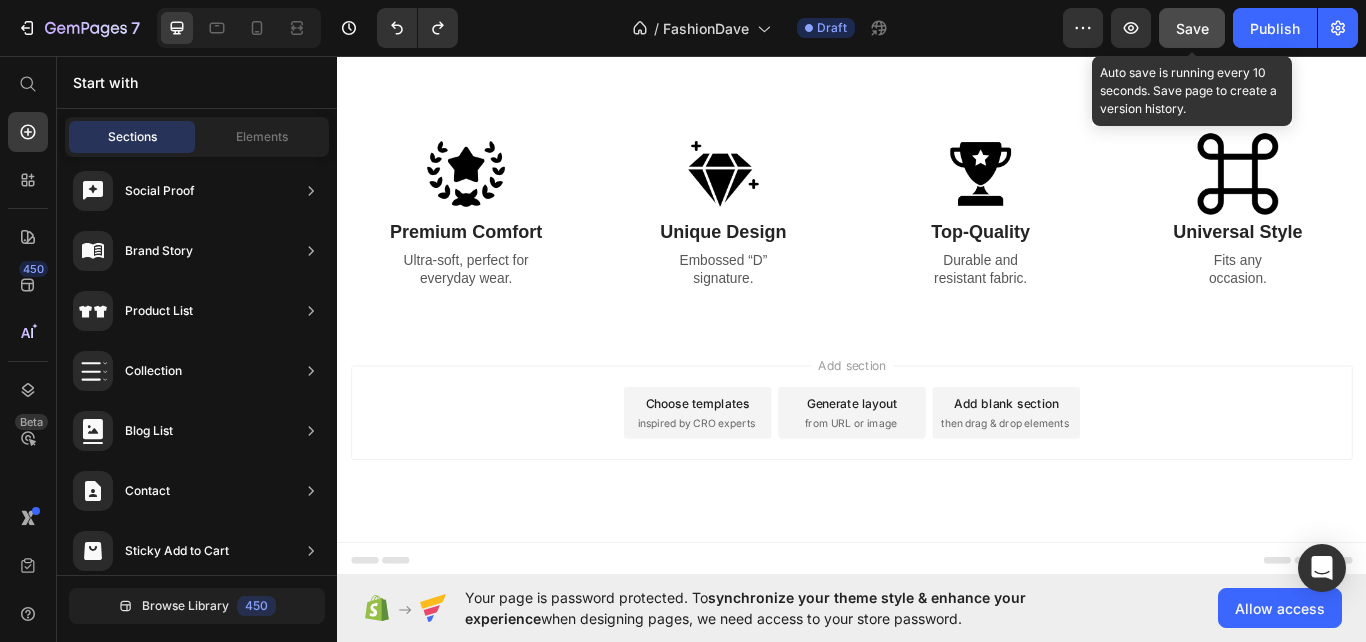 click on "Save" 